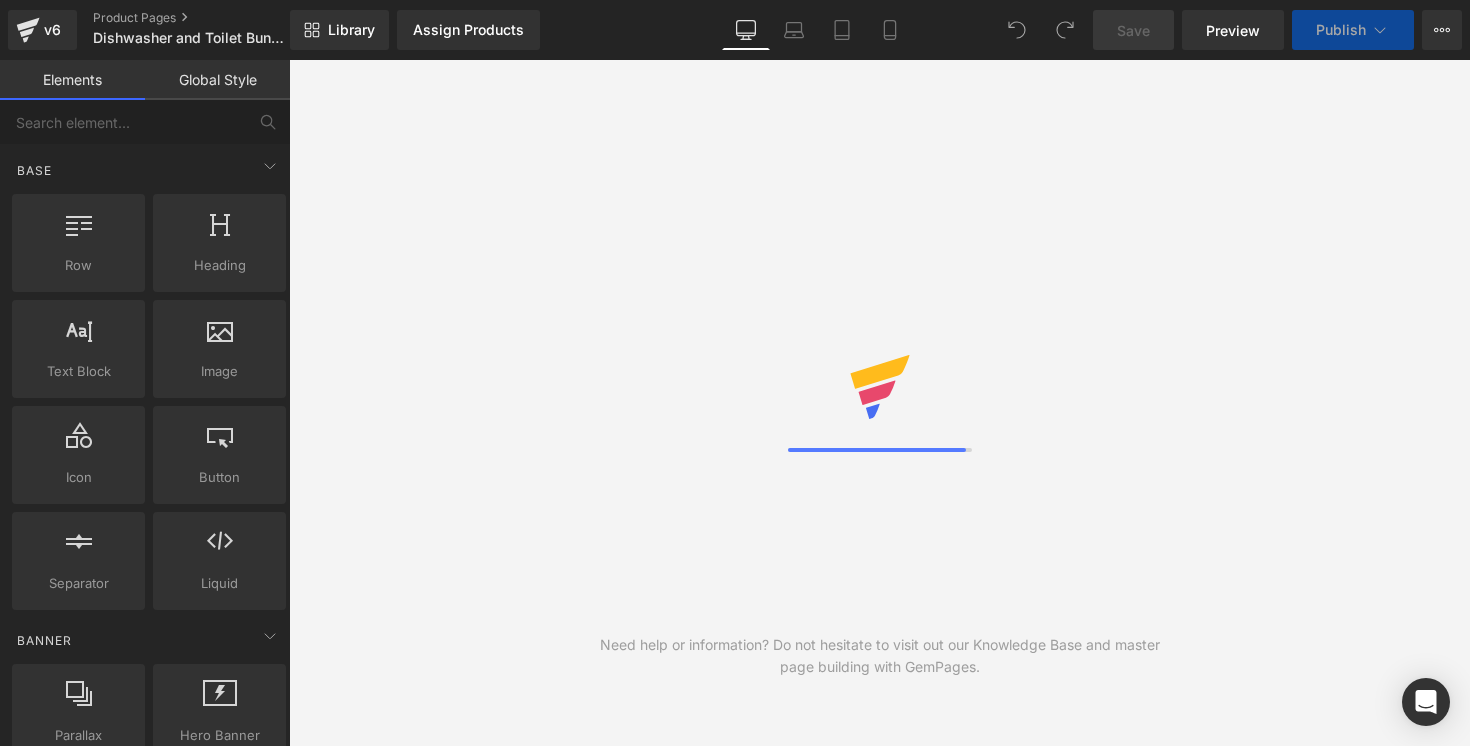 scroll, scrollTop: 0, scrollLeft: 0, axis: both 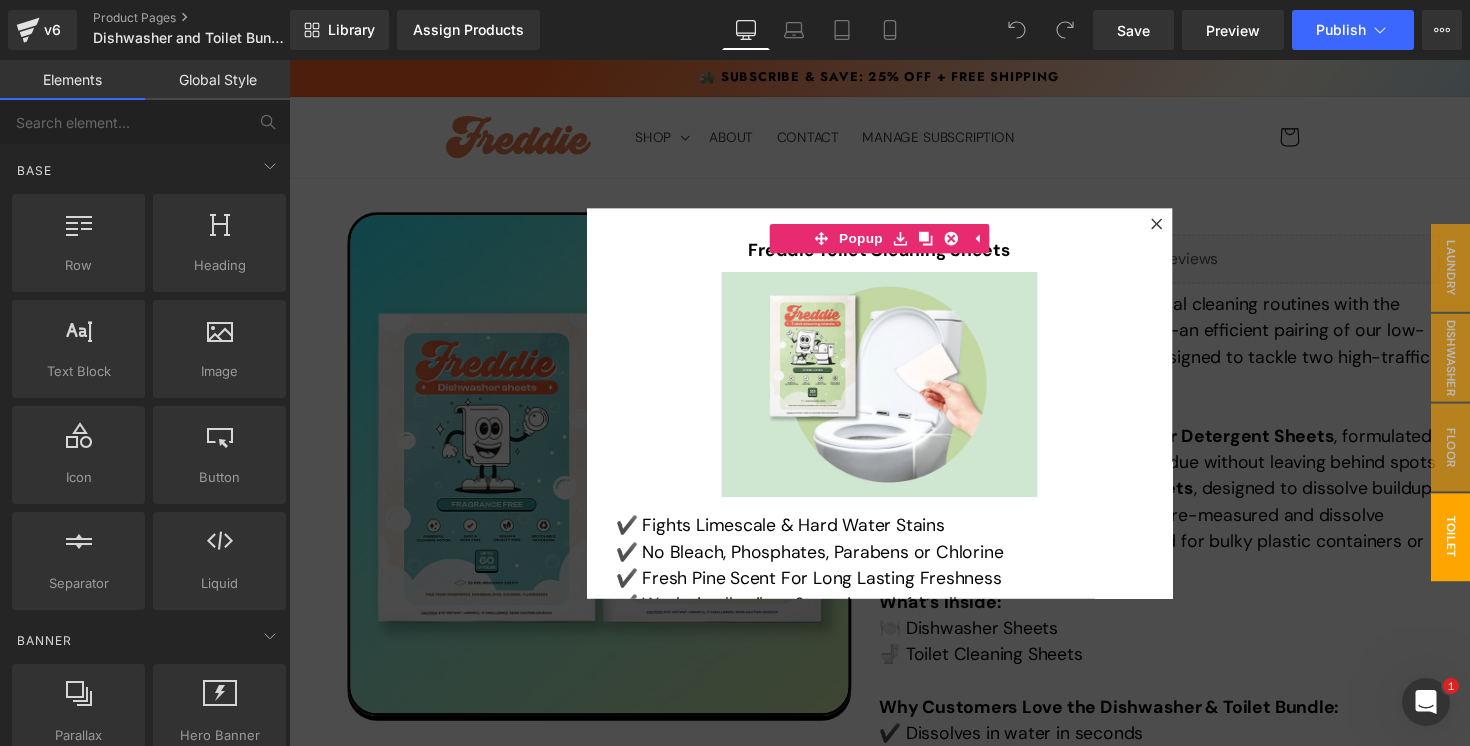 click at bounding box center (894, 411) 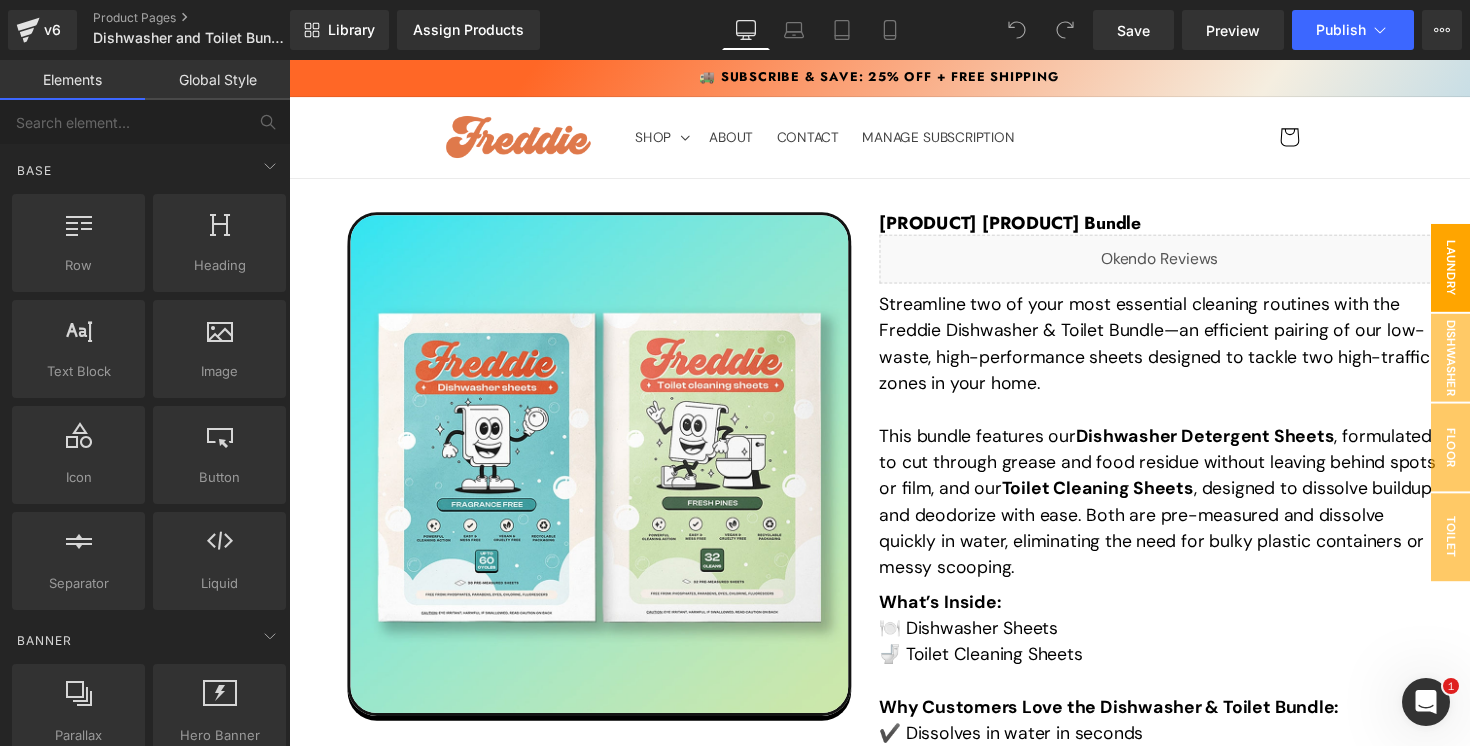 click on "Laundry Sheets Pop-up" at bounding box center [1439, 273] 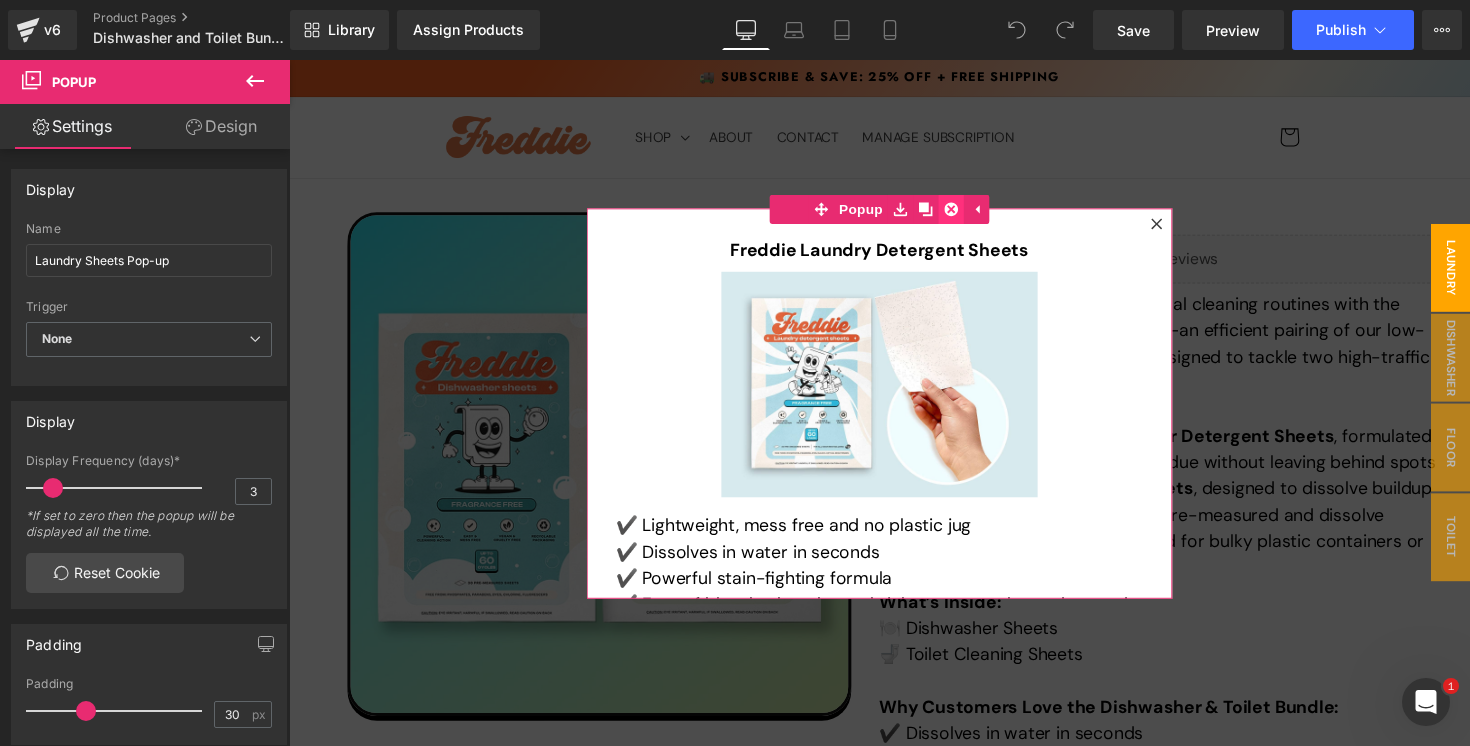 click 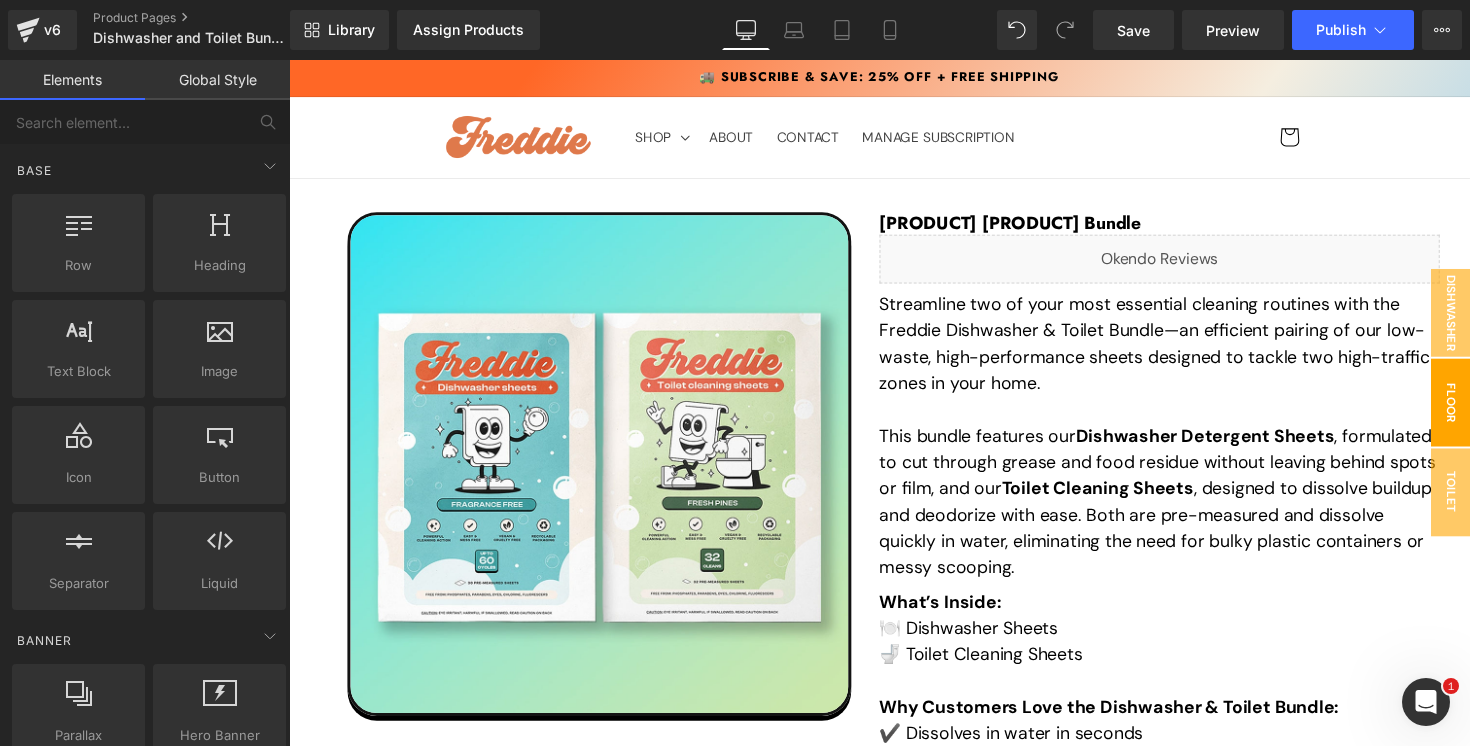 click on "Floor" at bounding box center (1479, 411) 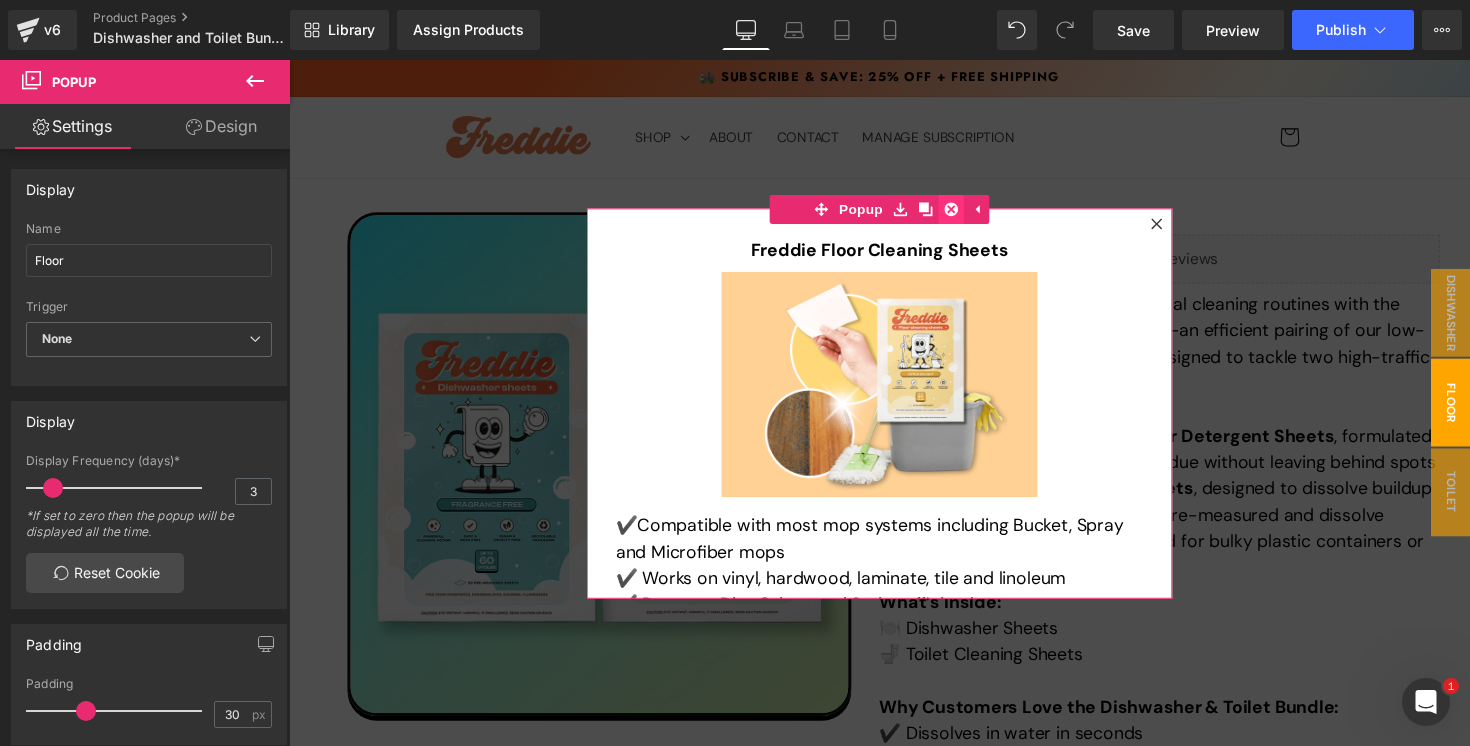 click 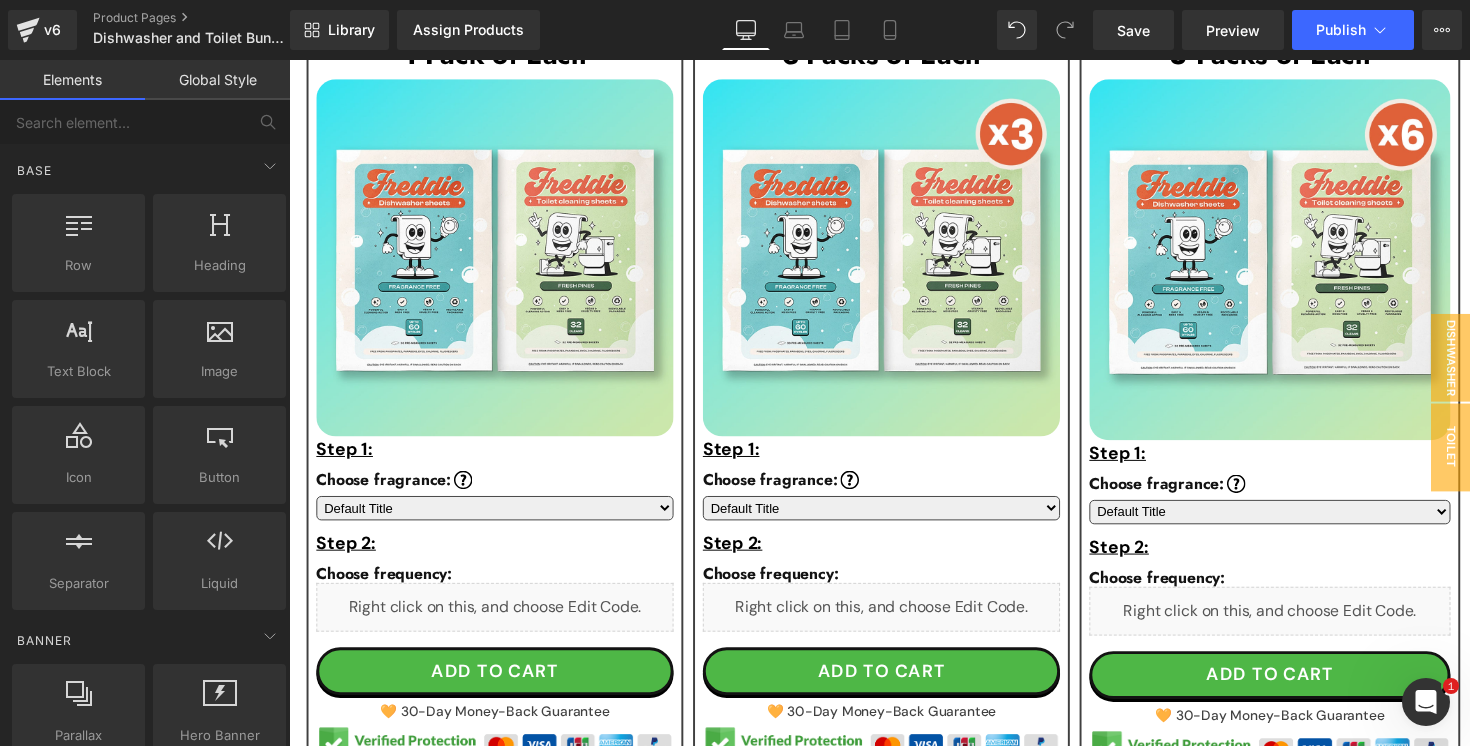 scroll, scrollTop: 1278, scrollLeft: 0, axis: vertical 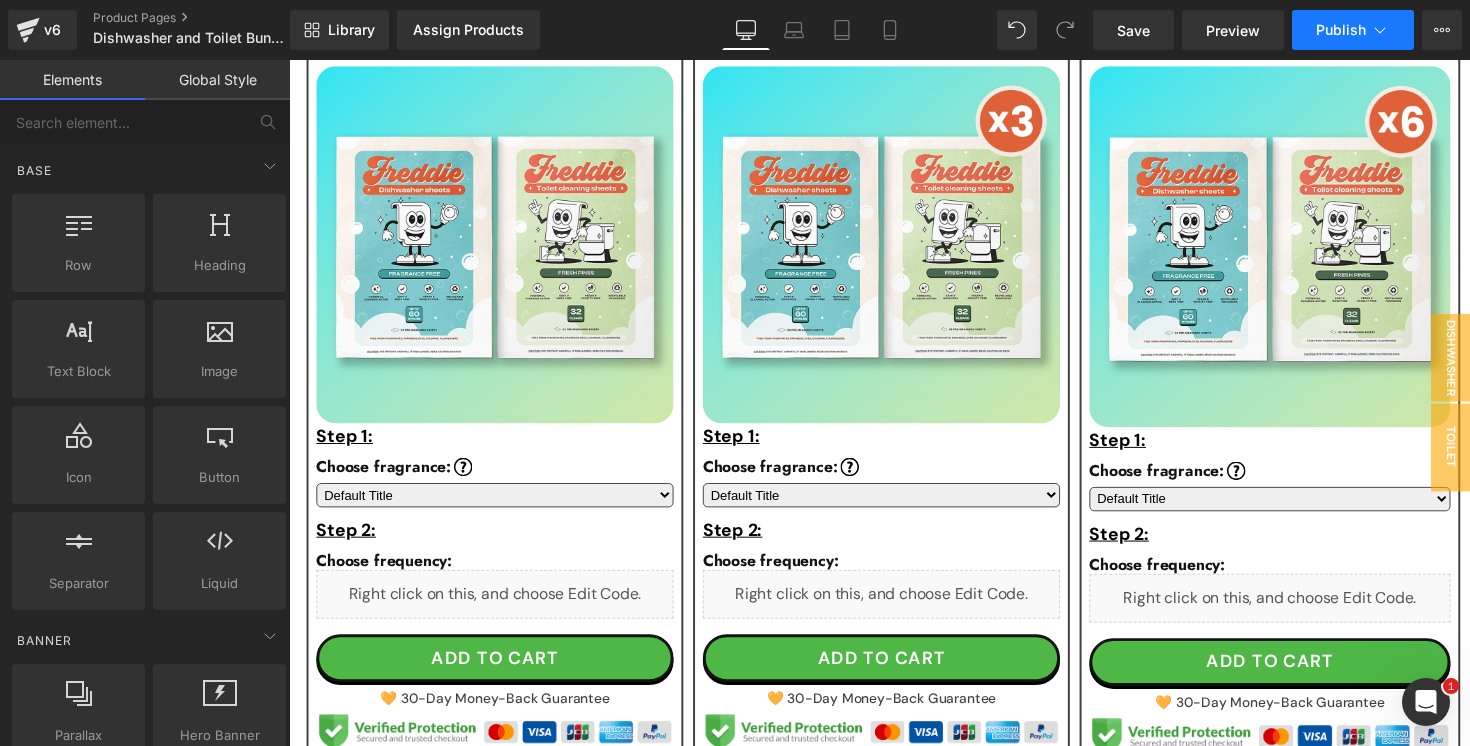 click on "Publish" at bounding box center (1353, 30) 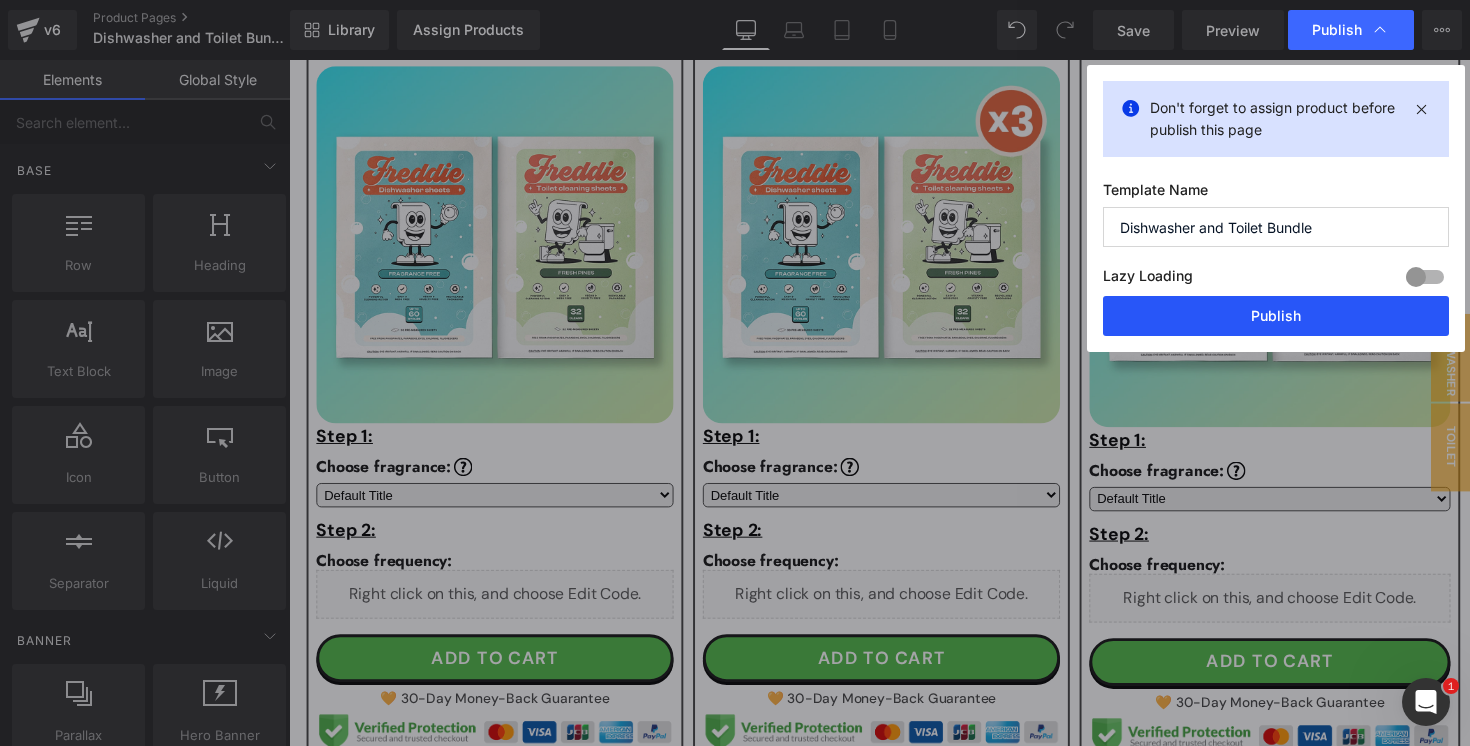 click on "Publish" at bounding box center [1276, 316] 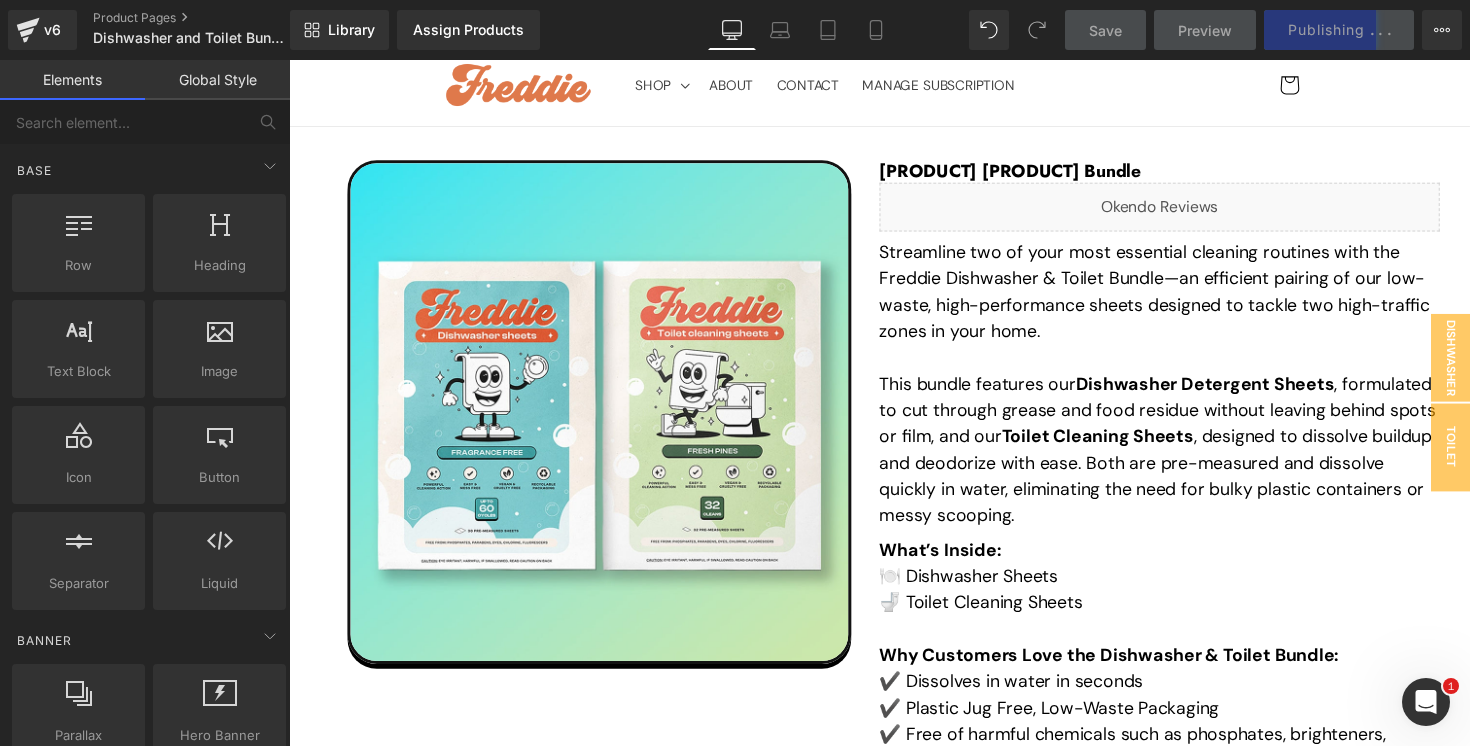 scroll, scrollTop: 0, scrollLeft: 0, axis: both 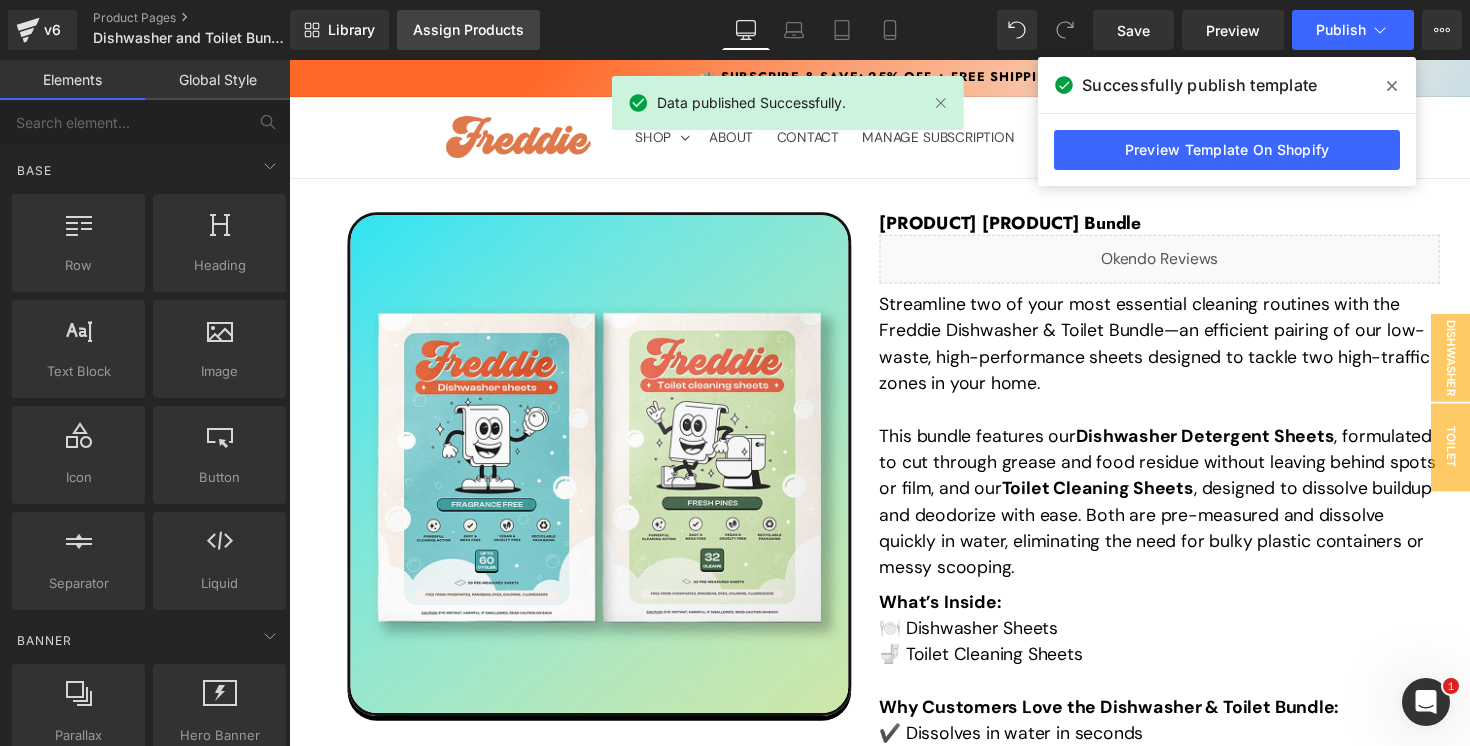 click on "Assign Products" at bounding box center (468, 30) 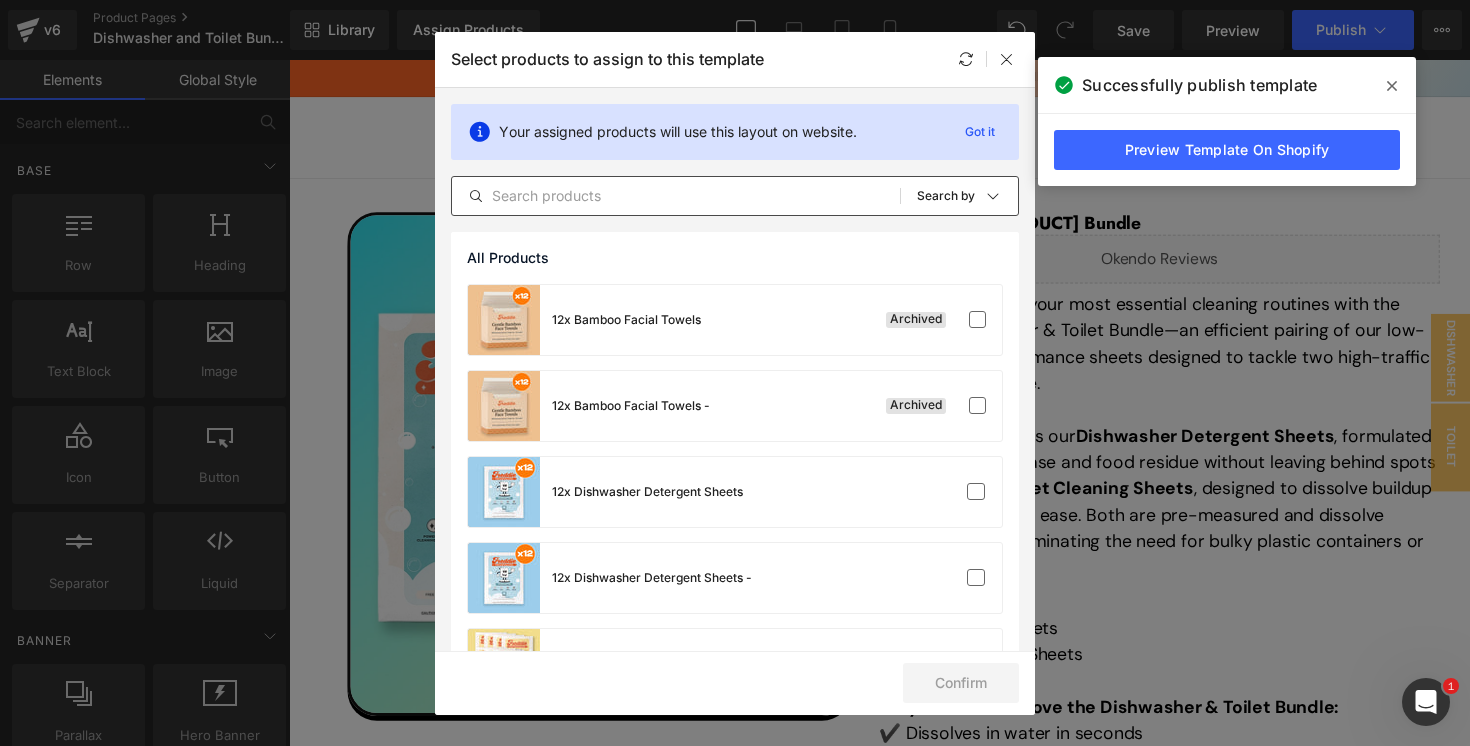 click at bounding box center (676, 196) 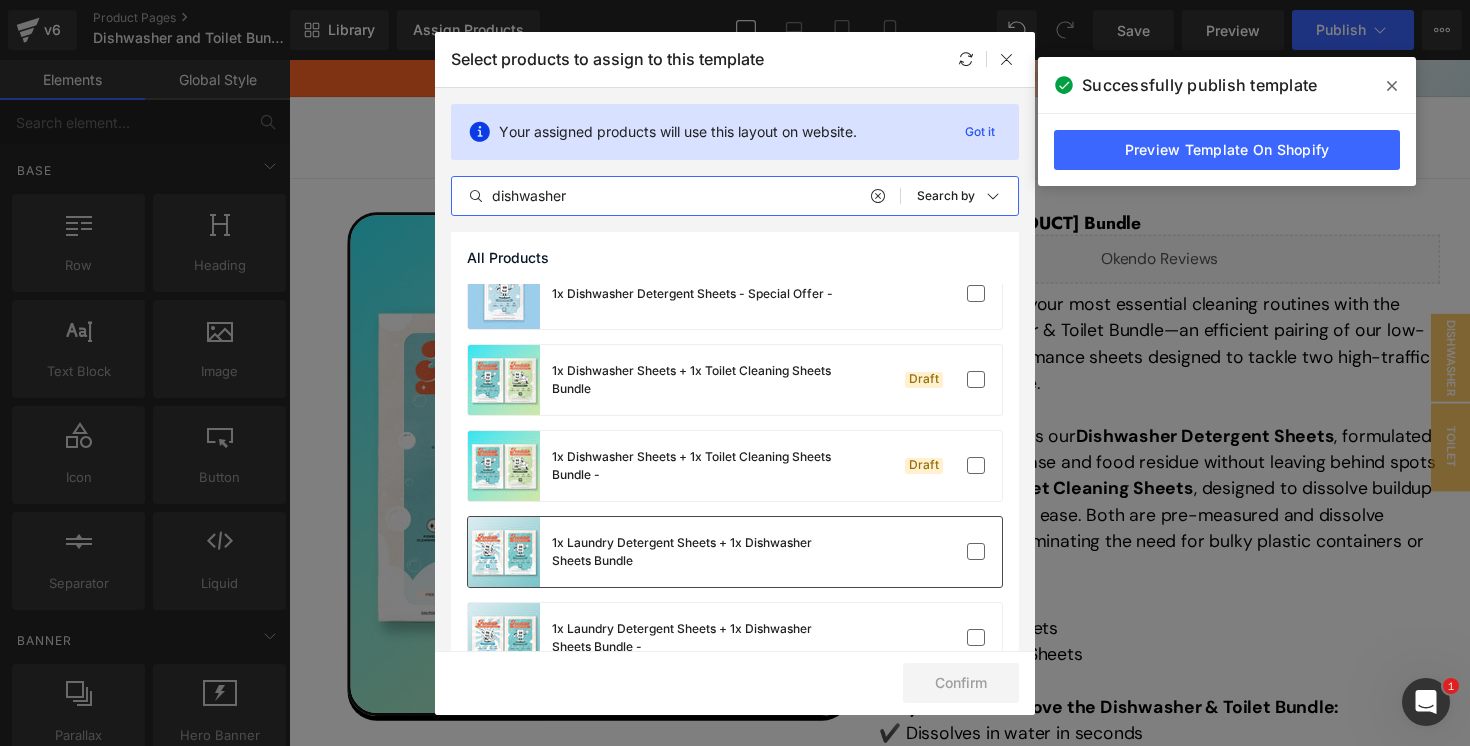 scroll, scrollTop: 639, scrollLeft: 0, axis: vertical 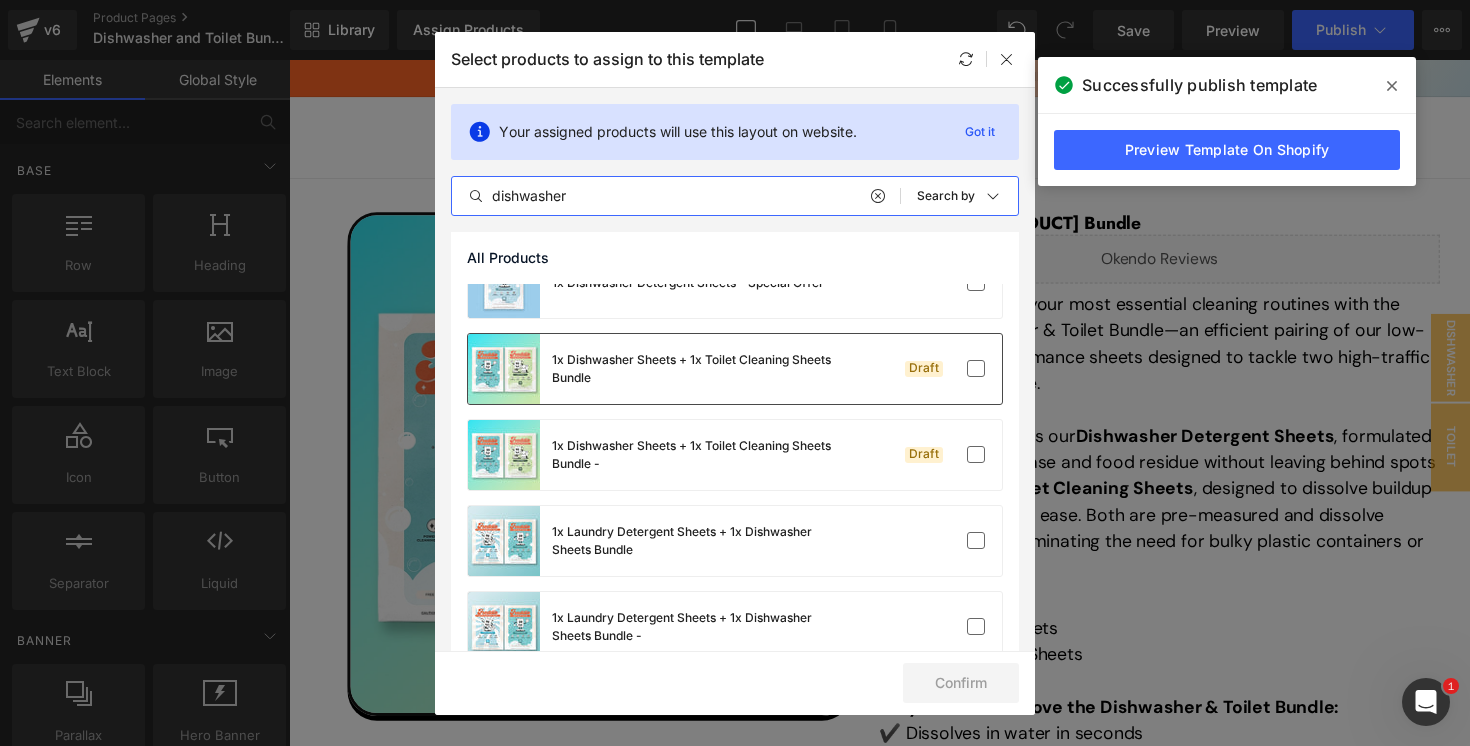 type on "dishwasher" 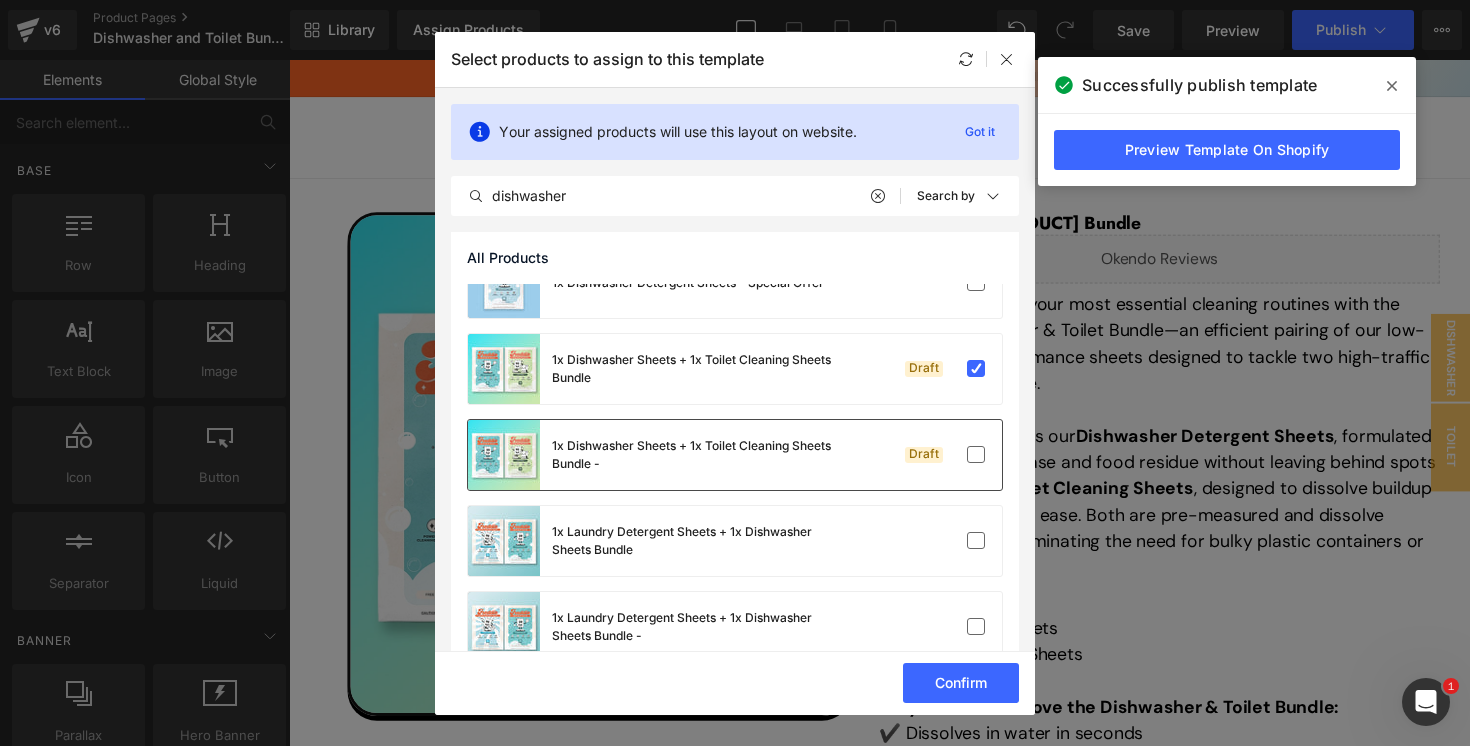 click on "1x Dishwasher Sheets + 1x Toilet Cleaning Sheets Bundle -" at bounding box center [702, 455] 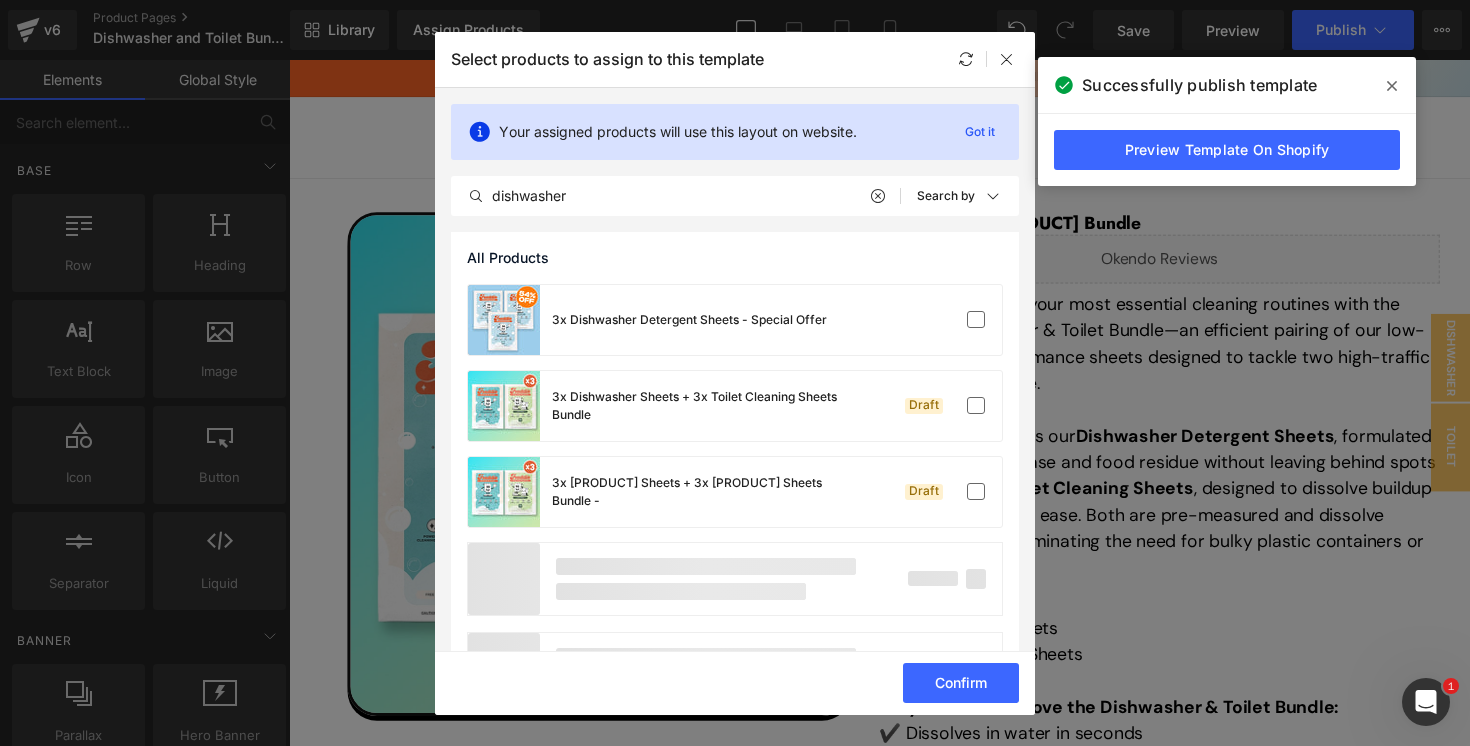scroll, scrollTop: 1480, scrollLeft: 0, axis: vertical 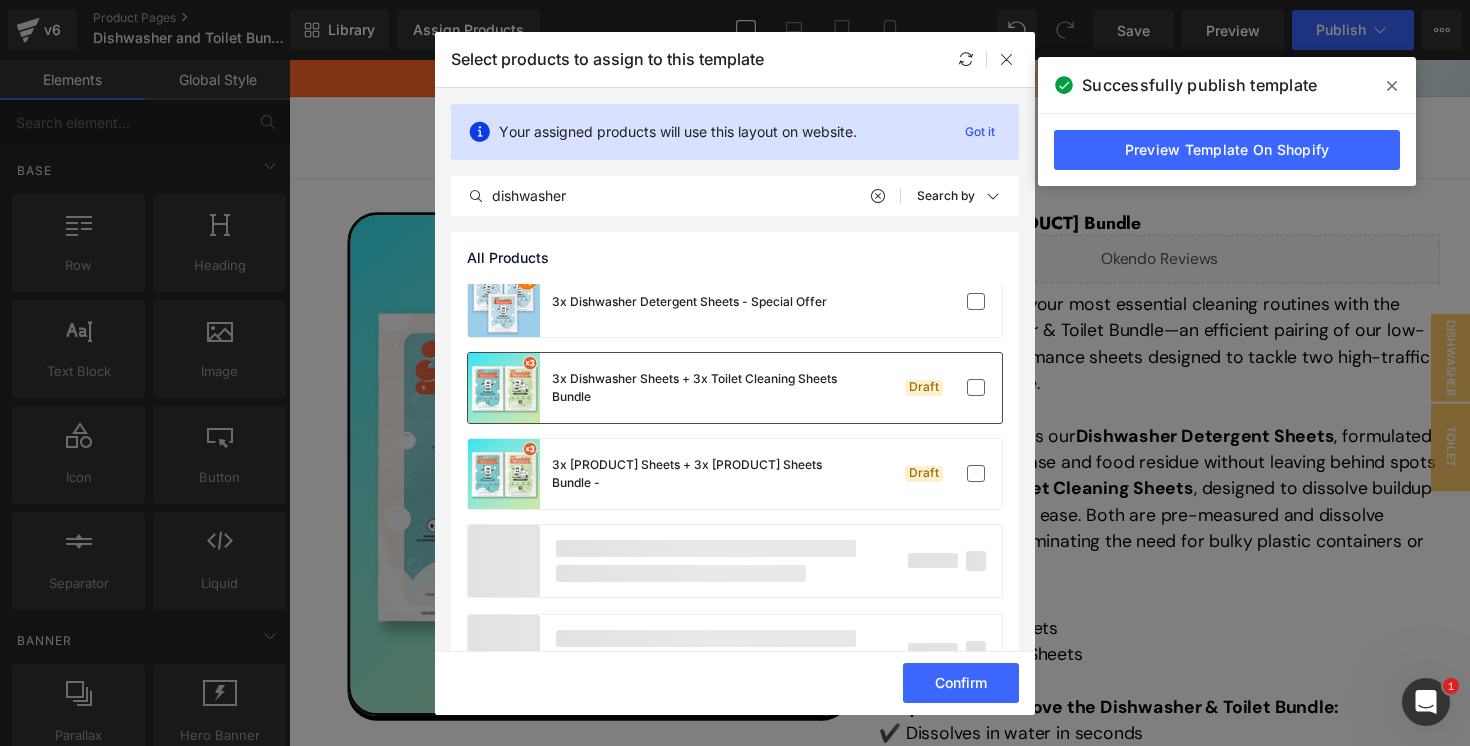 click on "3x Dishwasher Sheets + 3x Toilet Cleaning Sheets Bundle" at bounding box center [702, 388] 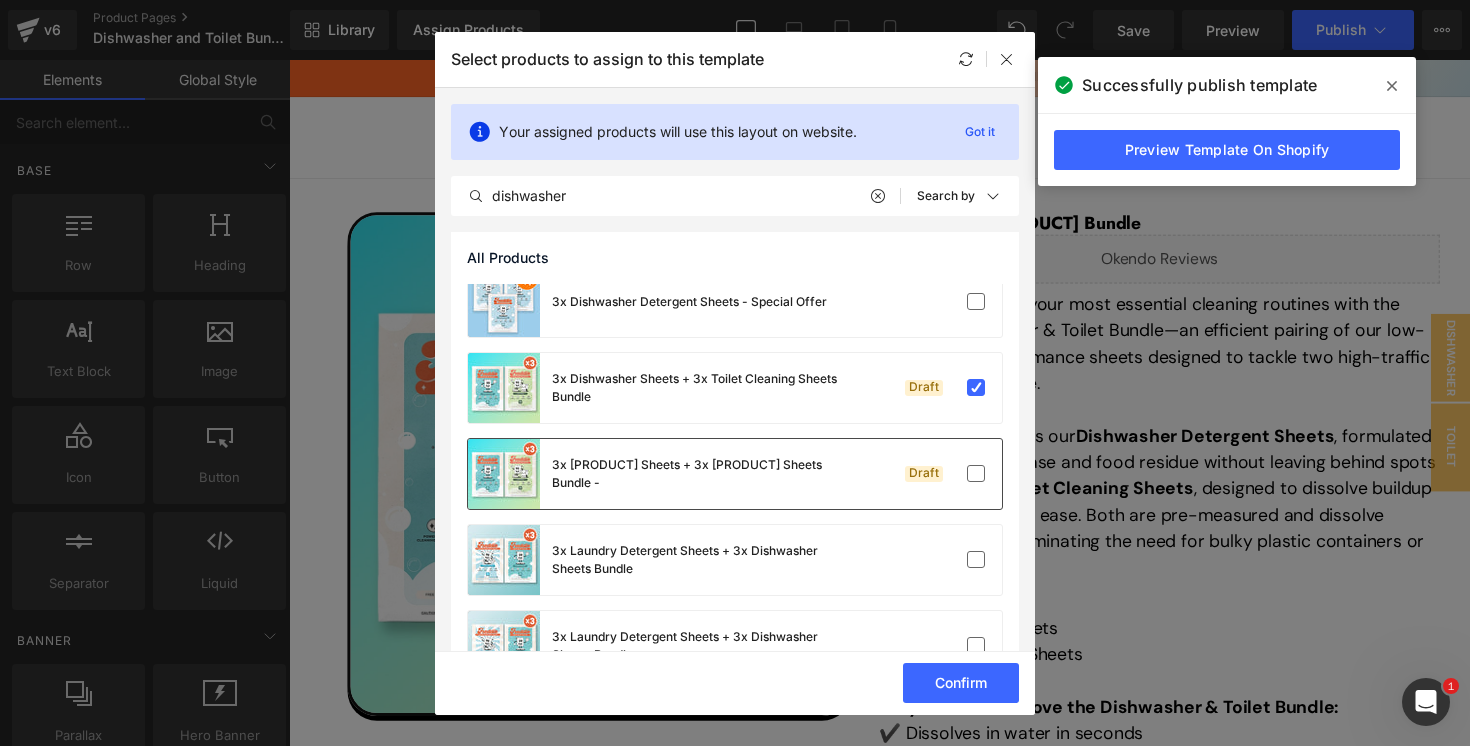click on "3x [PRODUCT] Sheets + 3x [PRODUCT] Sheets Bundle -" at bounding box center (702, 474) 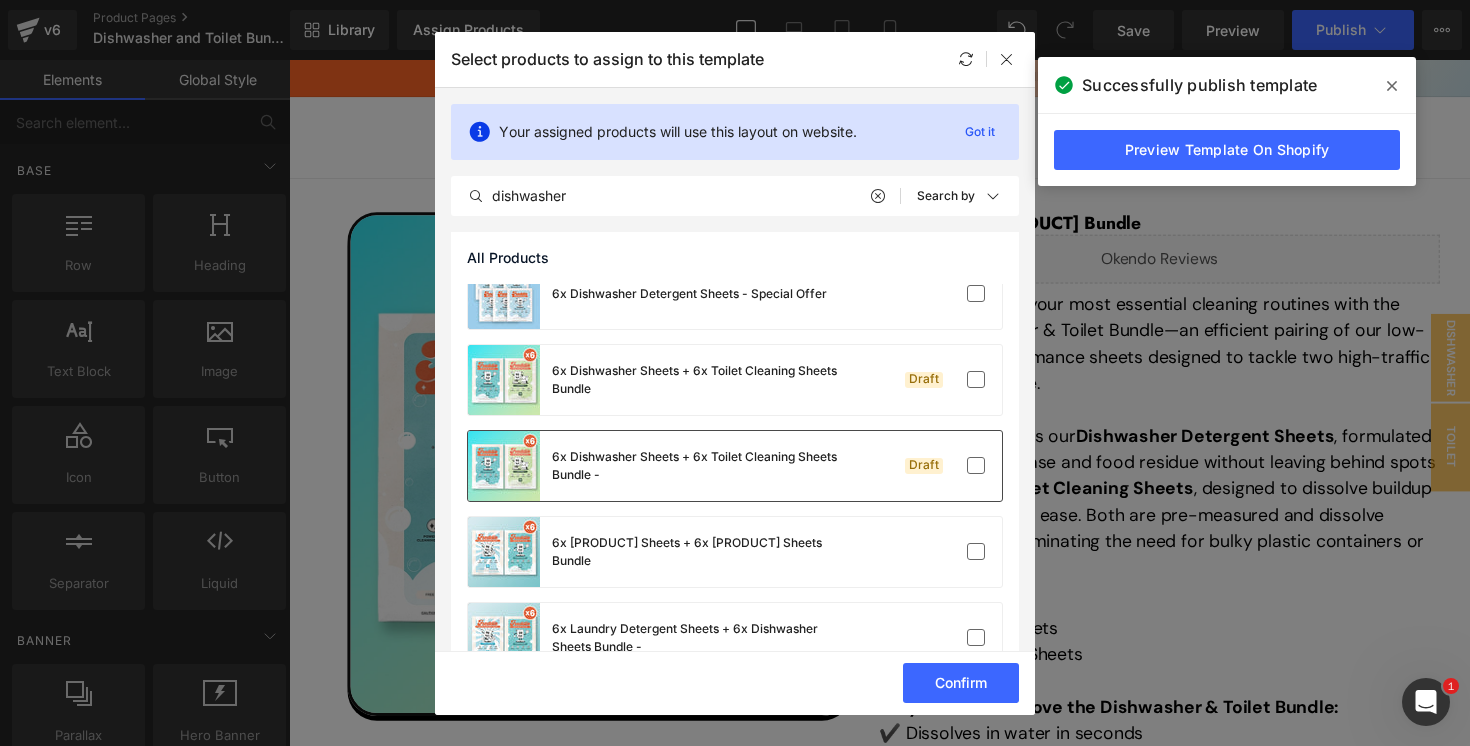 scroll, scrollTop: 2447, scrollLeft: 0, axis: vertical 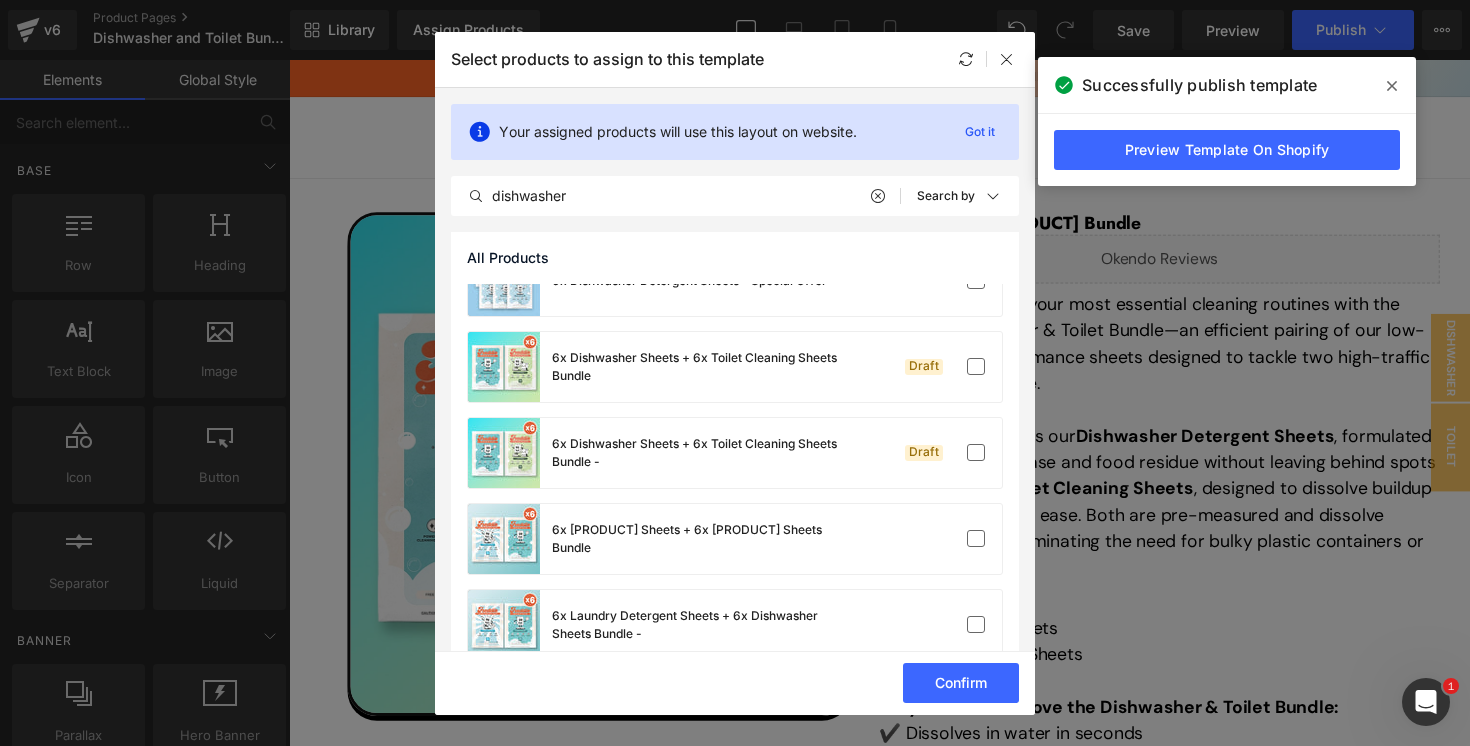 click on "12x Dishwasher Detergent Sheets 12x Dishwasher Detergent Sheets - 12x Laundry Detergent Sheets + Free 1x Dishwasher Detergent Sheets 1x Dishwasher Detergent Sheets 1x Dishwasher Detergent Sheets - 1x Dishwasher Detergent Sheets - Email Offer 1x Dishwasher Detergent Sheets - Special Offer 1x Dishwasher Detergent Sheets - Special Offer - 1x Dishwasher Sheets + 1x Toilet Cleaning Sheets Bundle Draft 1x Dishwasher Sheets + 1x Toilet Cleaning Sheets Bundle - Draft 1x Laundry Detergent Sheets + 1x Dishwasher Sheets Bundle 1x Laundry Detergent Sheets + 1x Dishwasher Sheets Bundle - 2x Dishwasher Detergent Sheets 2x Dishwasher Detergent Sheets - 2x Dishwasher Detergent Sheets - Special Offer 3x Dishwasher Detergent Sheets 3x Dishwasher Detergent Sheets - 3x Dishwasher Detergent Sheets - Special Offer 3x Dishwasher Sheets + 3x Toilet Cleaning Sheets Bundle Draft 3x Dishwasher Sheets + 3x Toilet Cleaning Sheets Bundle - Draft 3x Laundry Detergent Sheets + 3x Dishwasher Sheets Bundle 4x Dishwasher Detergent Sheets Draft" at bounding box center [735, -571] 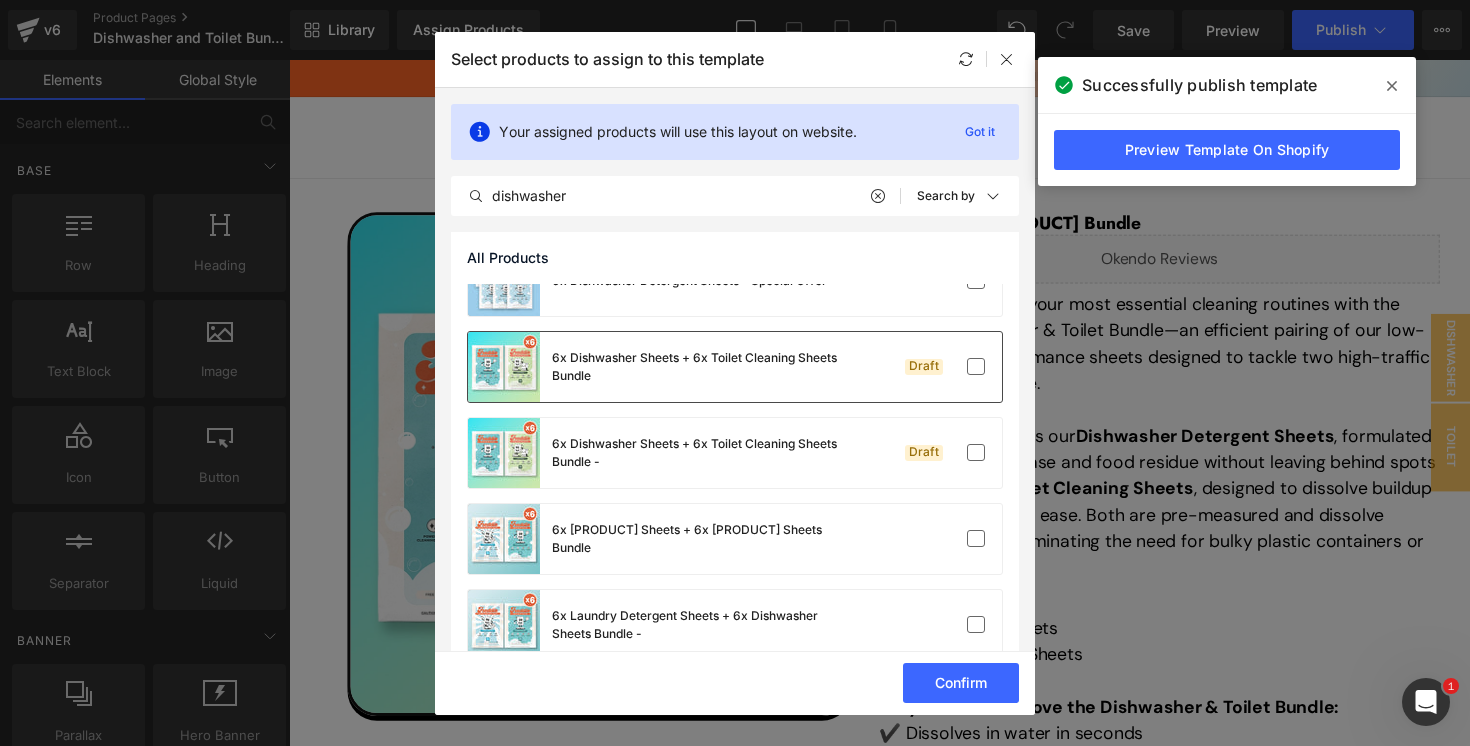 click on "6x Dishwasher Sheets + 6x Toilet Cleaning Sheets Bundle" at bounding box center (702, 367) 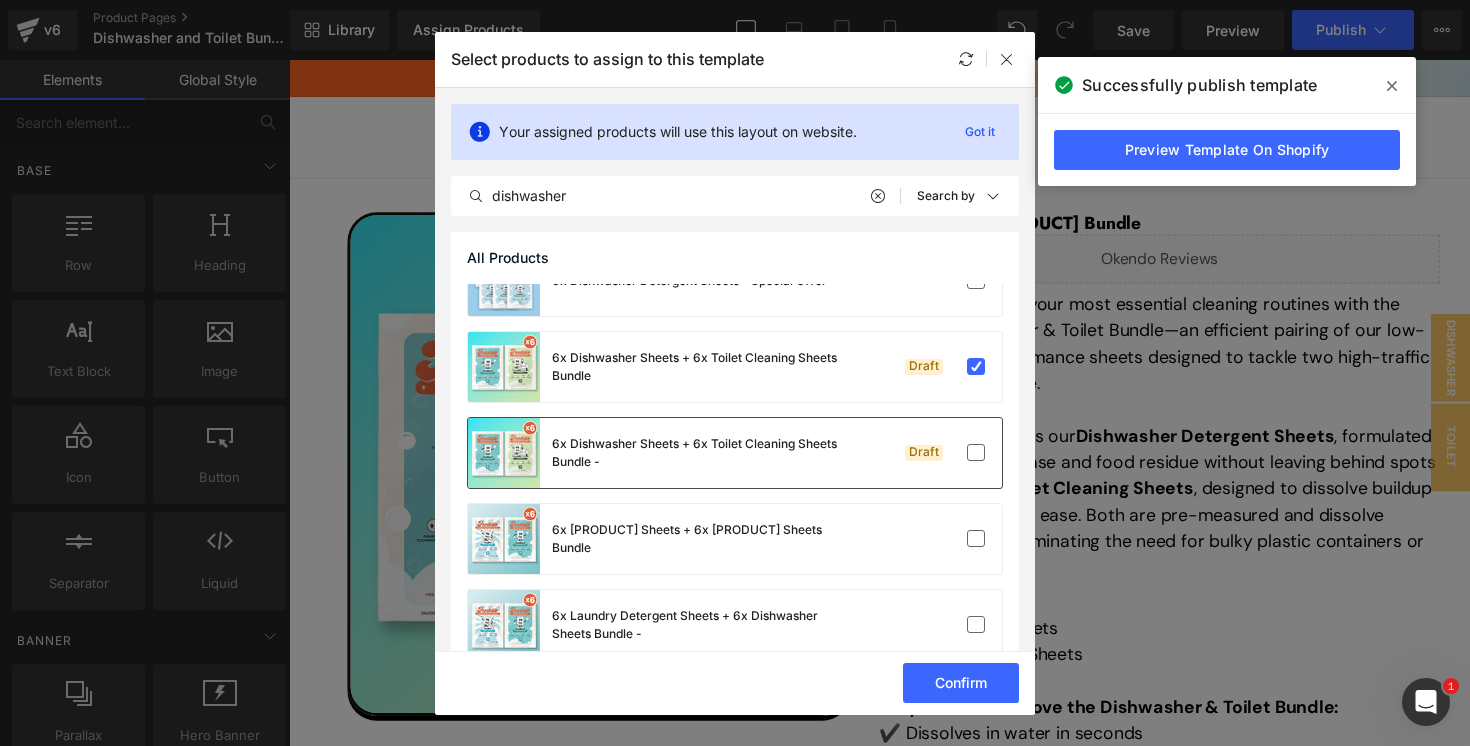 click on "6x Dishwasher Sheets + 6x Toilet Cleaning Sheets Bundle -" at bounding box center [660, 453] 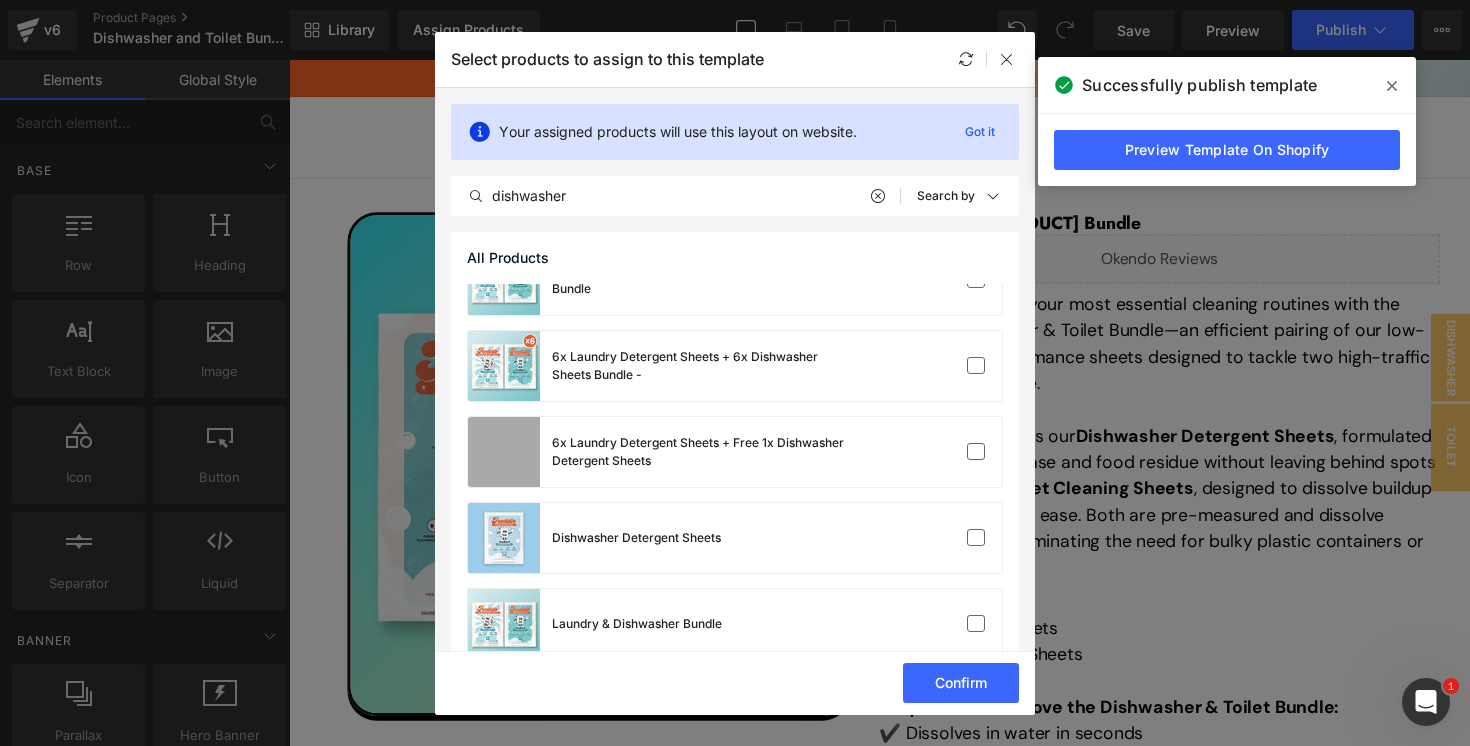 scroll, scrollTop: 2829, scrollLeft: 0, axis: vertical 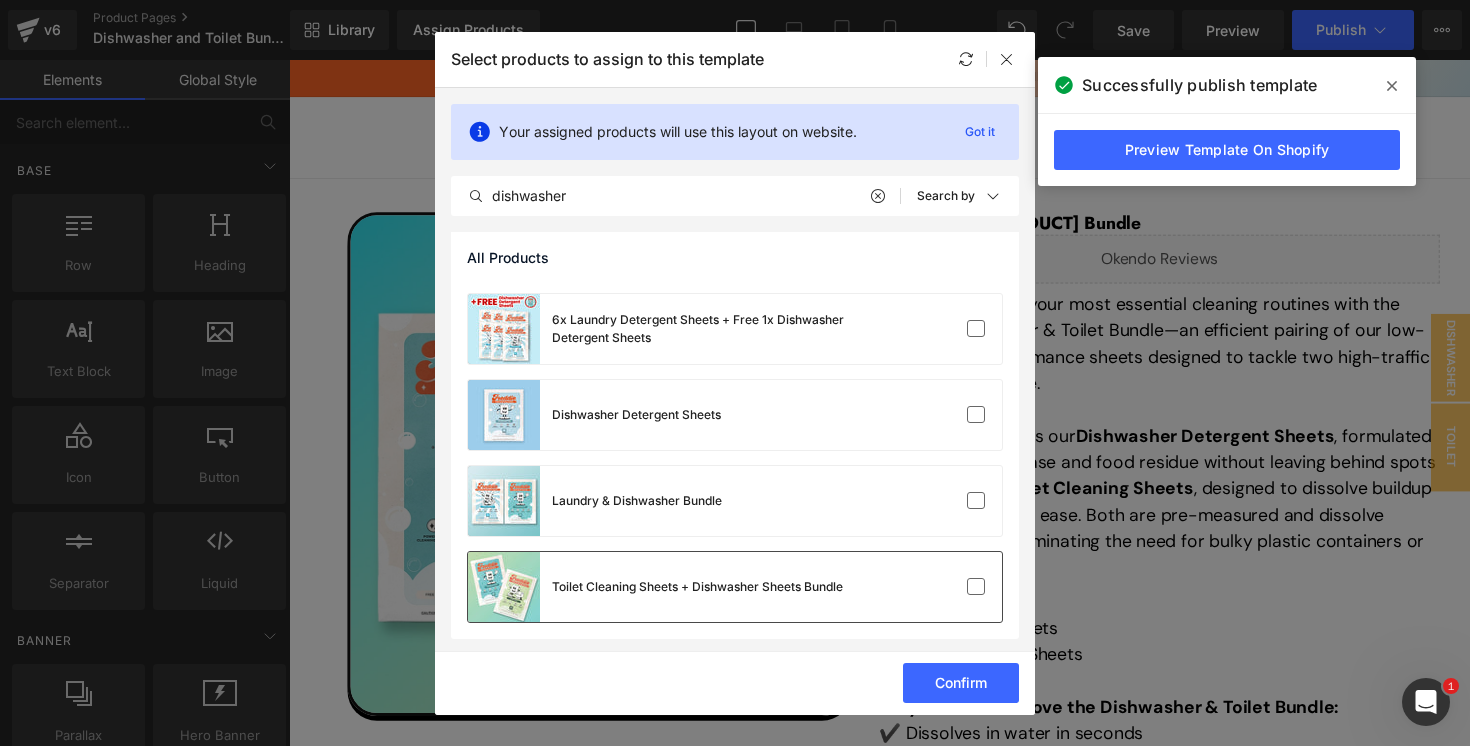 click on "Toilet Cleaning Sheets + Dishwasher Sheets Bundle" at bounding box center [655, 587] 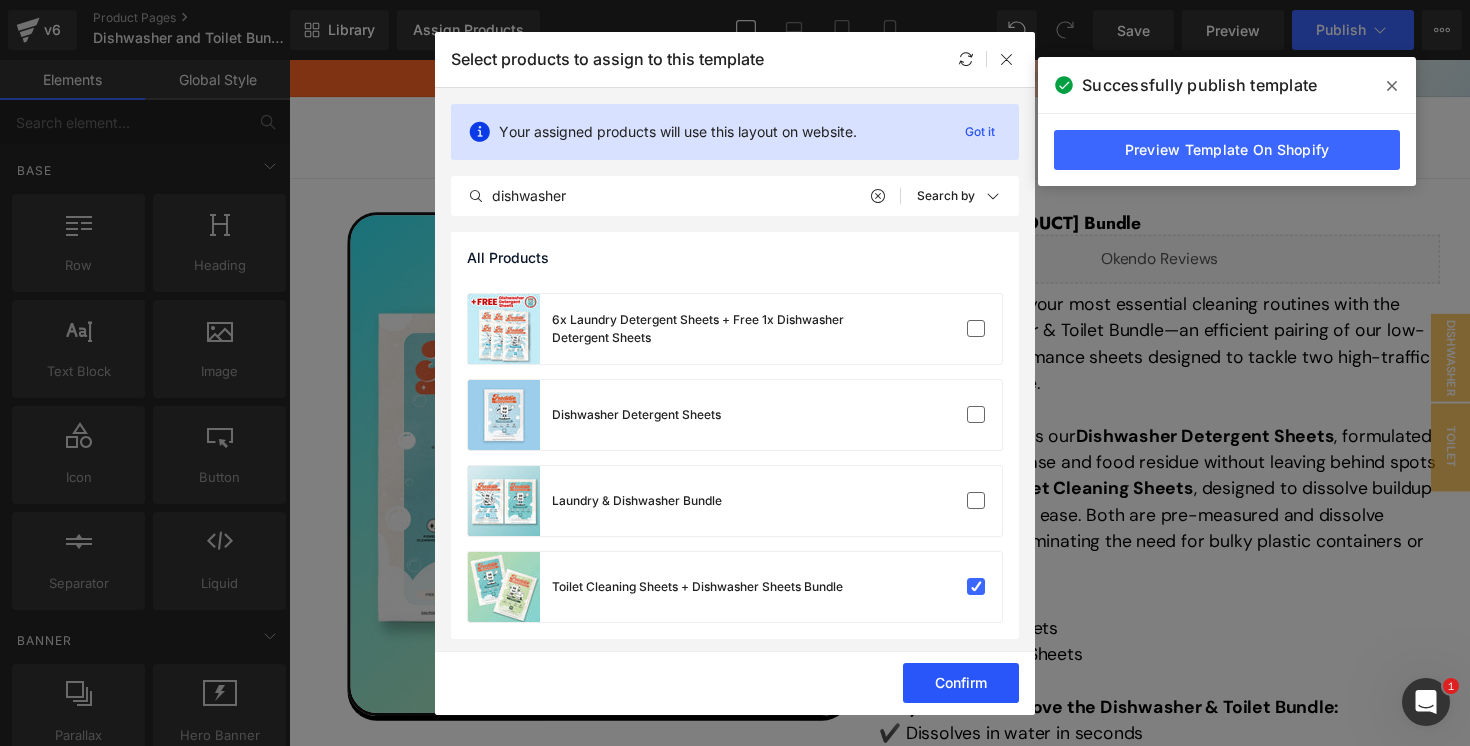 click on "Confirm" at bounding box center [961, 683] 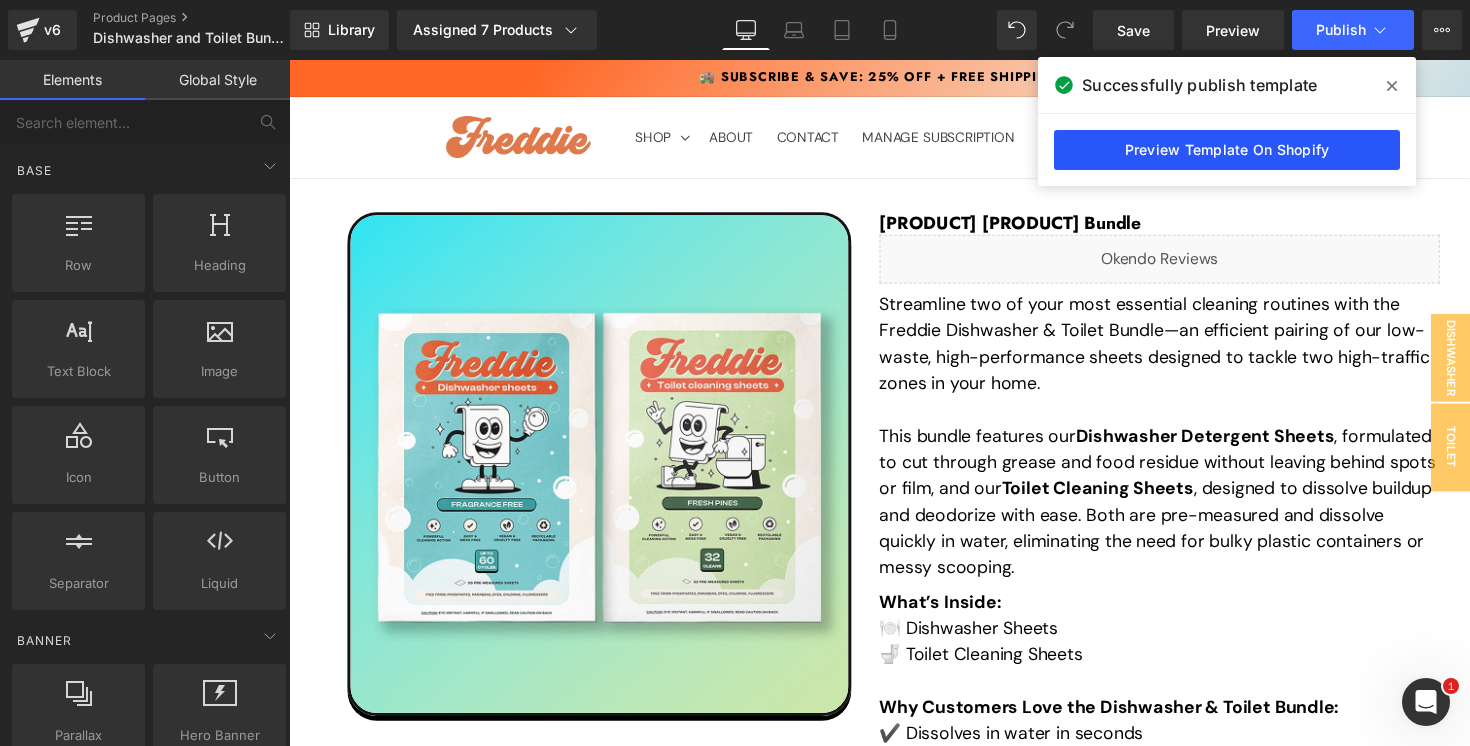 click on "Preview Template On Shopify" at bounding box center (1227, 150) 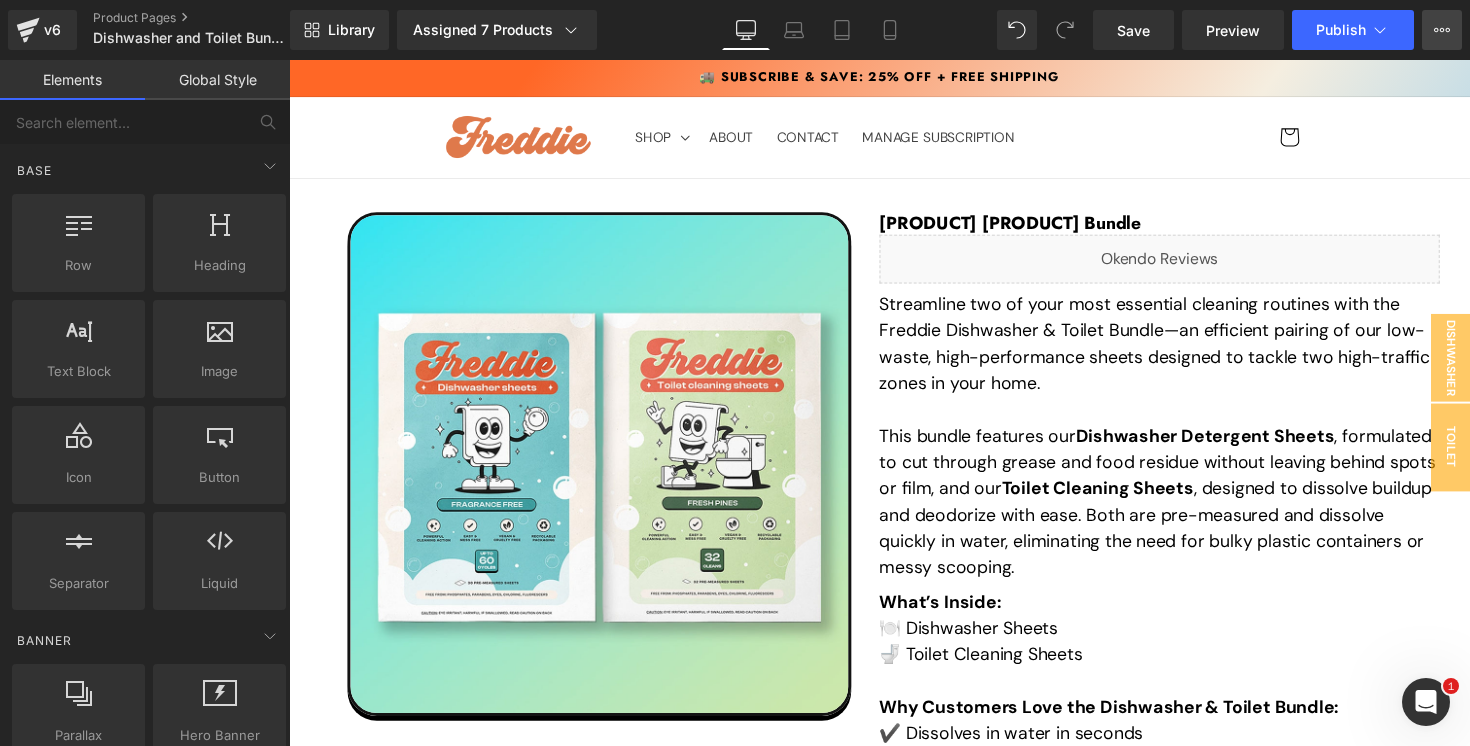 click on "View Live Page View with current Template Save Template to Library Schedule Publish  Optimize  Publish Settings Shortcuts" at bounding box center (1442, 30) 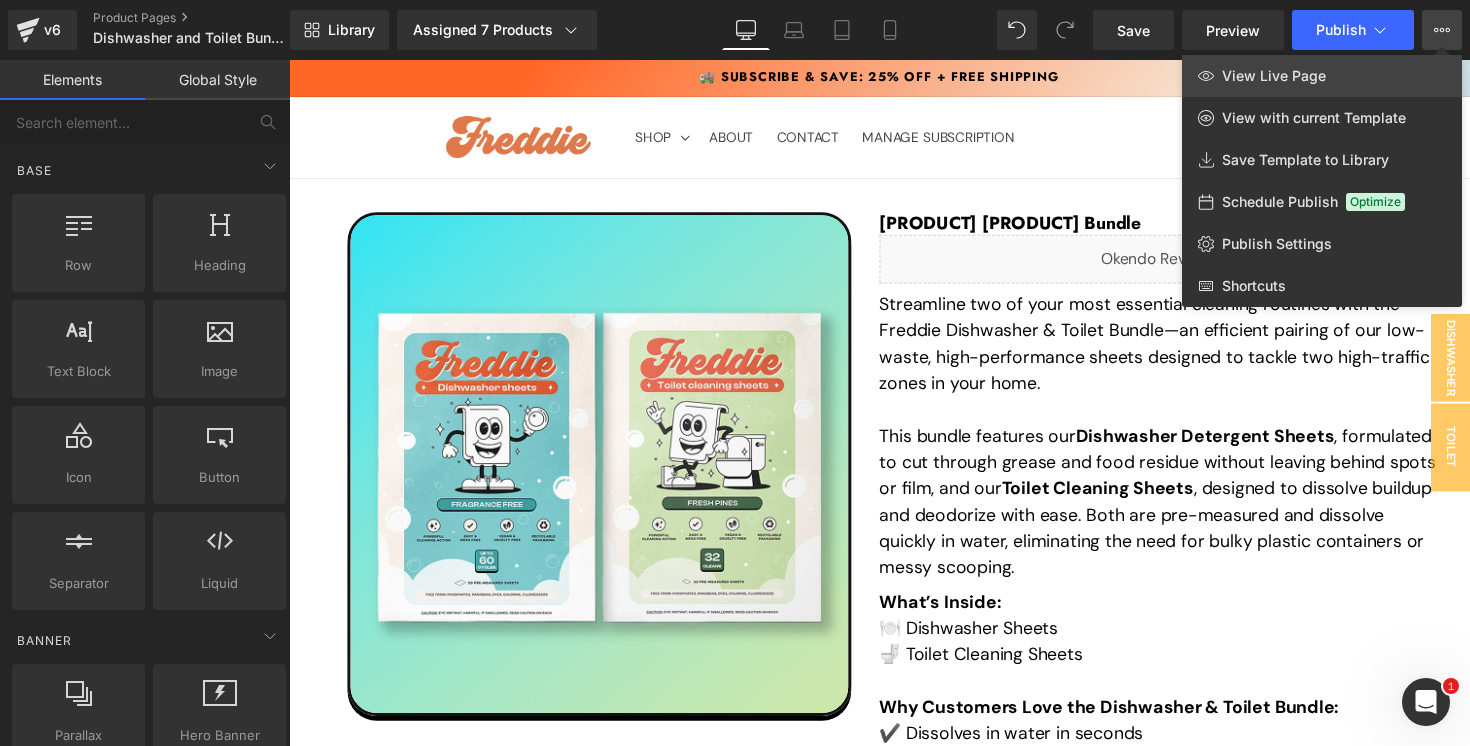 click on "View Live Page" at bounding box center [1322, 76] 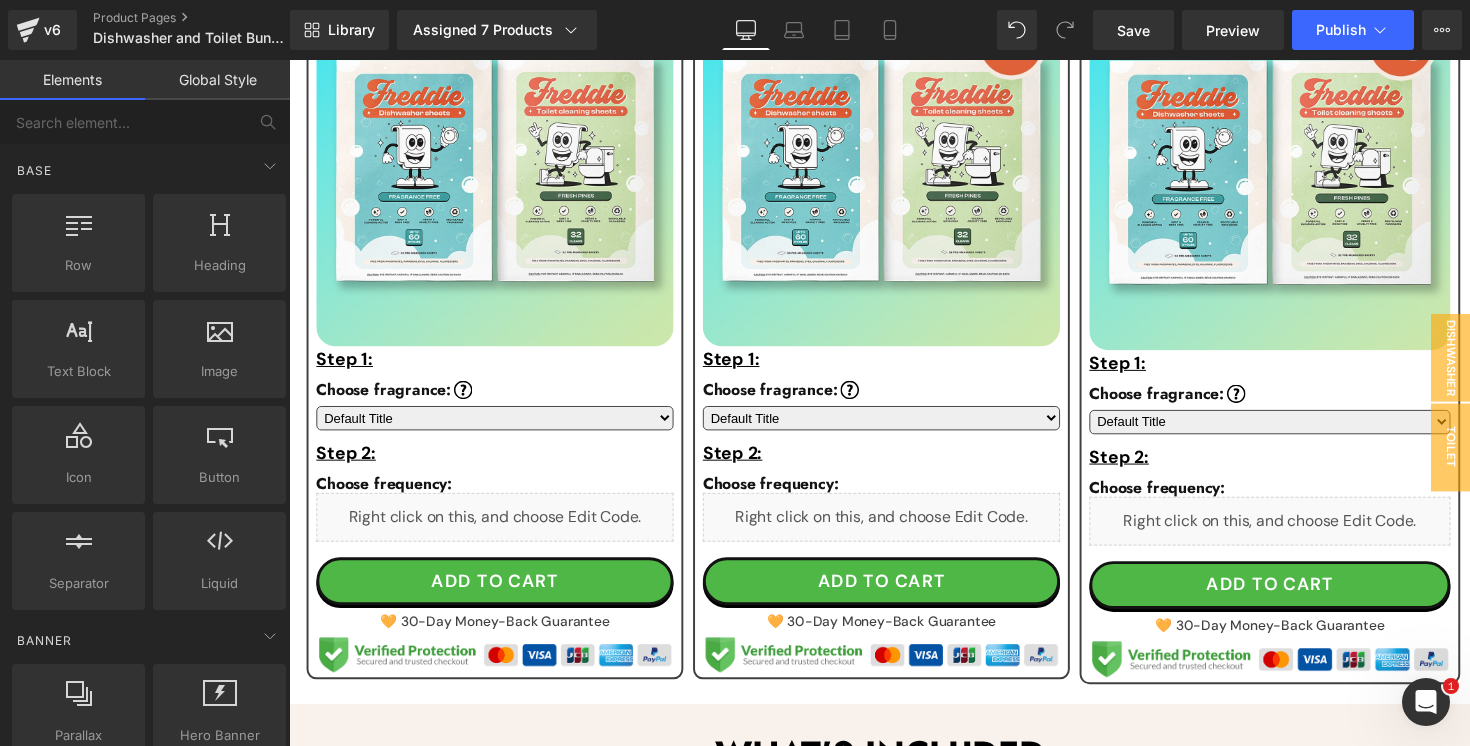 scroll, scrollTop: 1350, scrollLeft: 0, axis: vertical 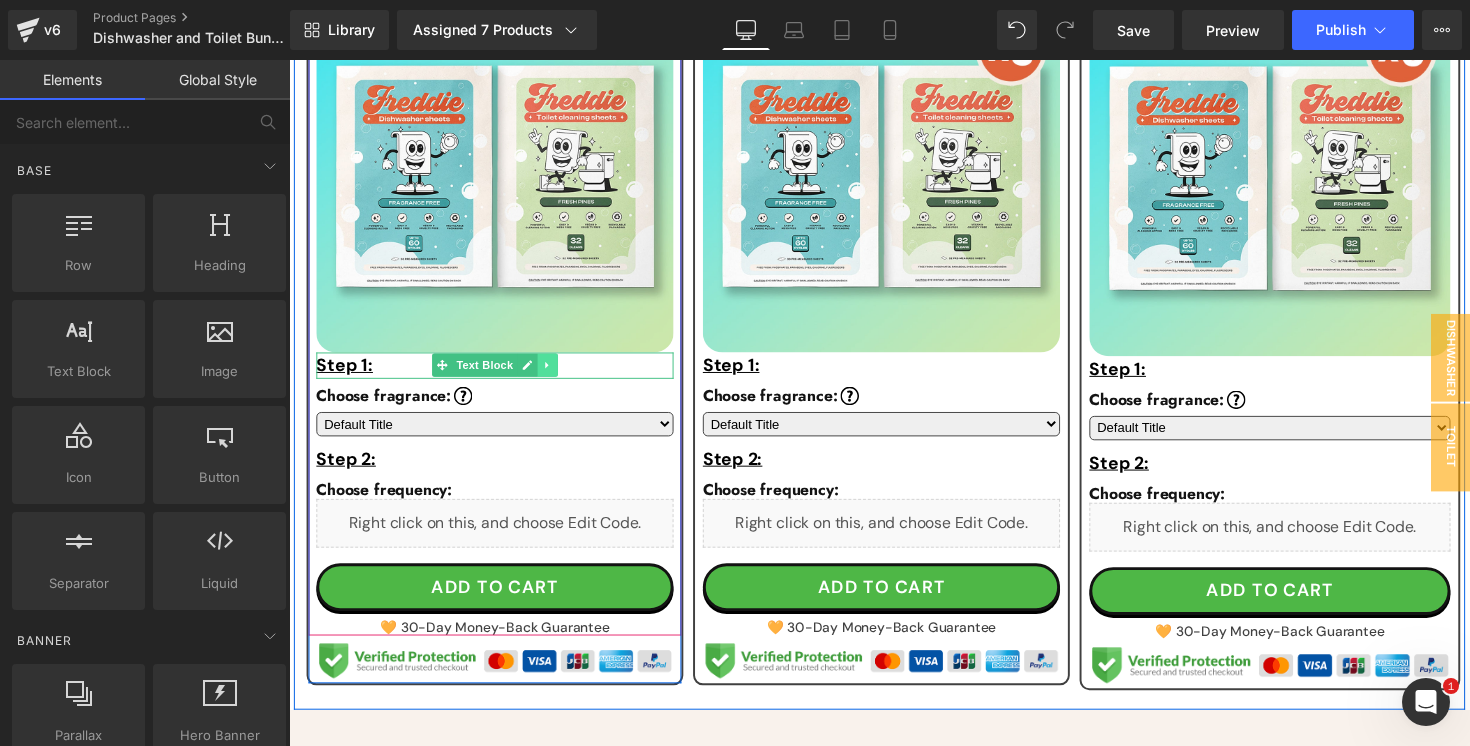click 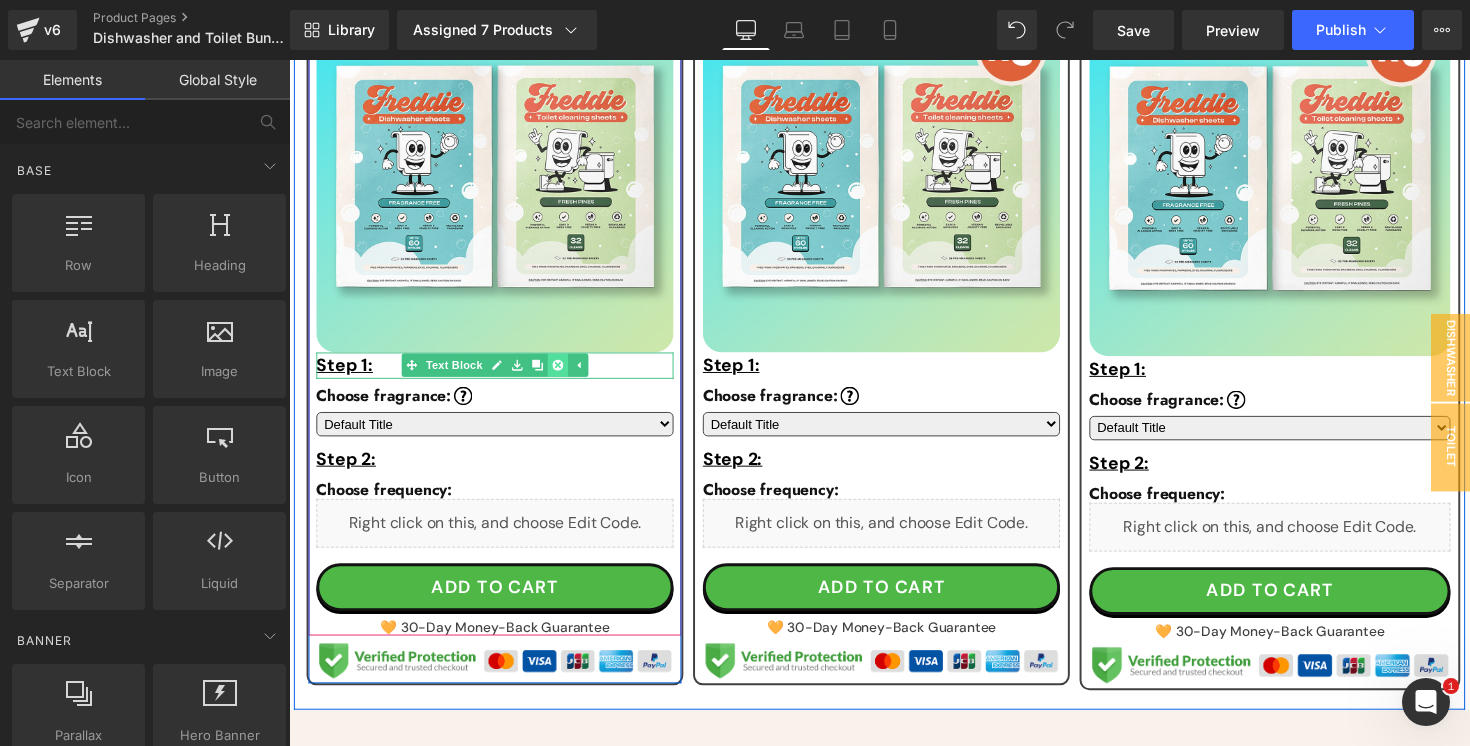 click 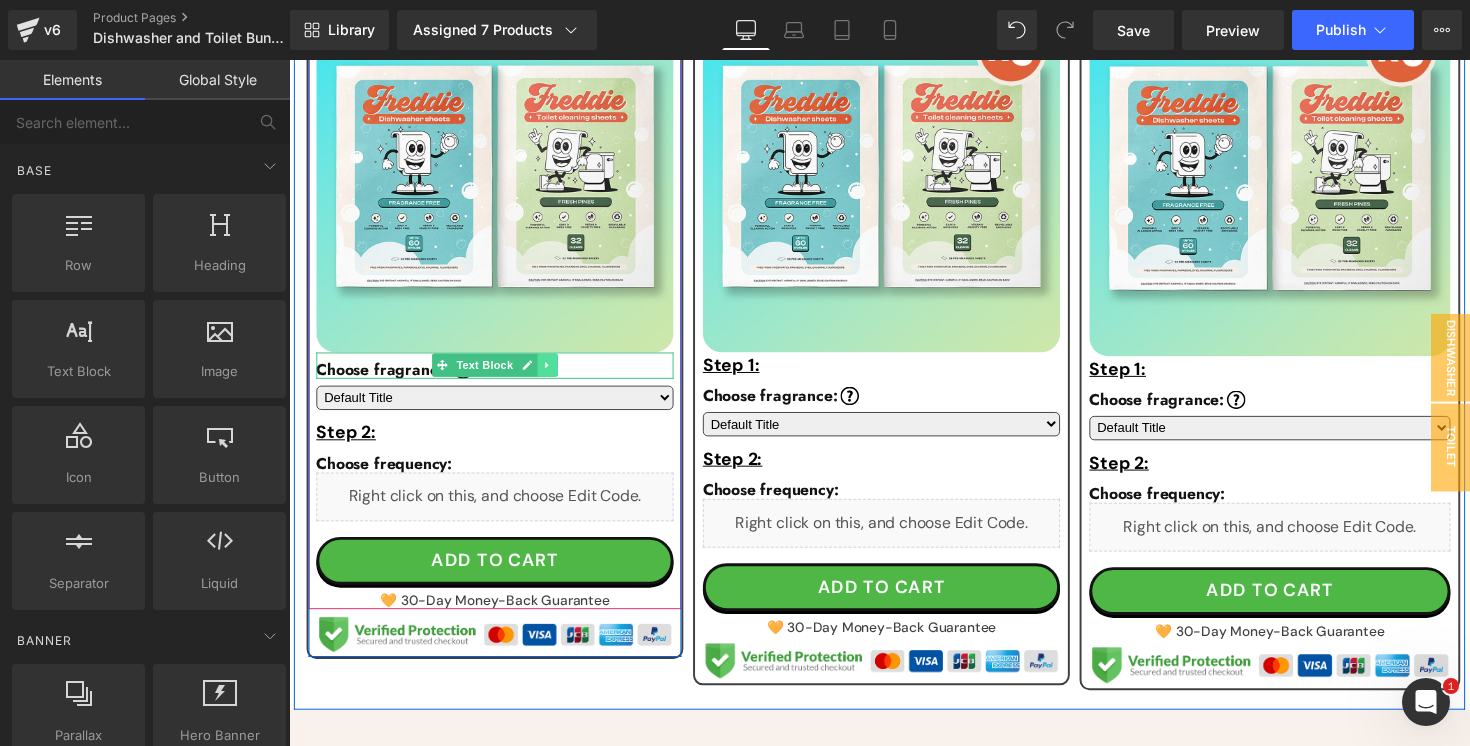 click 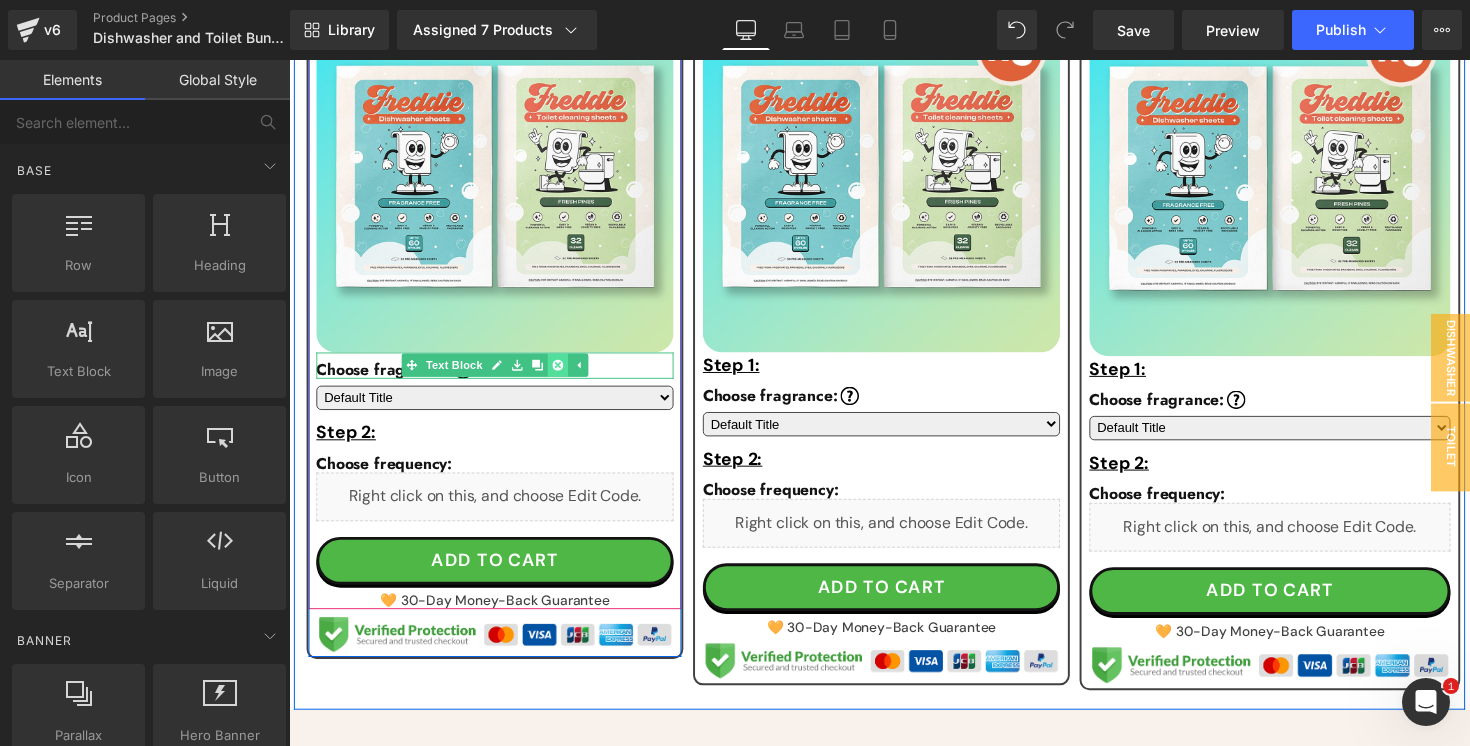 click 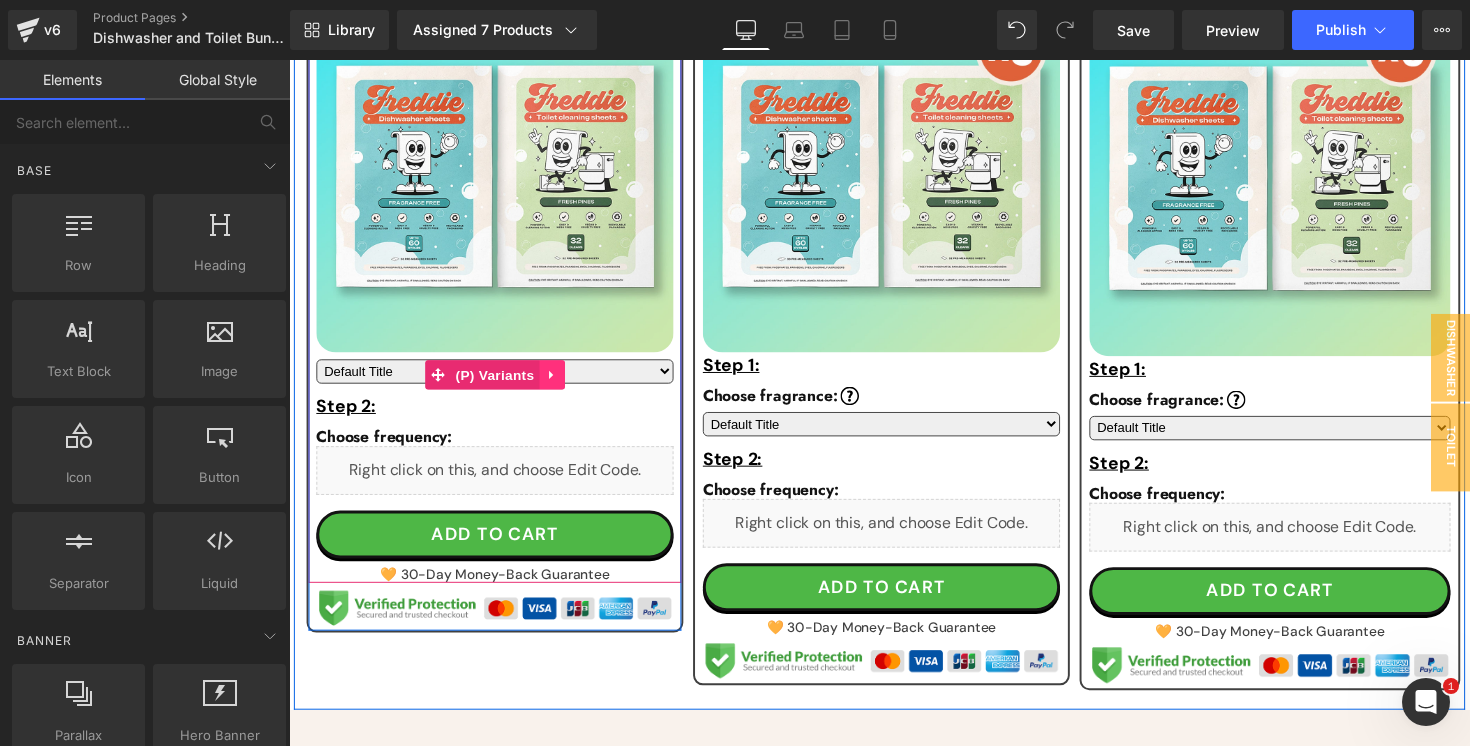 click at bounding box center (558, 383) 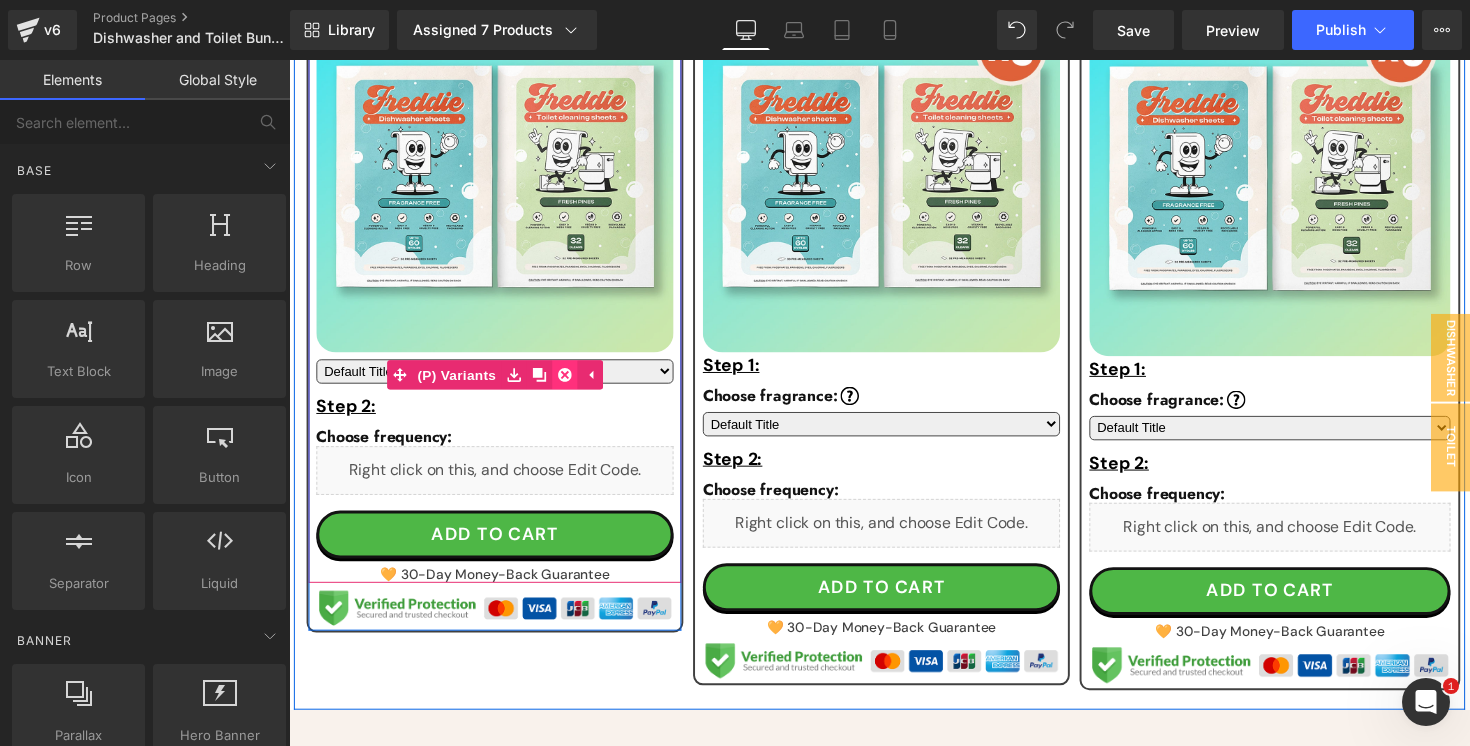 click 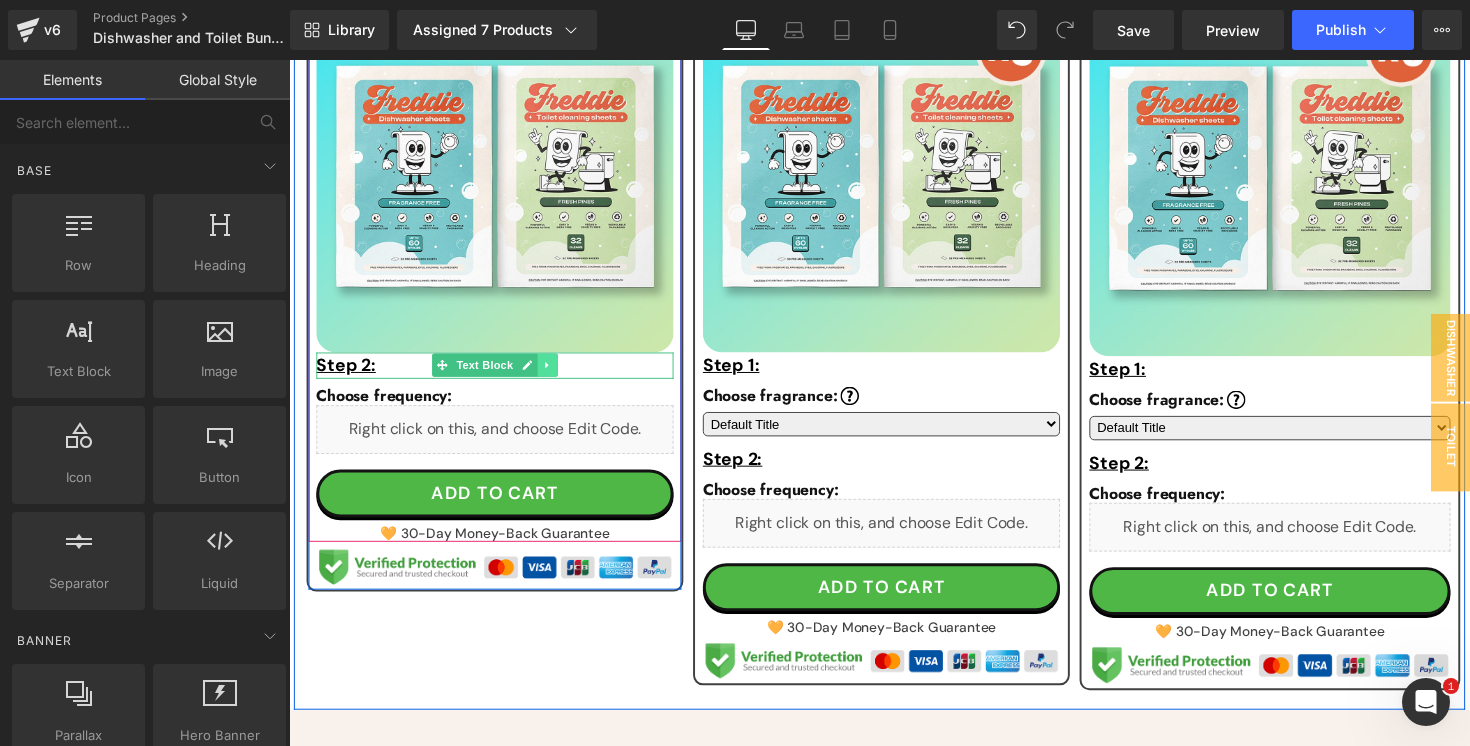 click 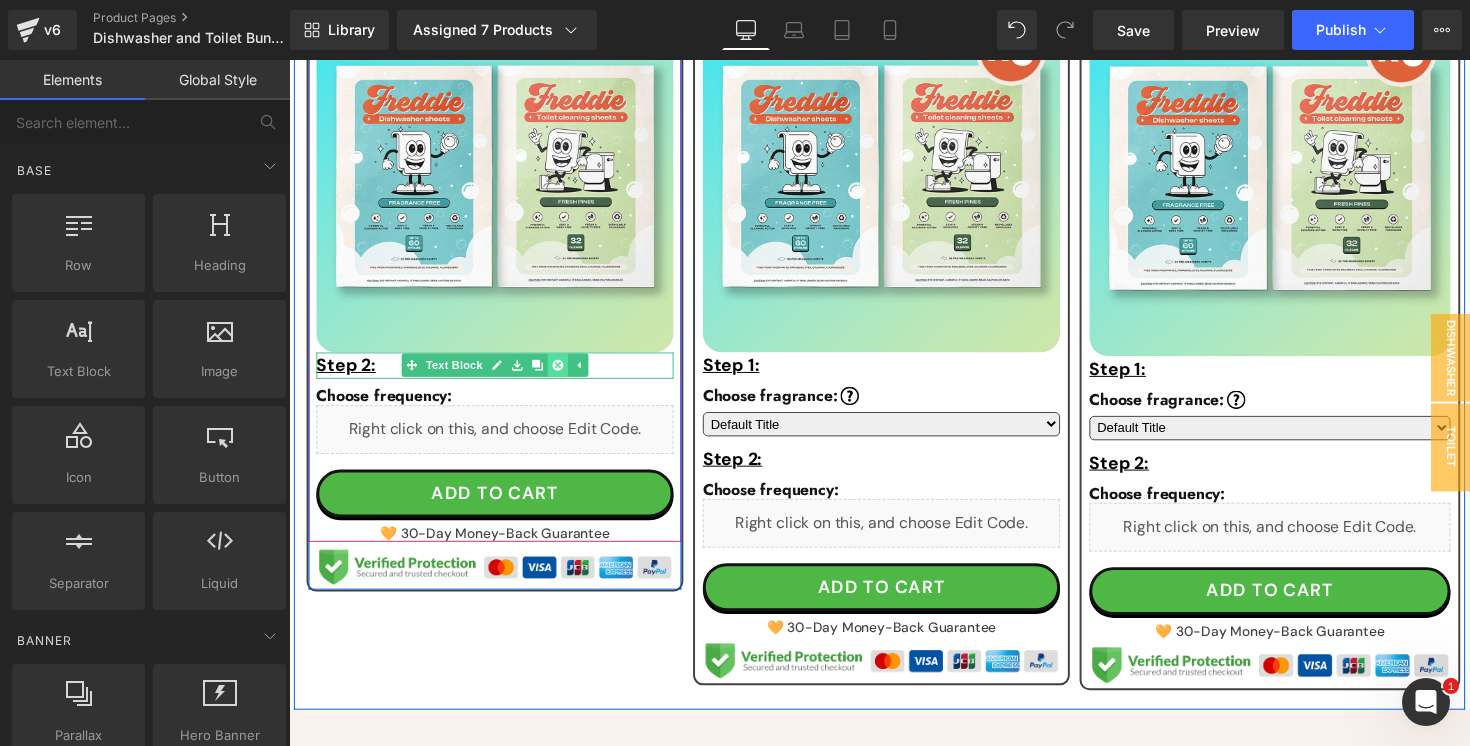 click 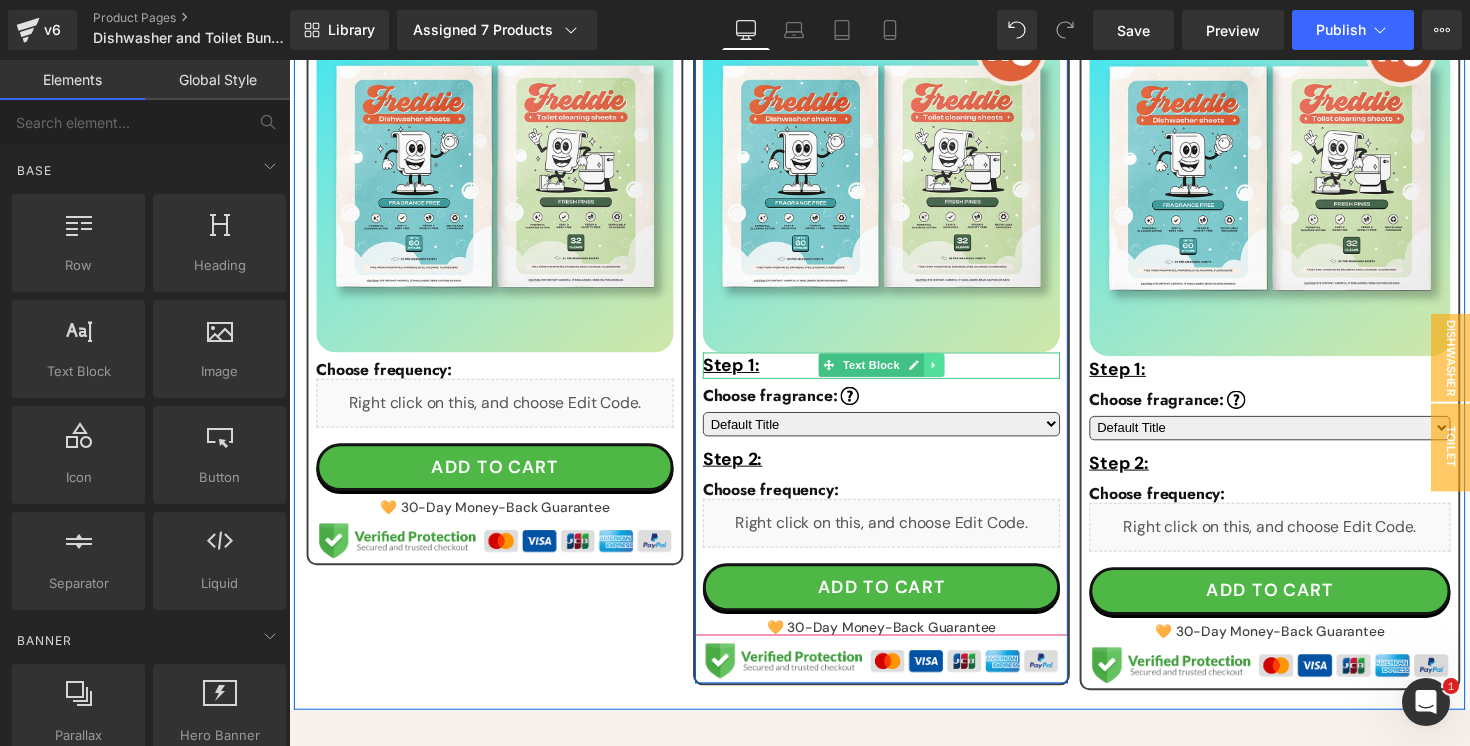 click 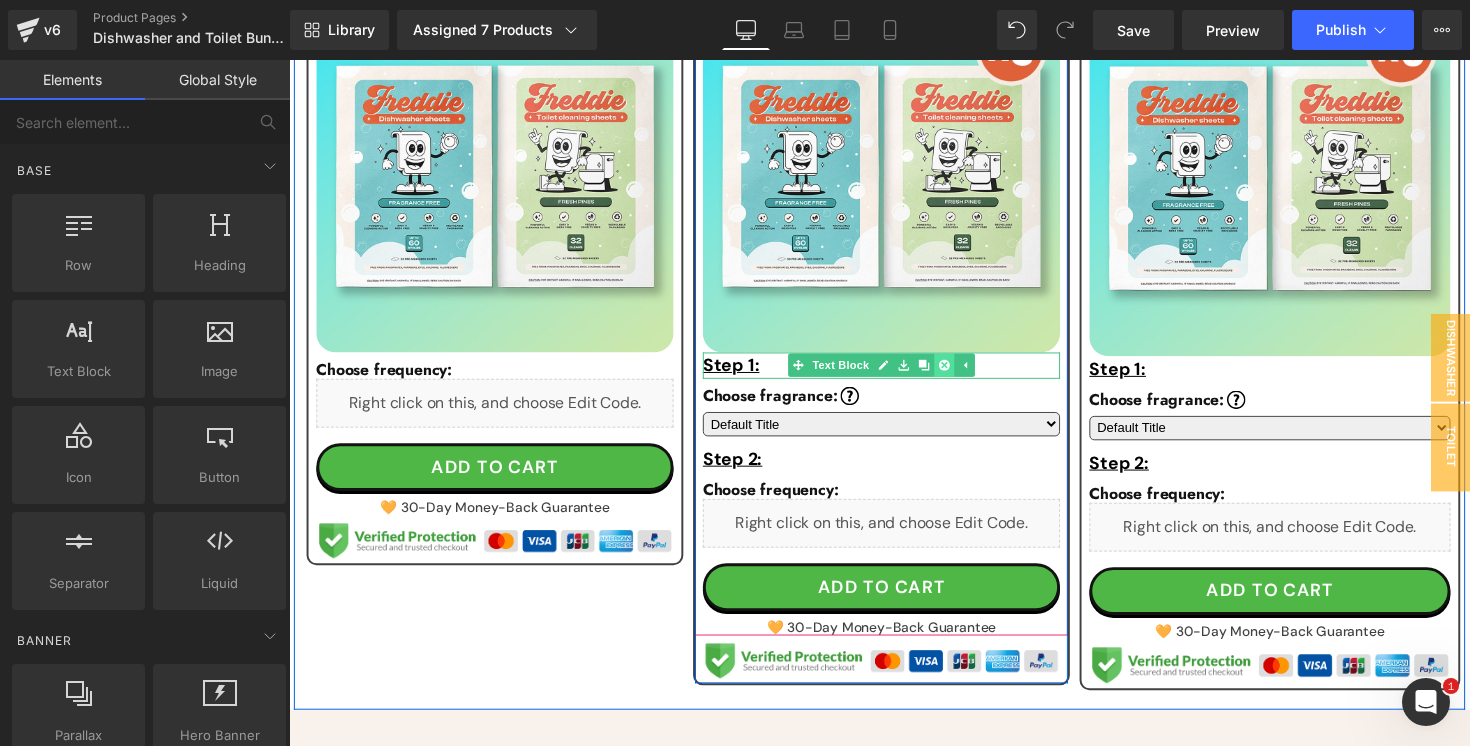 click 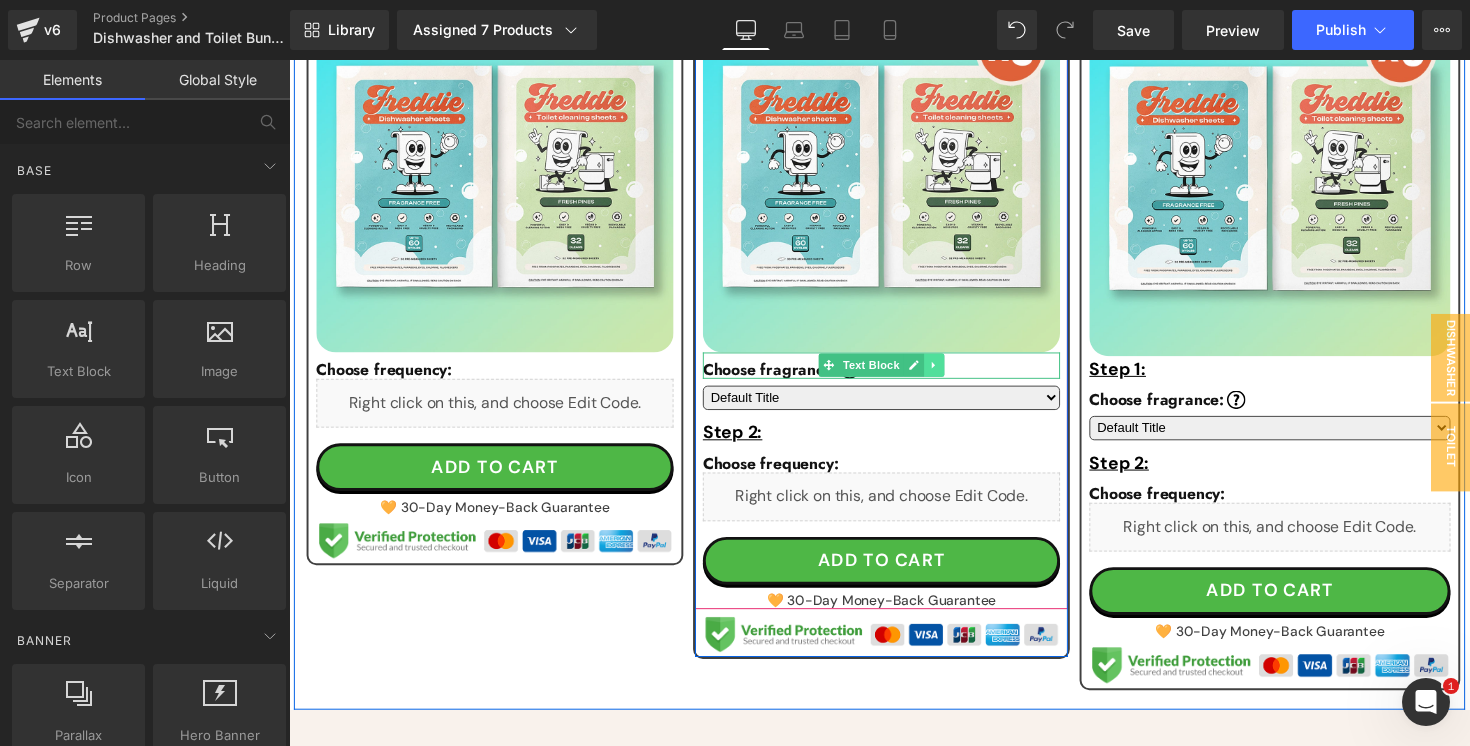 click 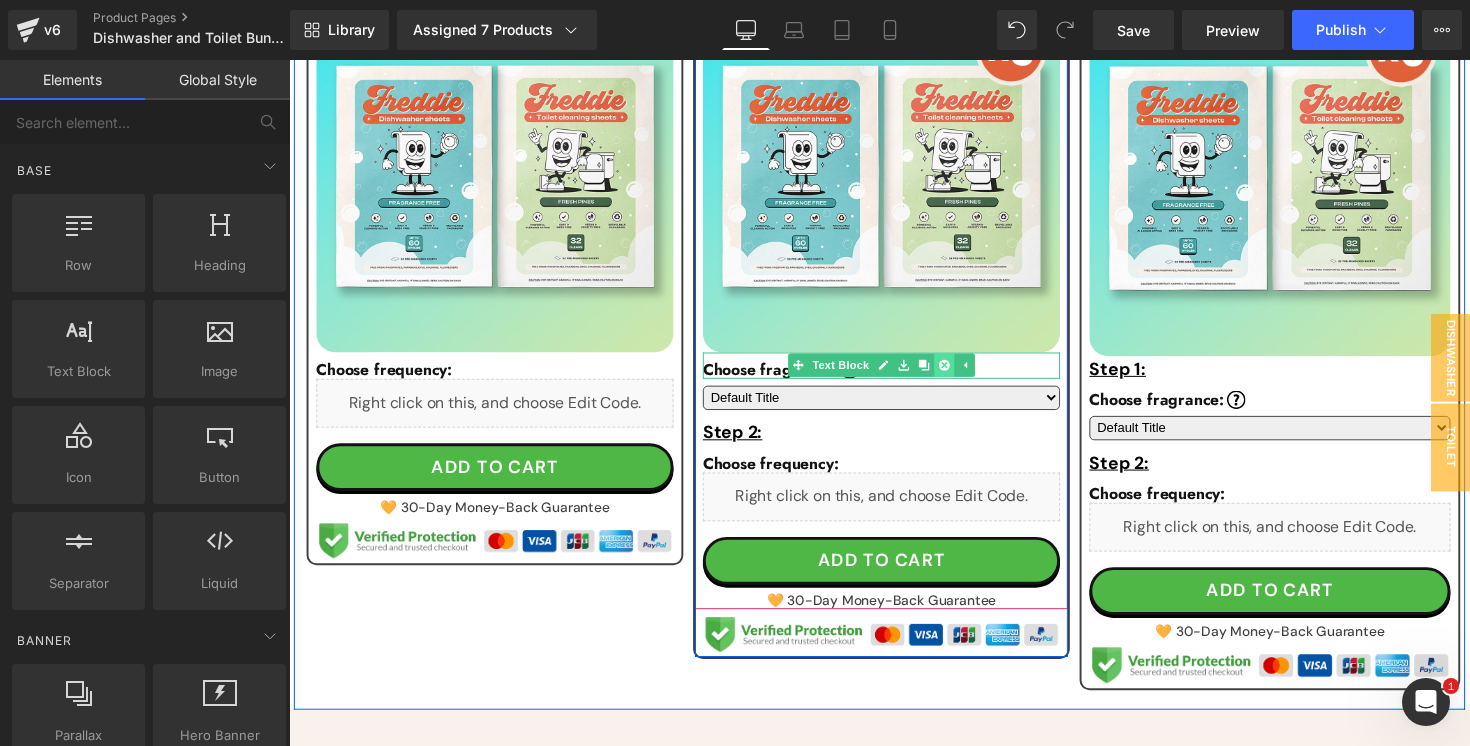 click 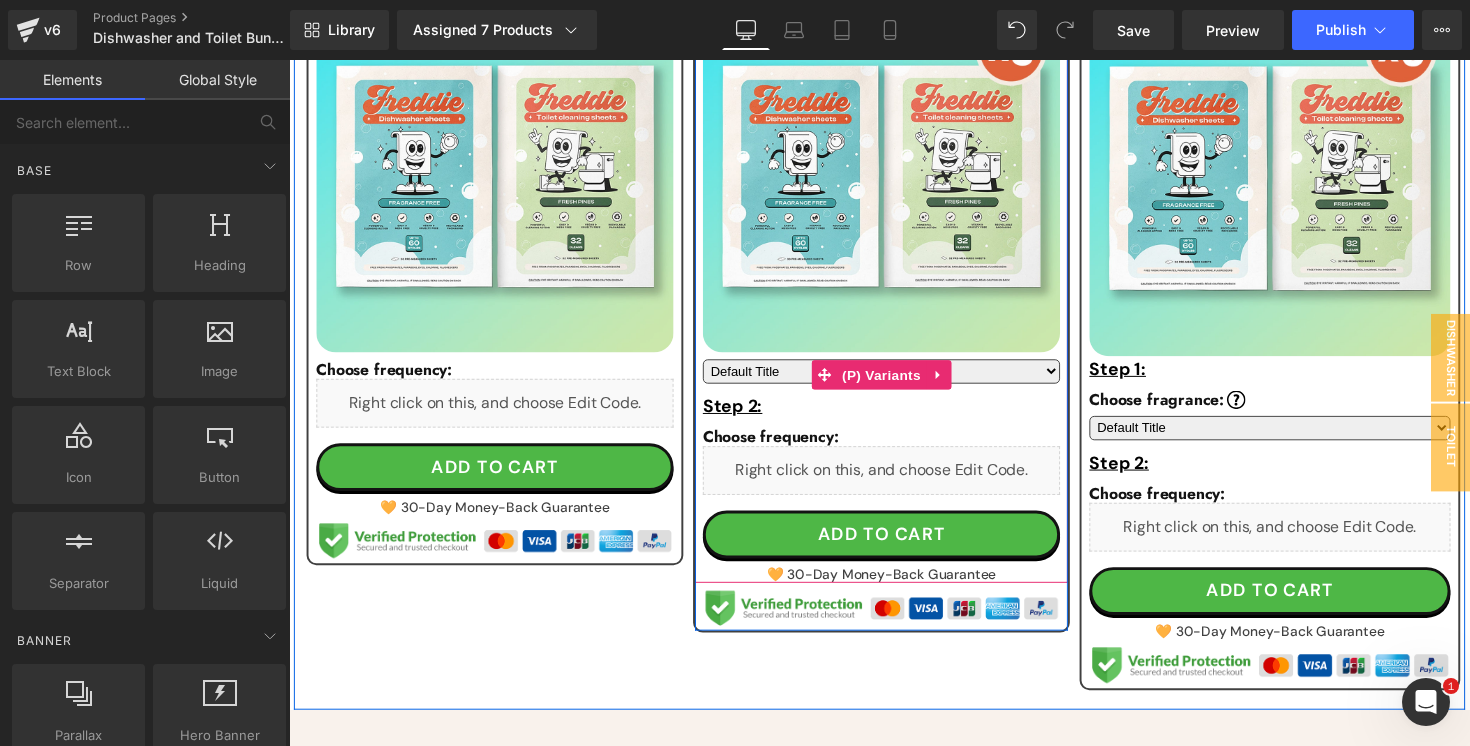 click at bounding box center (954, 383) 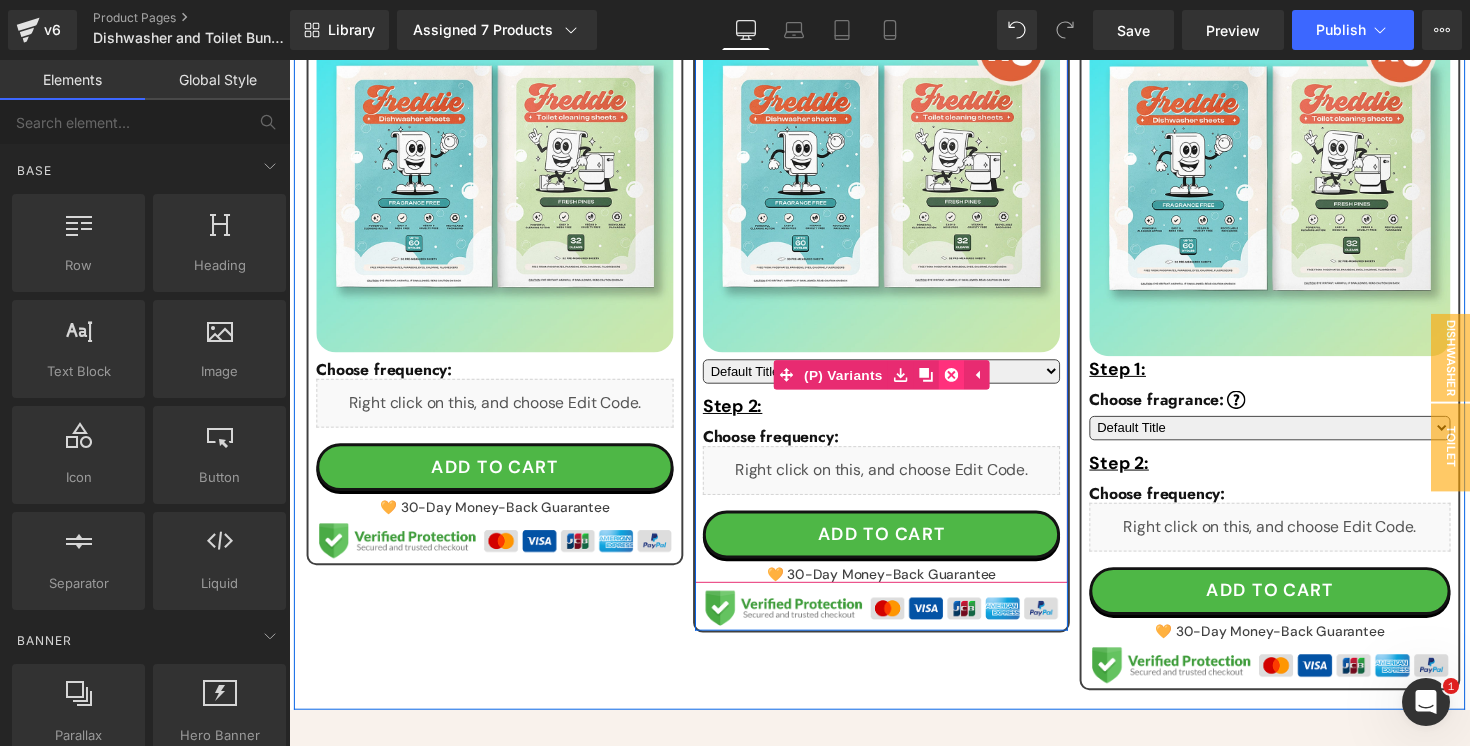 click at bounding box center [967, 383] 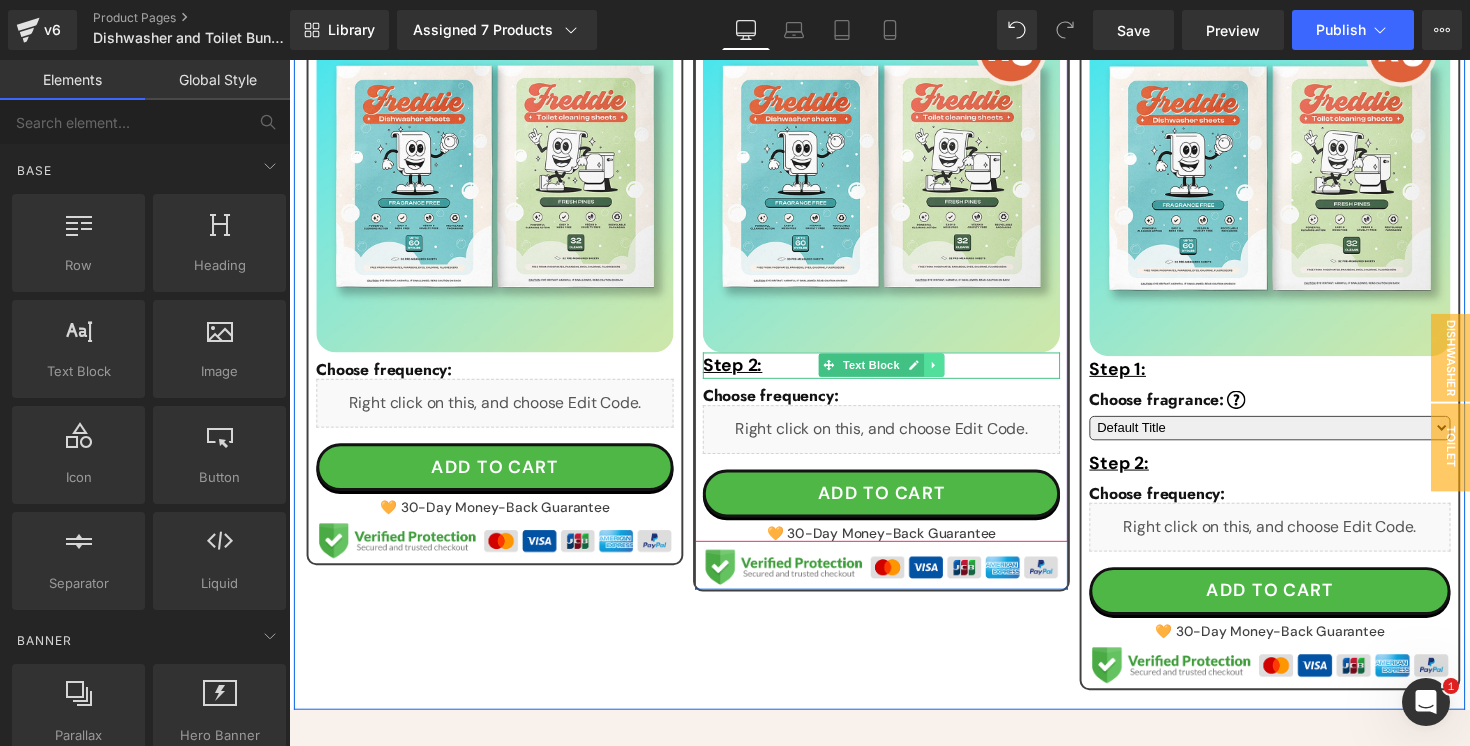click 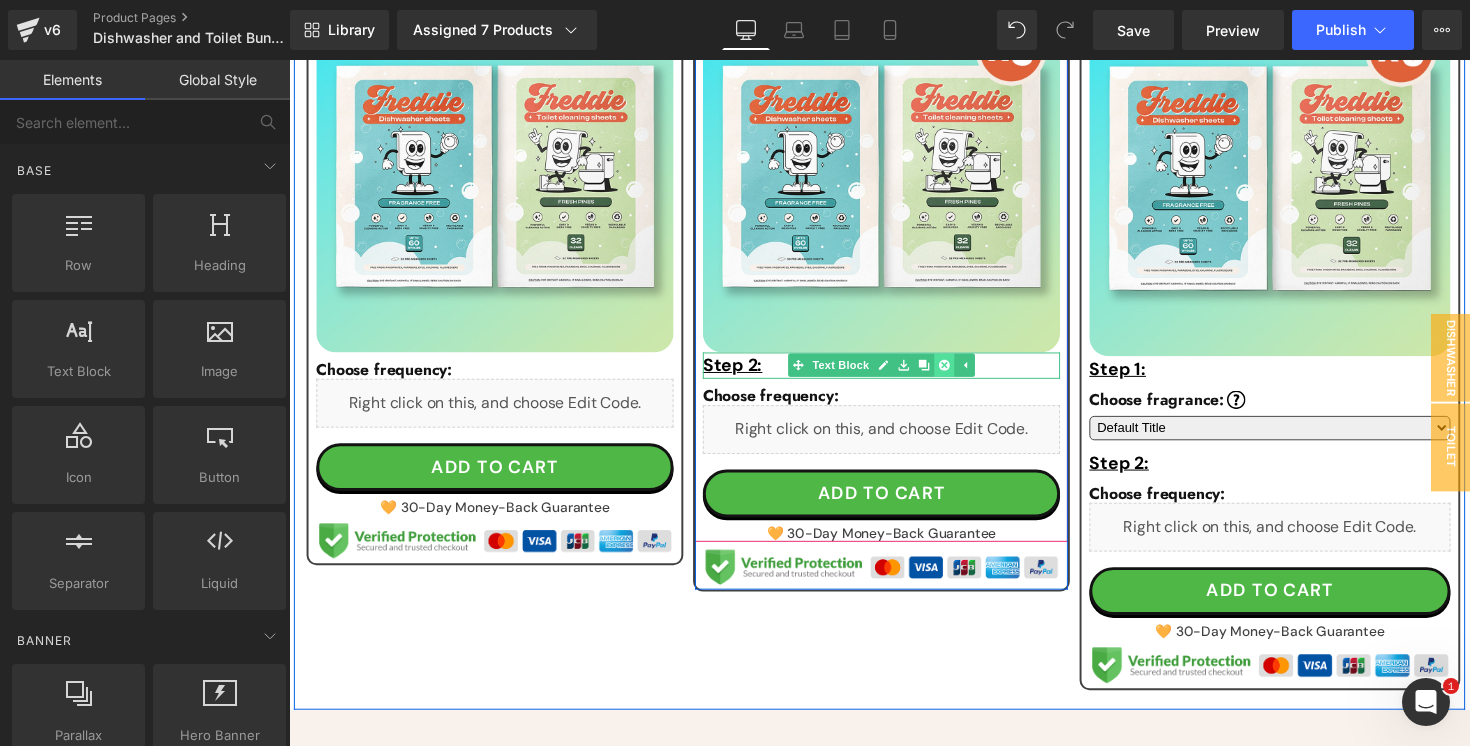 click 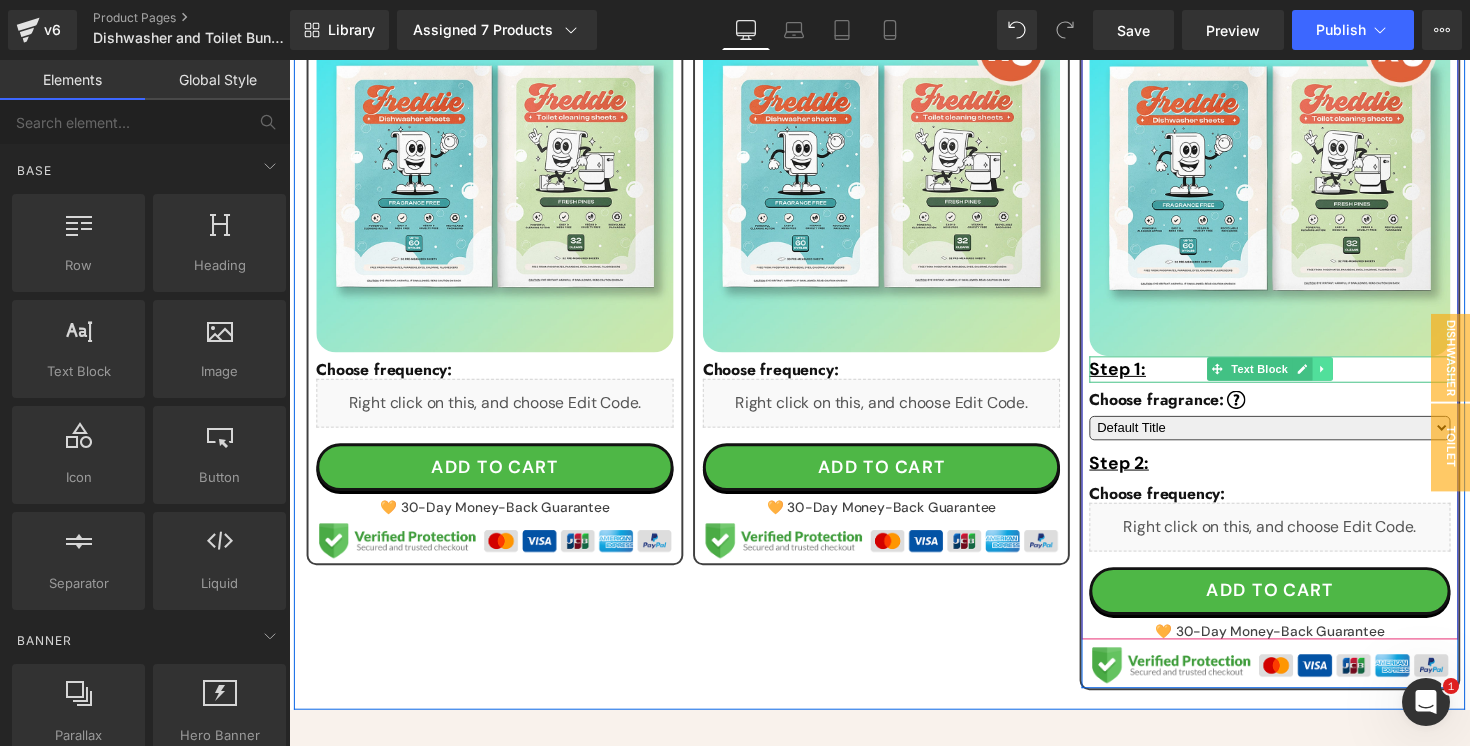 click 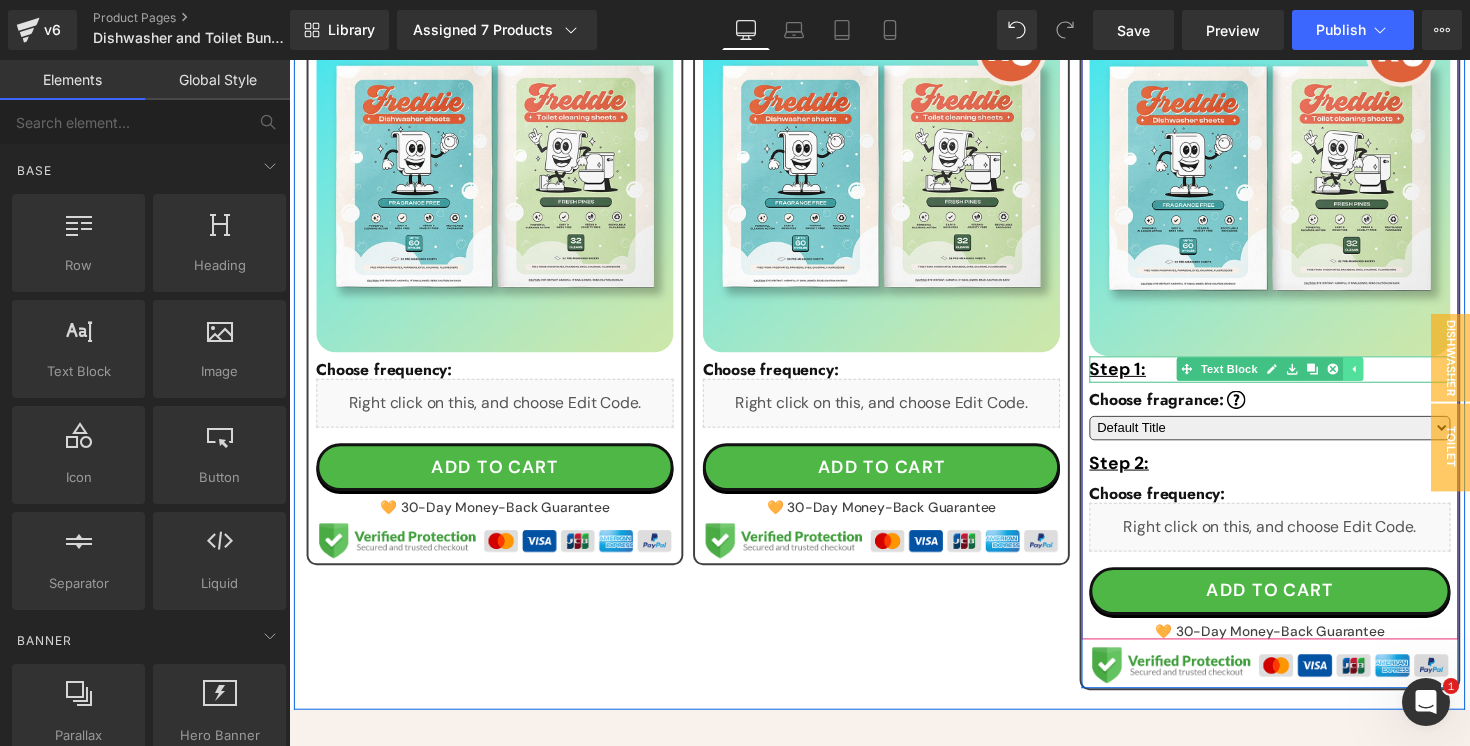 click at bounding box center (1337, 377) 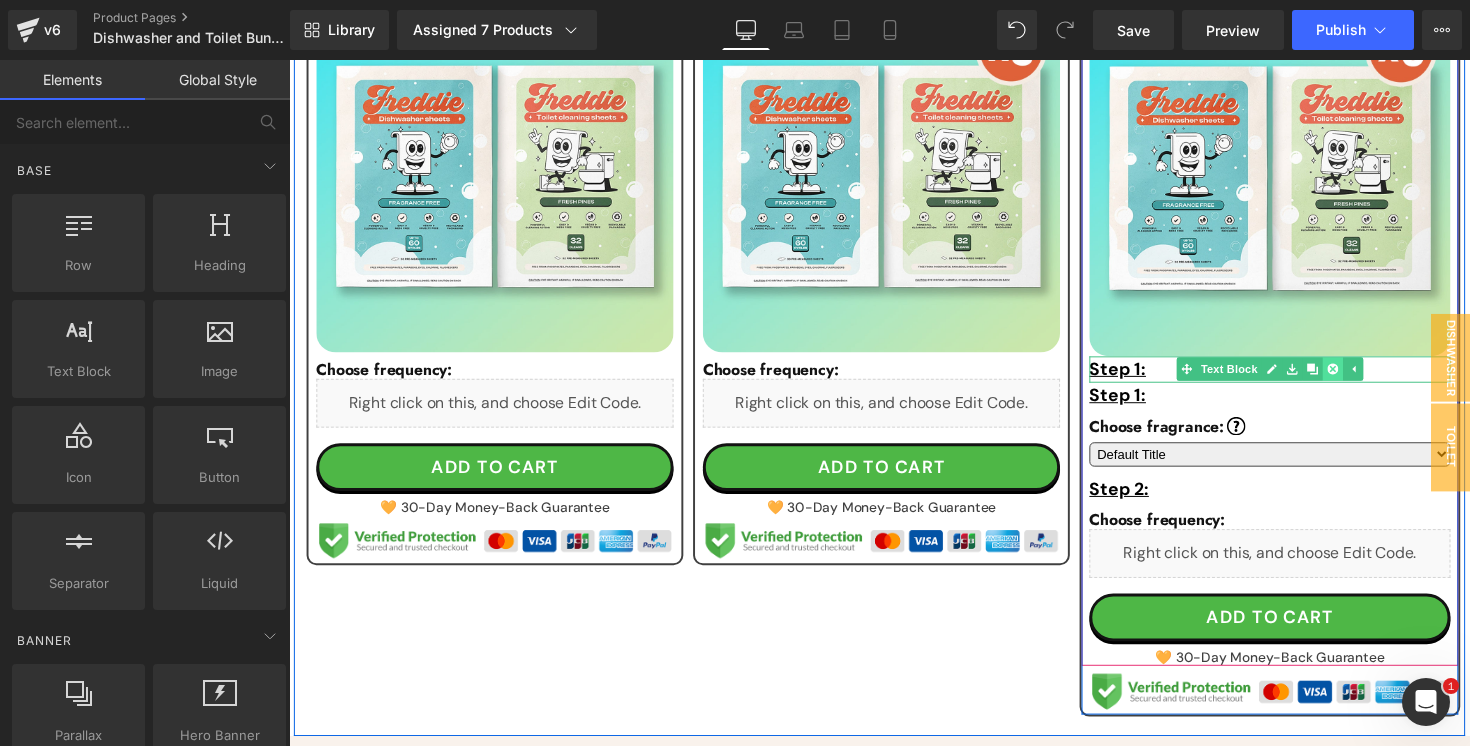 click 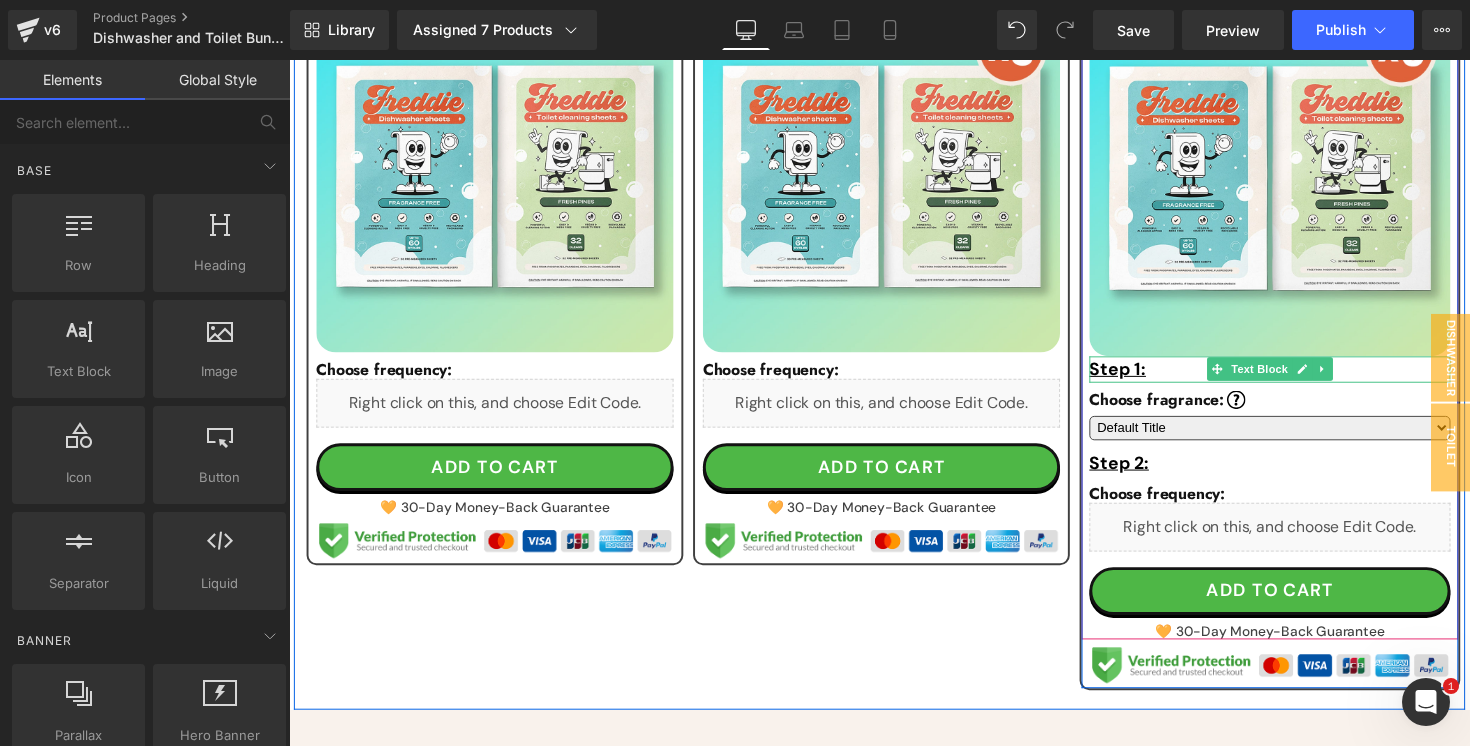click at bounding box center [1347, 377] 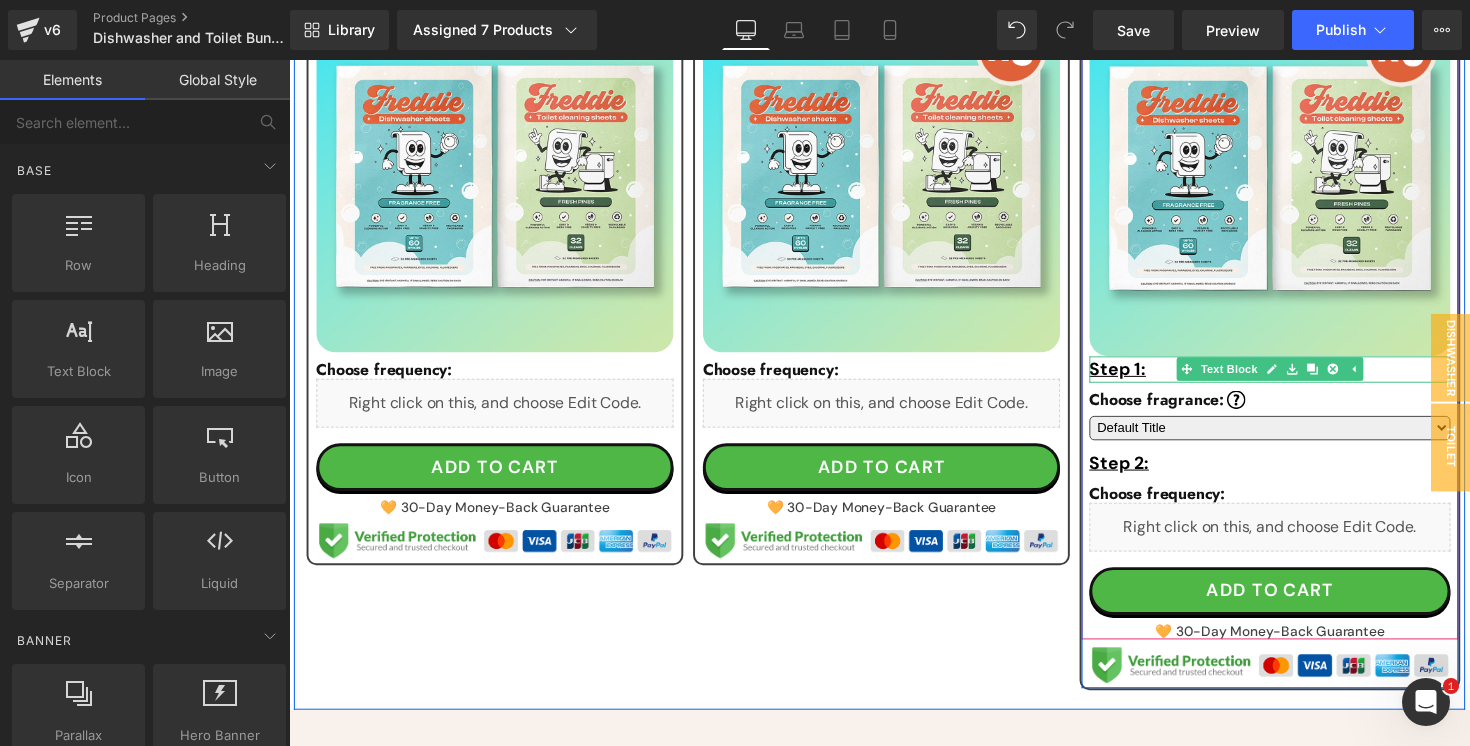 click 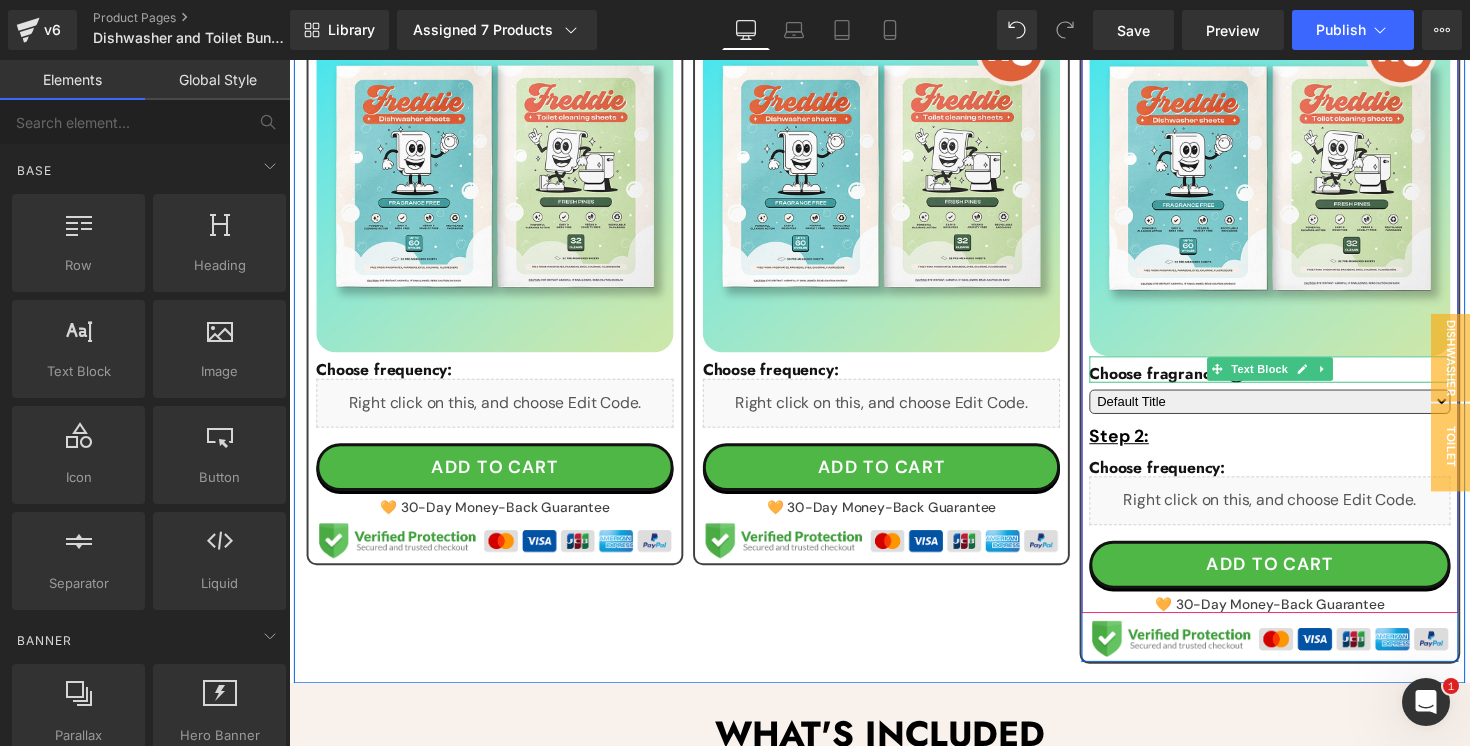 click at bounding box center (1347, 377) 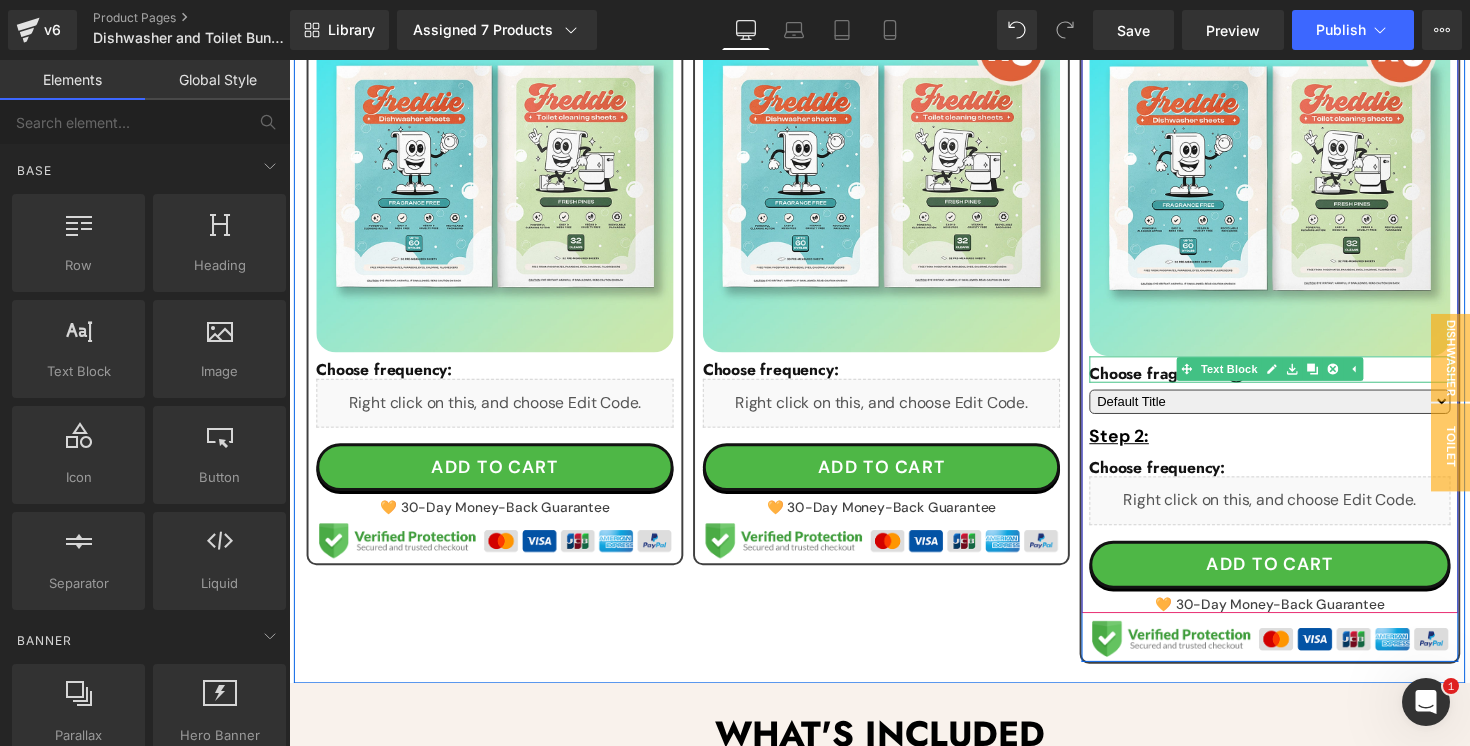 click 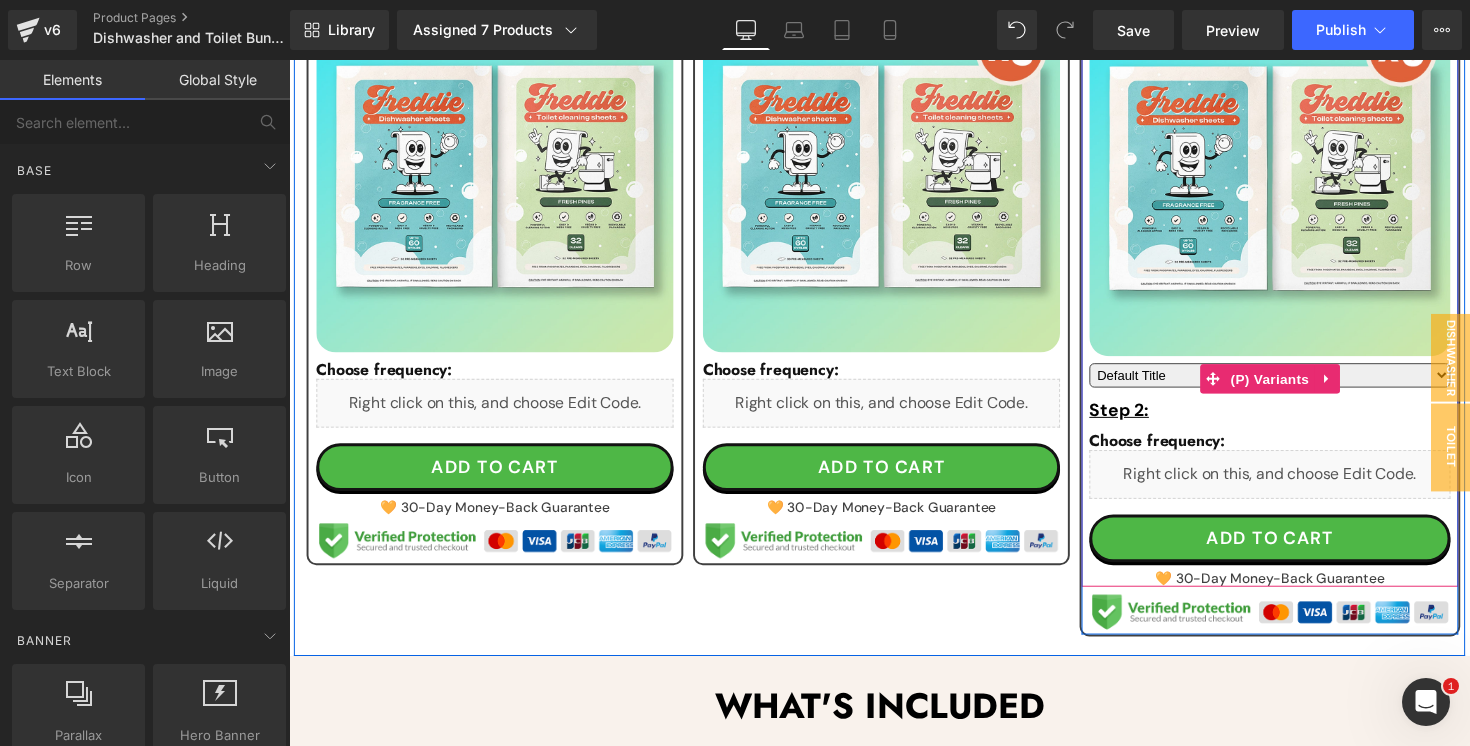 click at bounding box center (1352, 387) 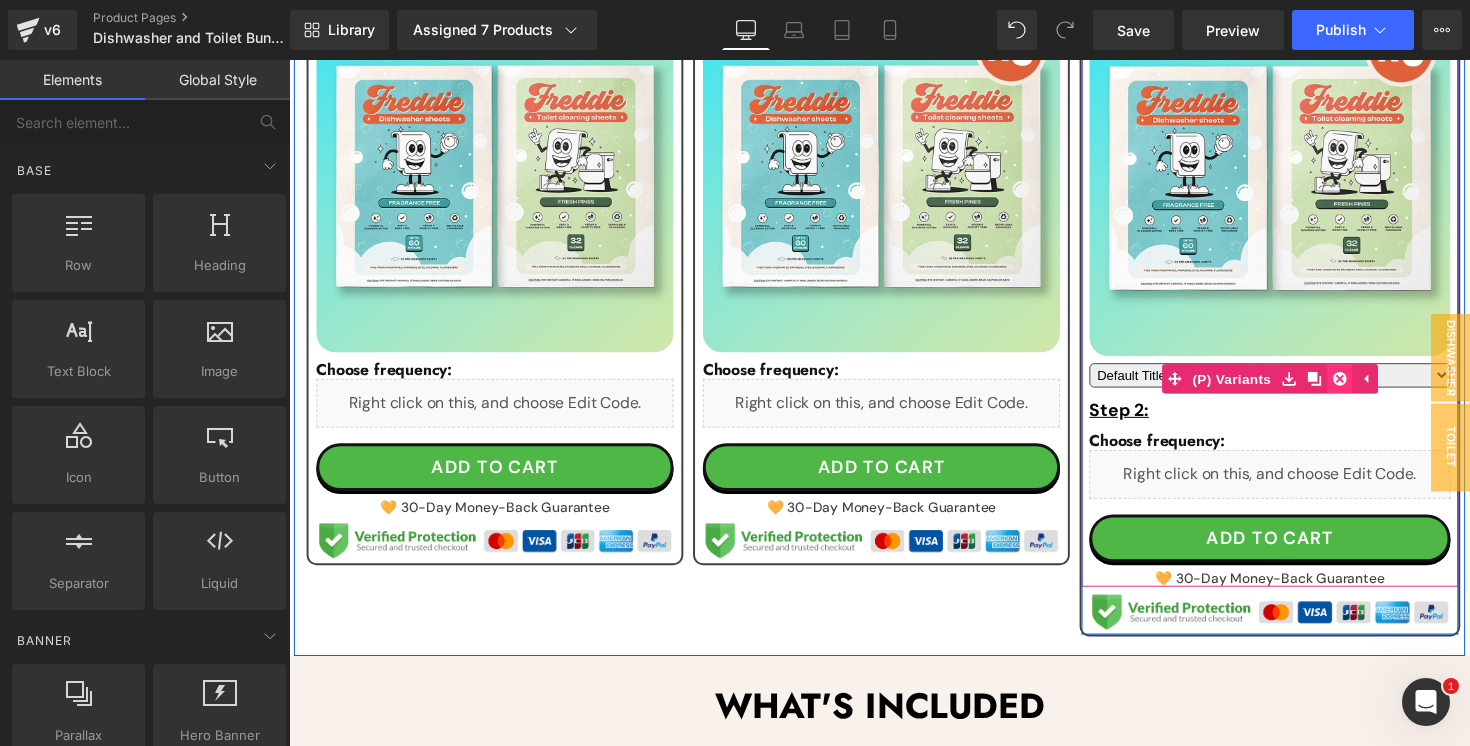 click 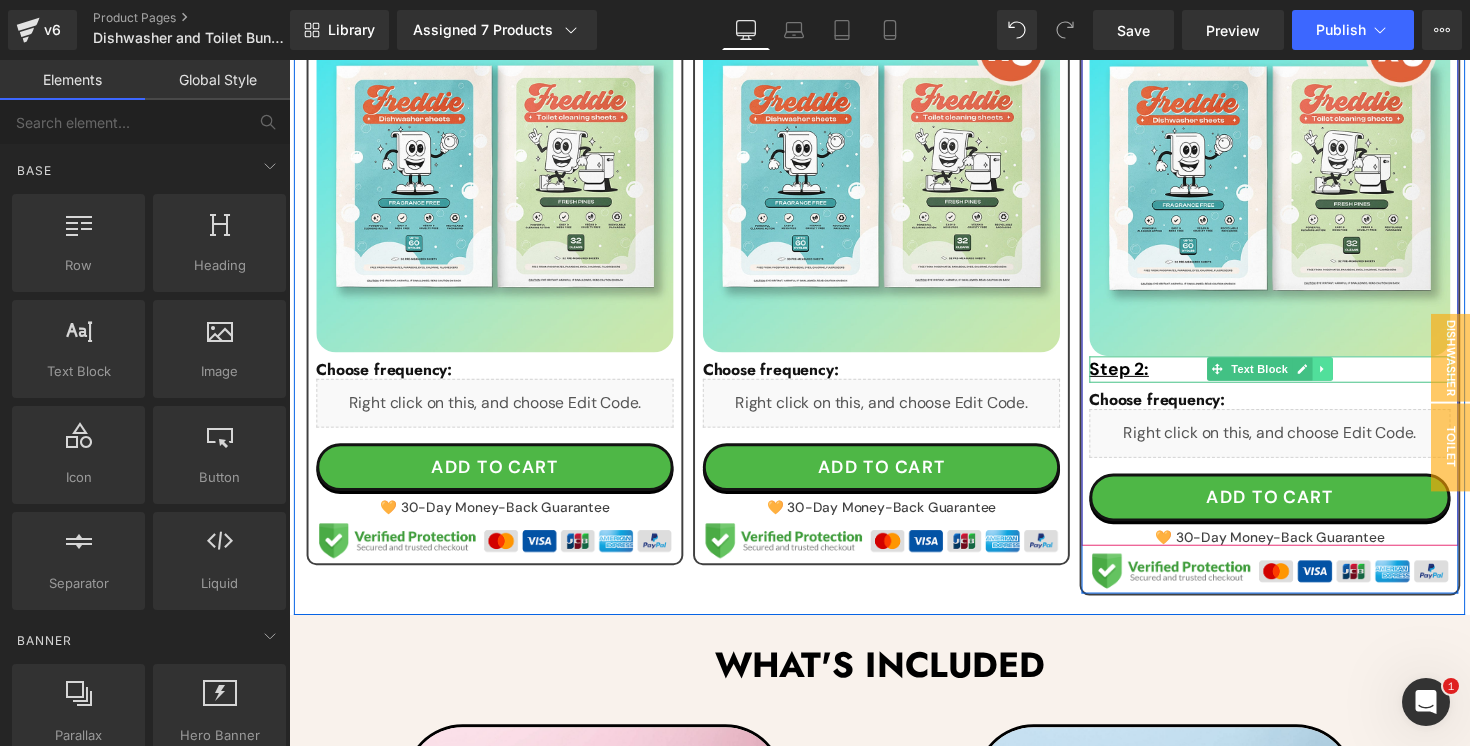 click at bounding box center (1347, 377) 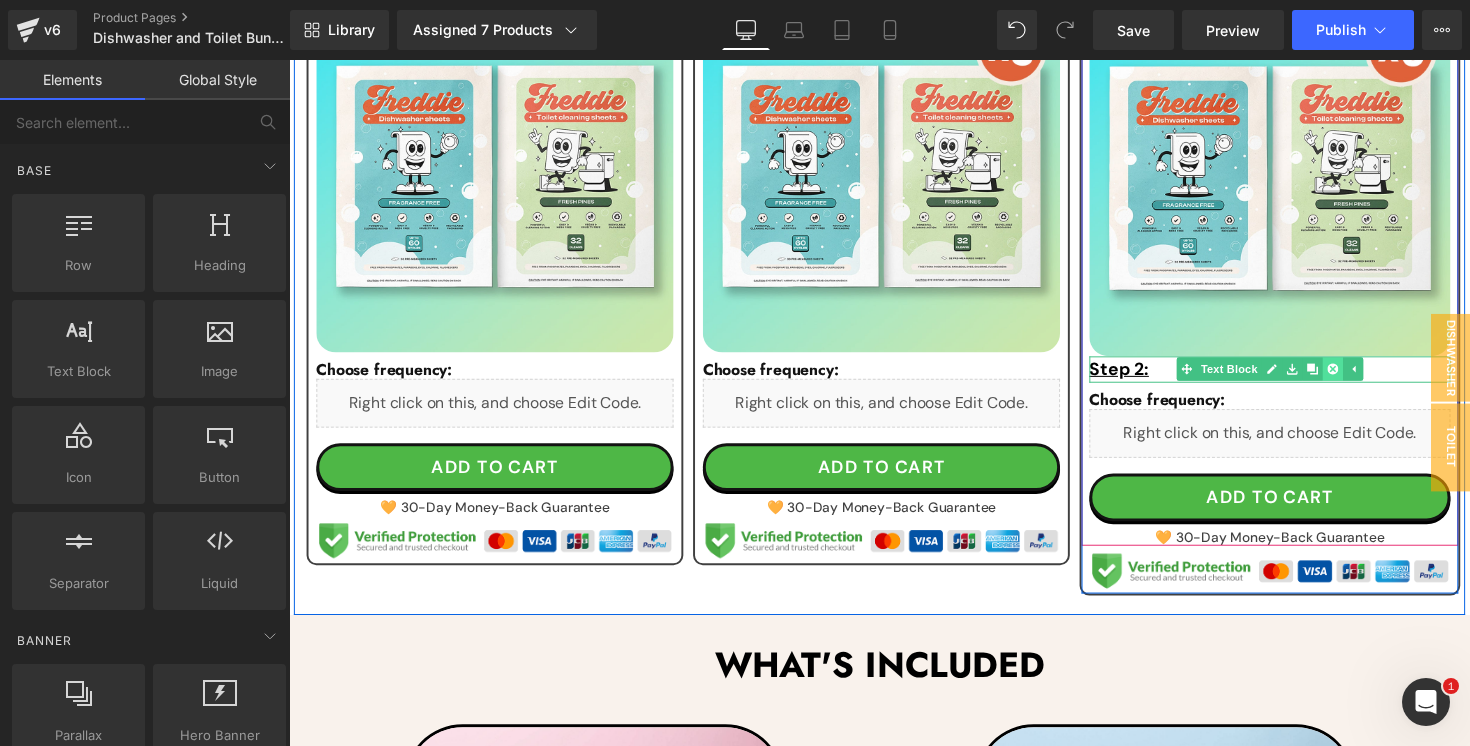 click 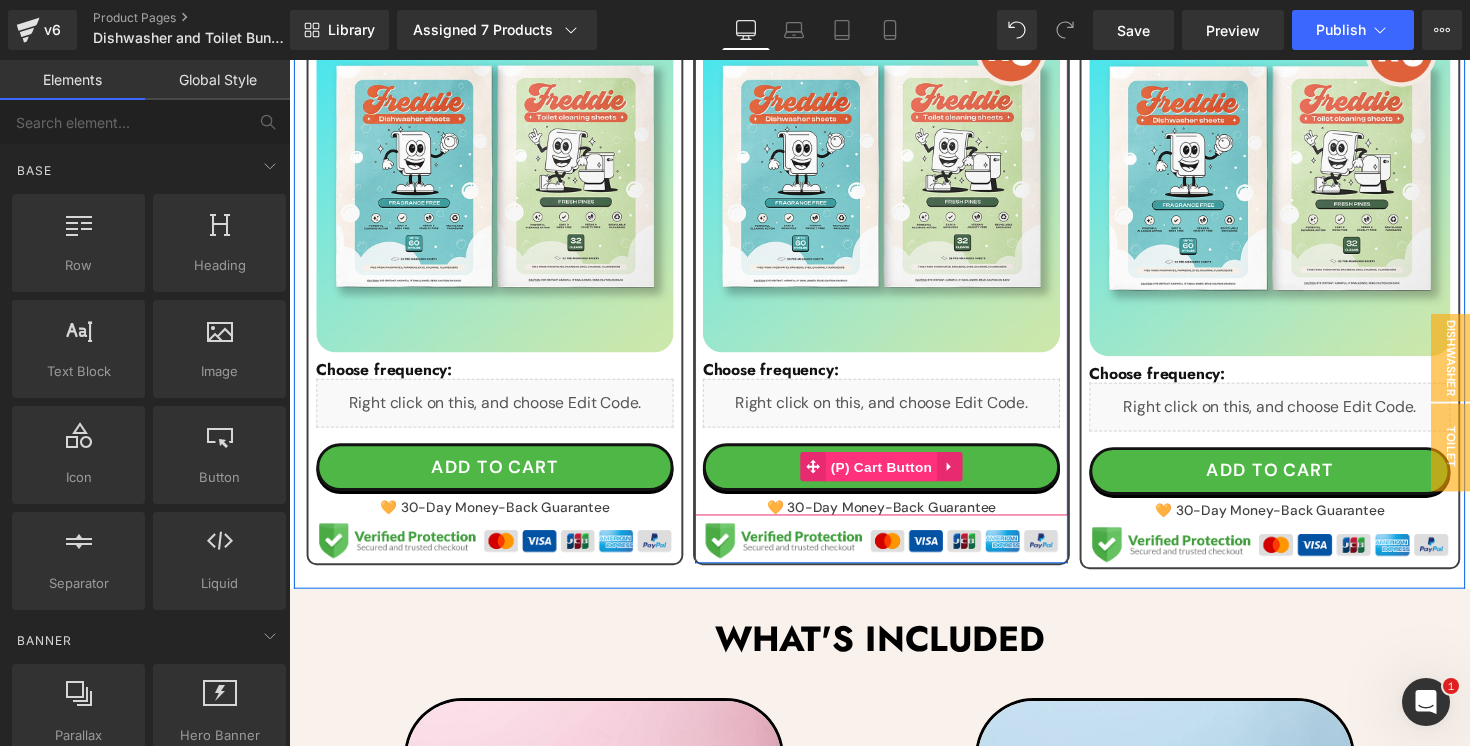click on "(P) Cart Button" at bounding box center (896, 477) 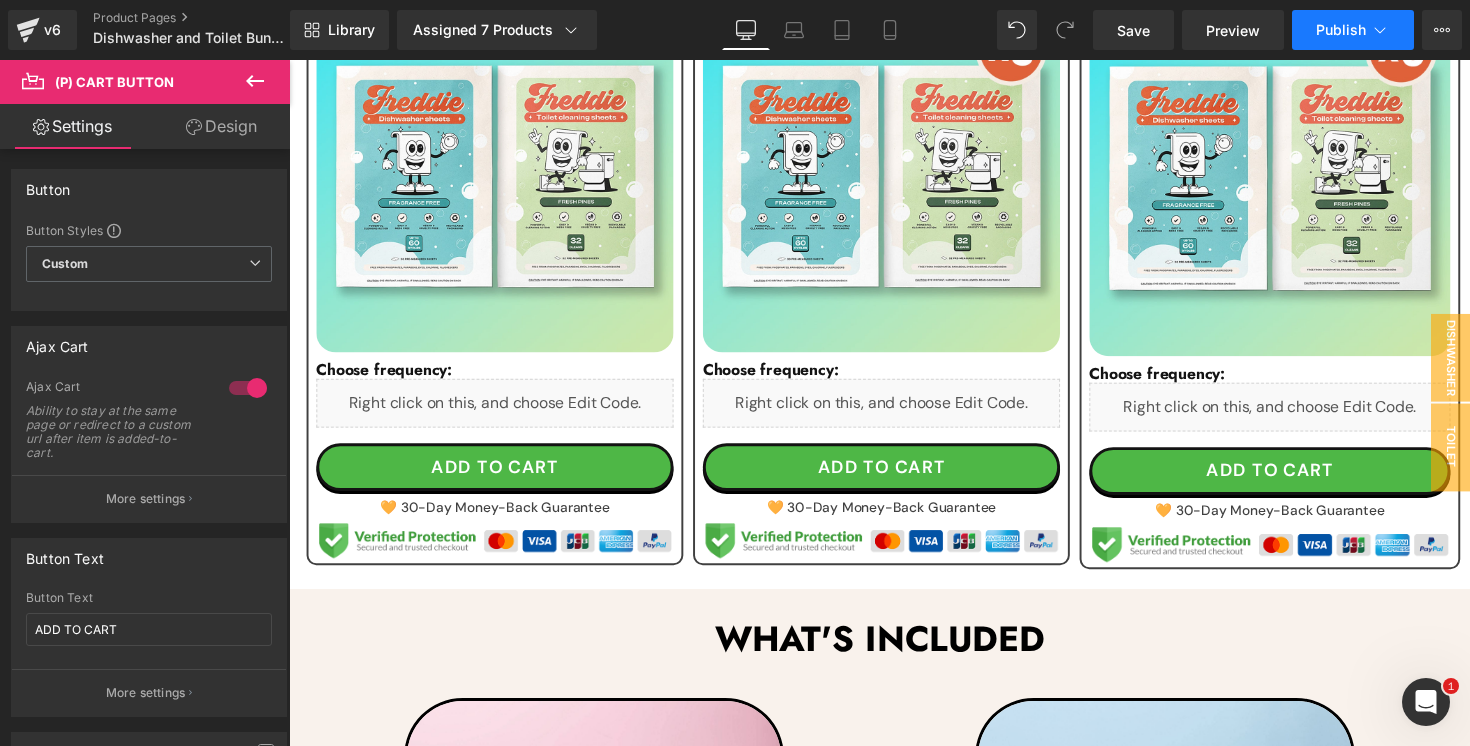 click on "Publish" at bounding box center (1341, 30) 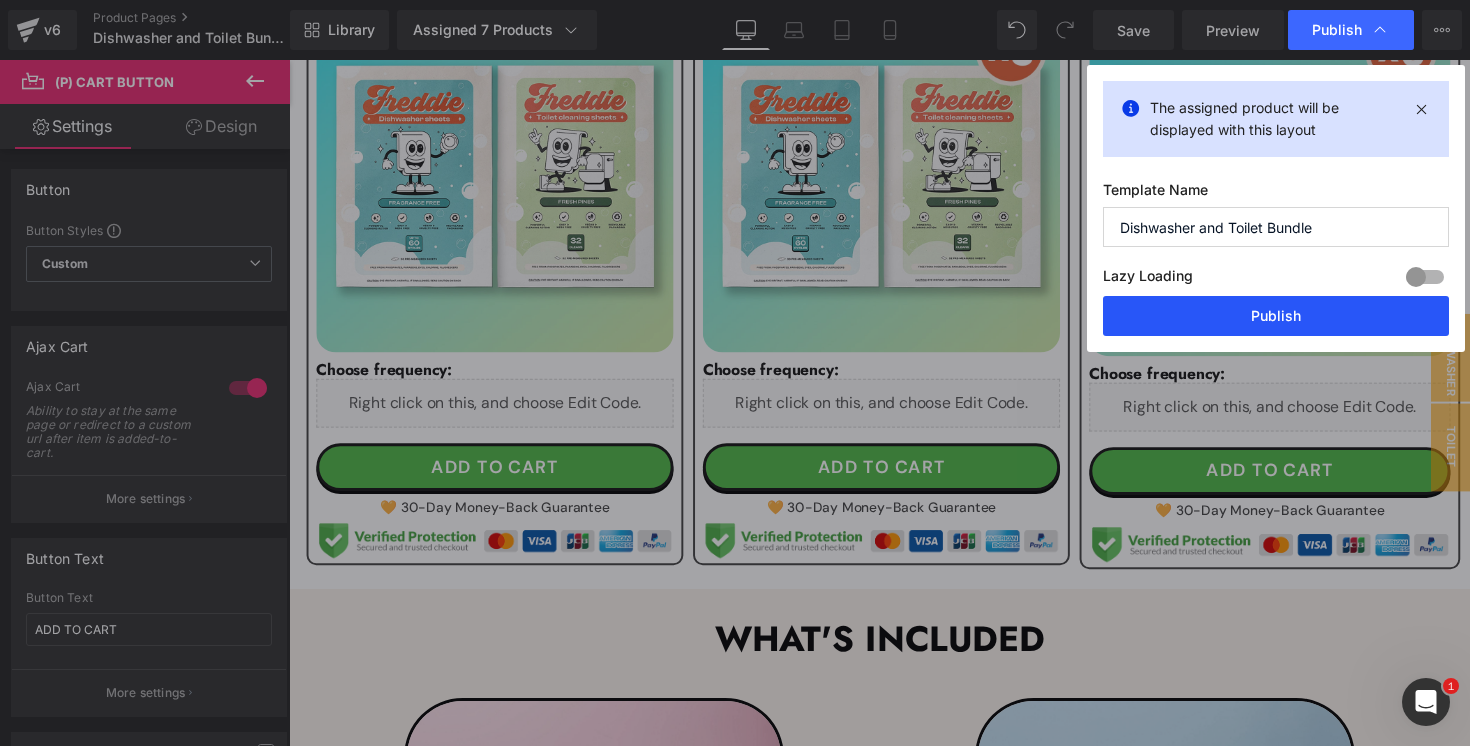 click on "Publish" at bounding box center [1276, 316] 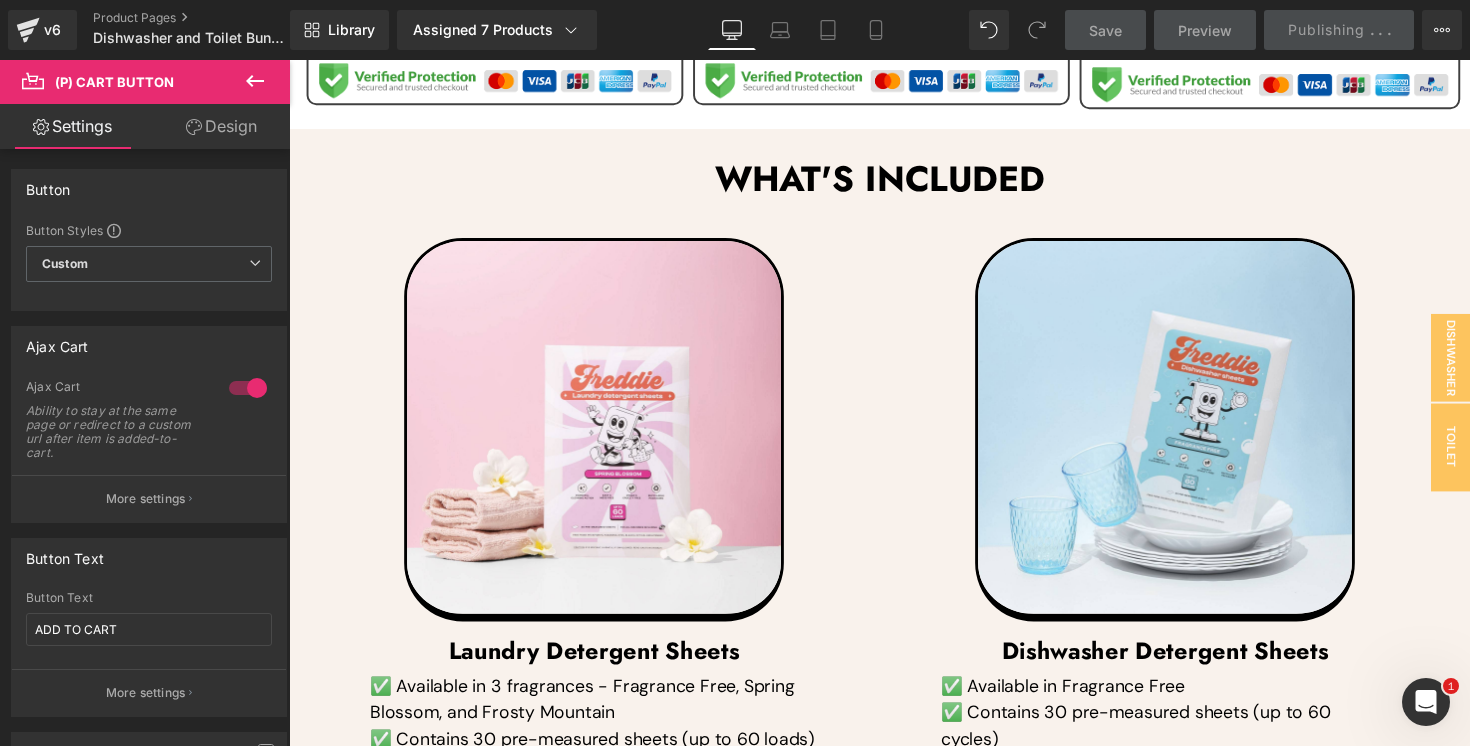 scroll, scrollTop: 1817, scrollLeft: 0, axis: vertical 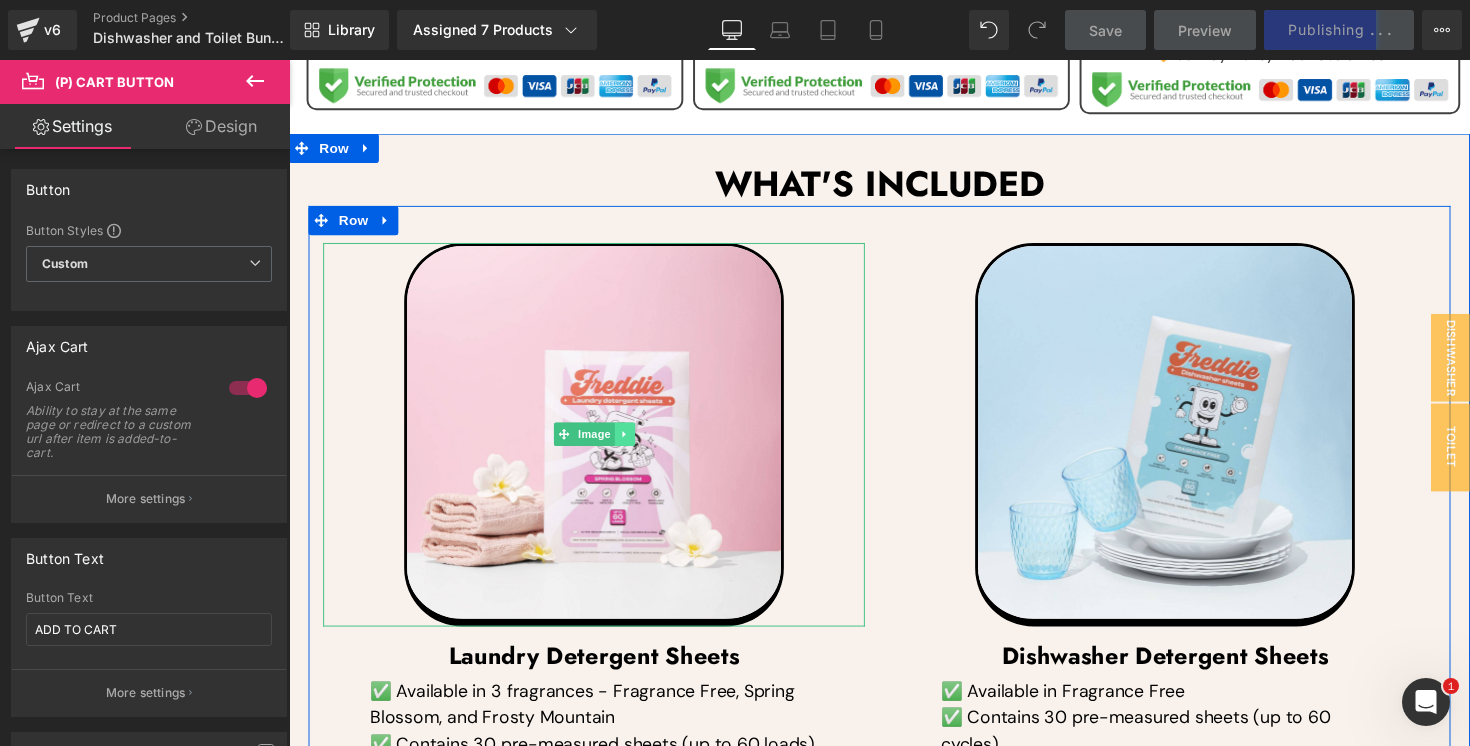 click 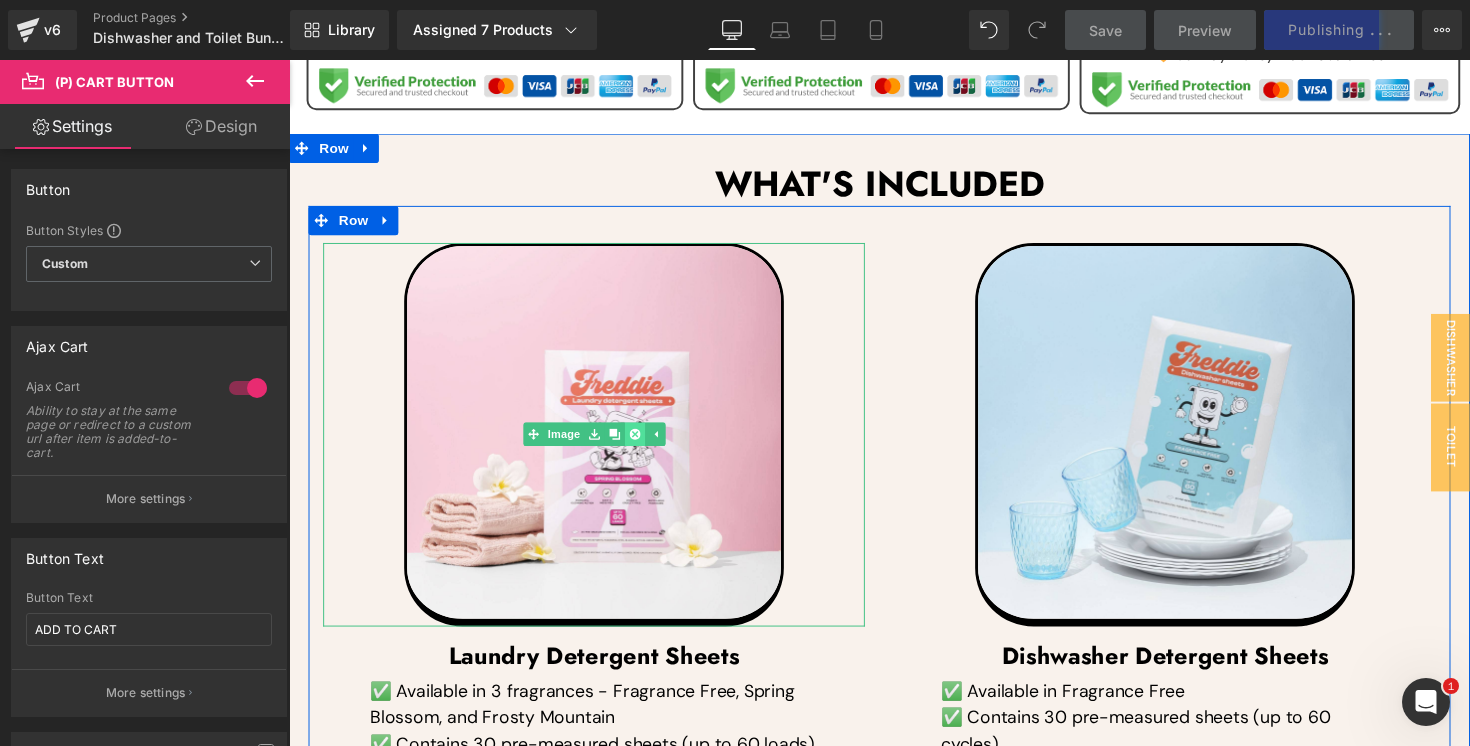 click 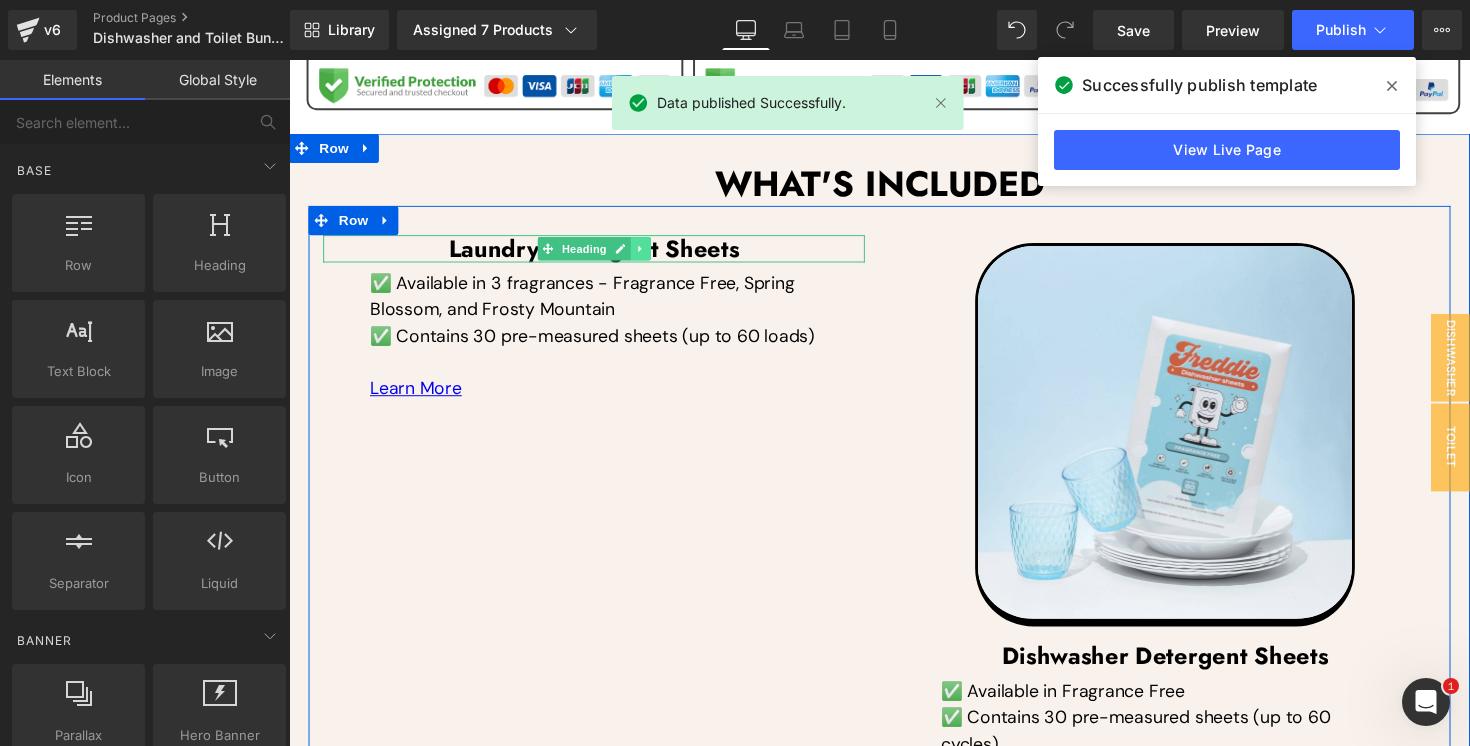 click 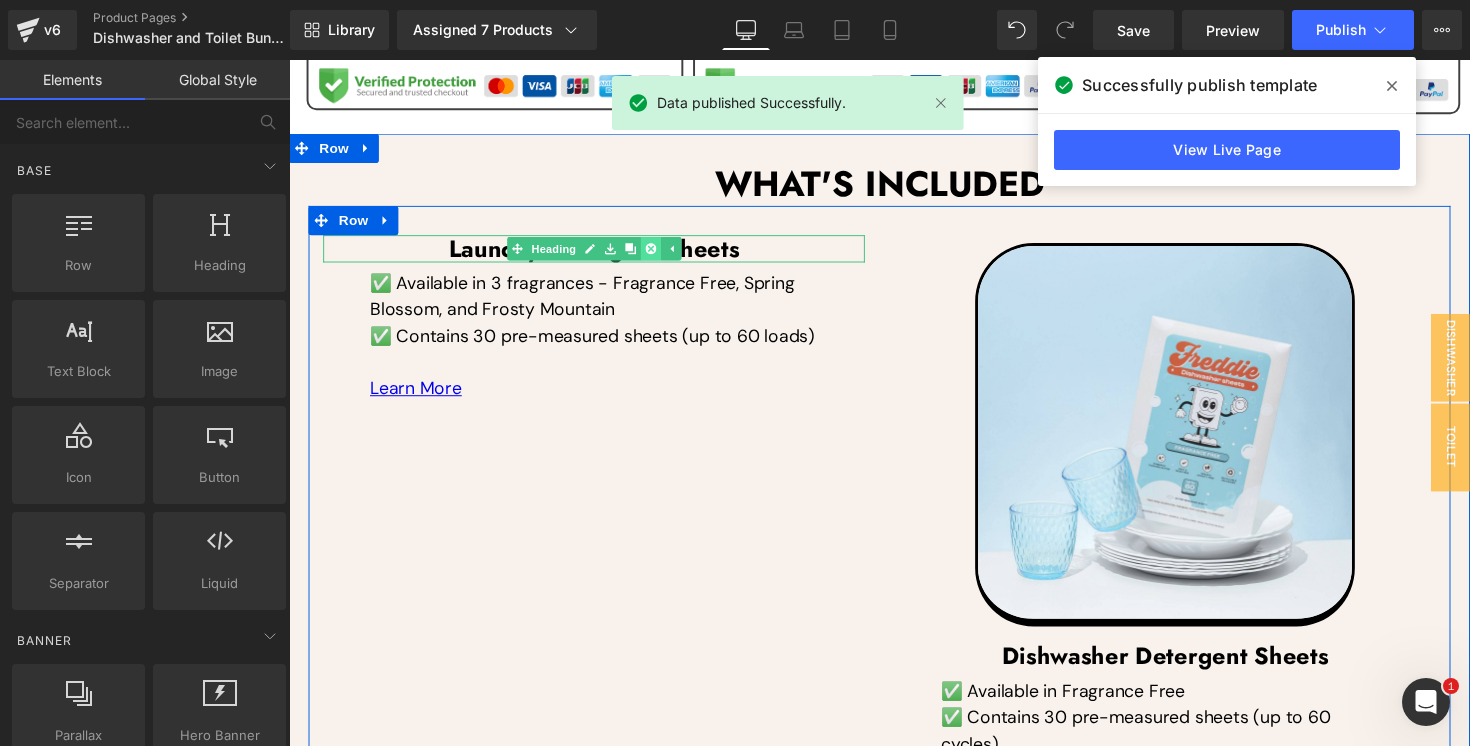 click 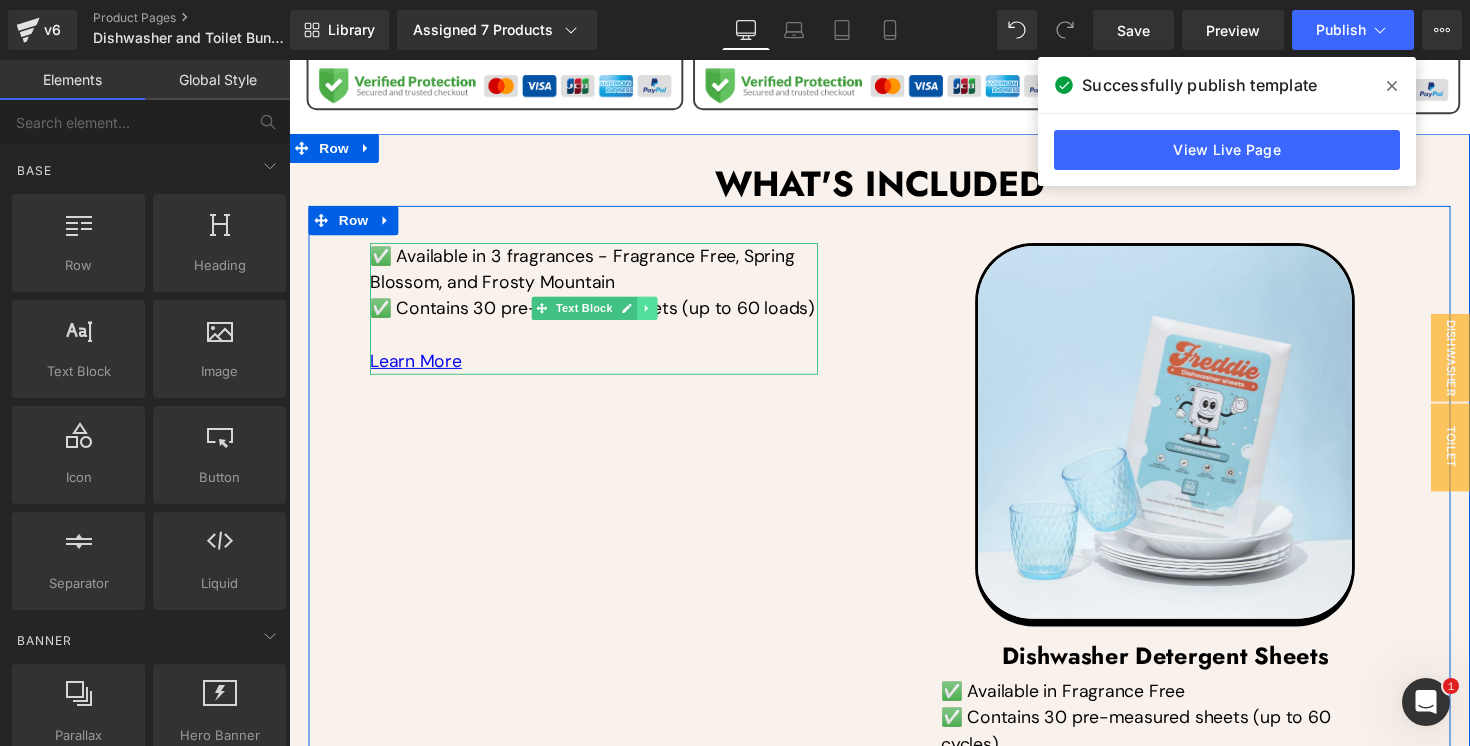 click 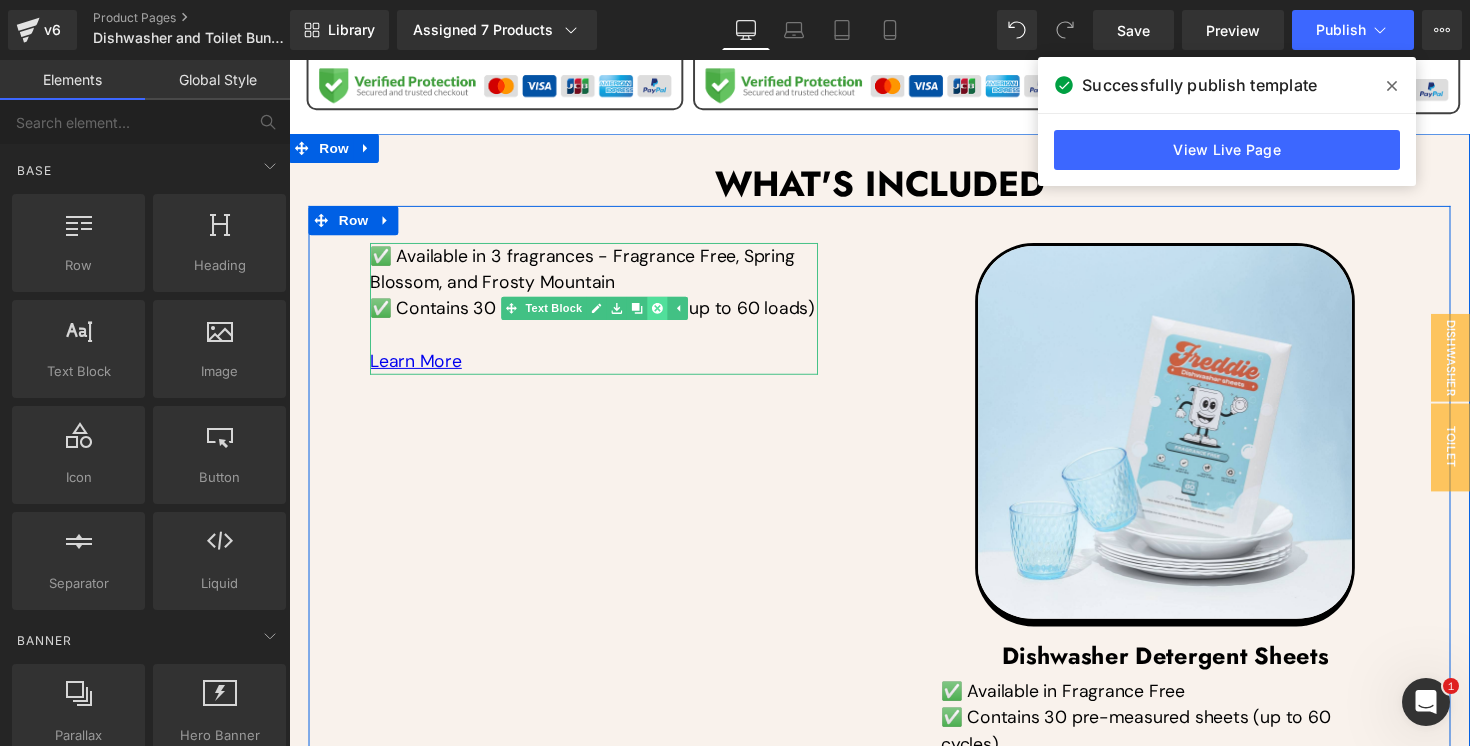 click 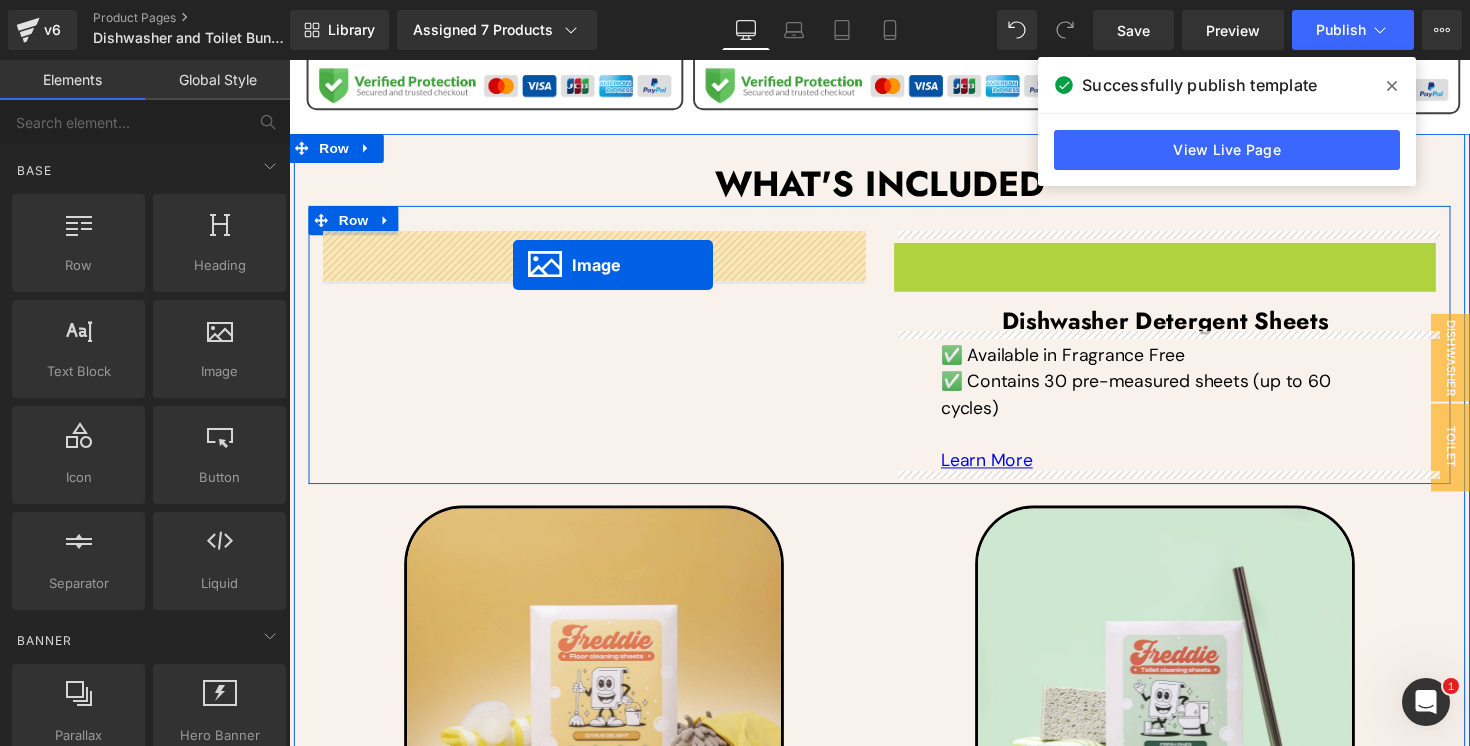 drag, startPoint x: 1185, startPoint y: 442, endPoint x: 518, endPoint y: 270, distance: 688.82 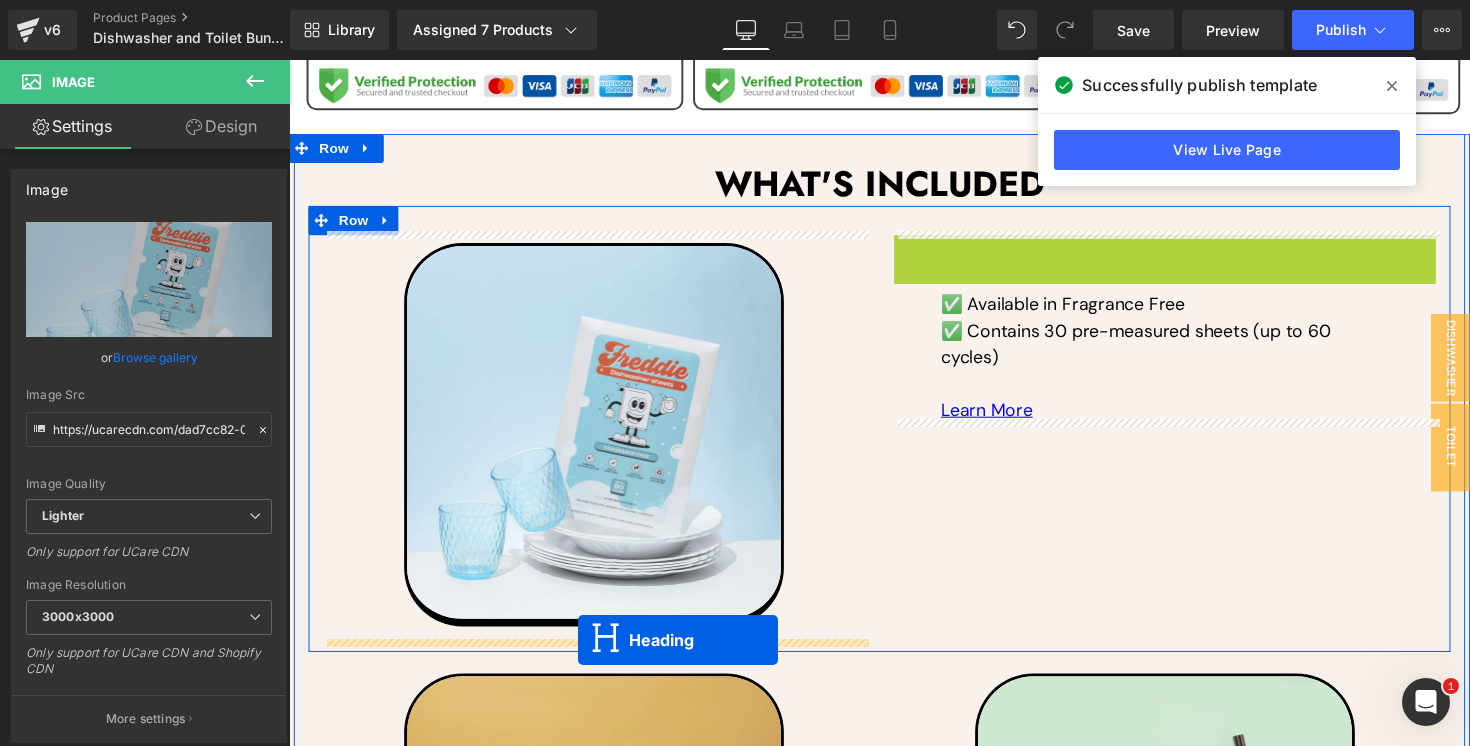 drag, startPoint x: 1175, startPoint y: 247, endPoint x: 585, endPoint y: 654, distance: 716.7629 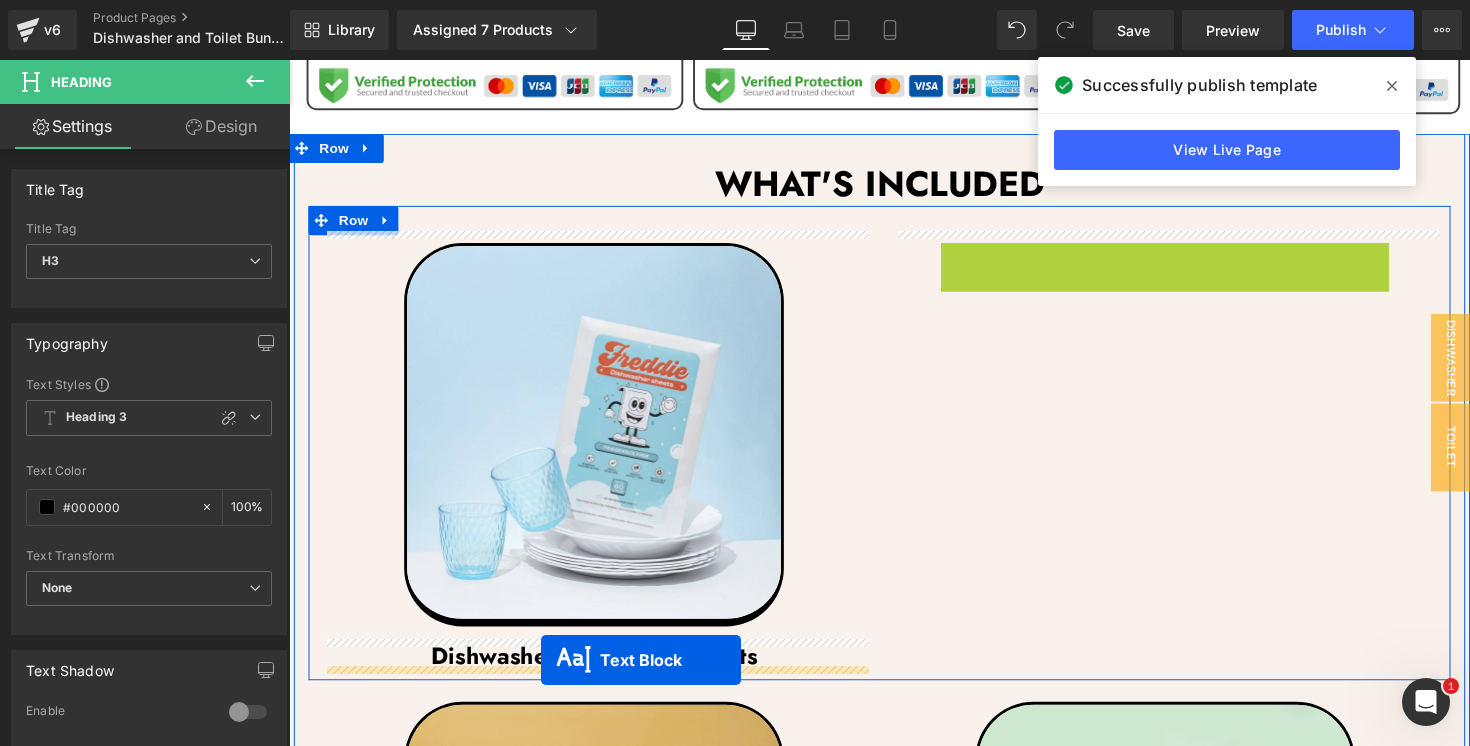 drag, startPoint x: 1192, startPoint y: 313, endPoint x: 547, endPoint y: 675, distance: 739.6411 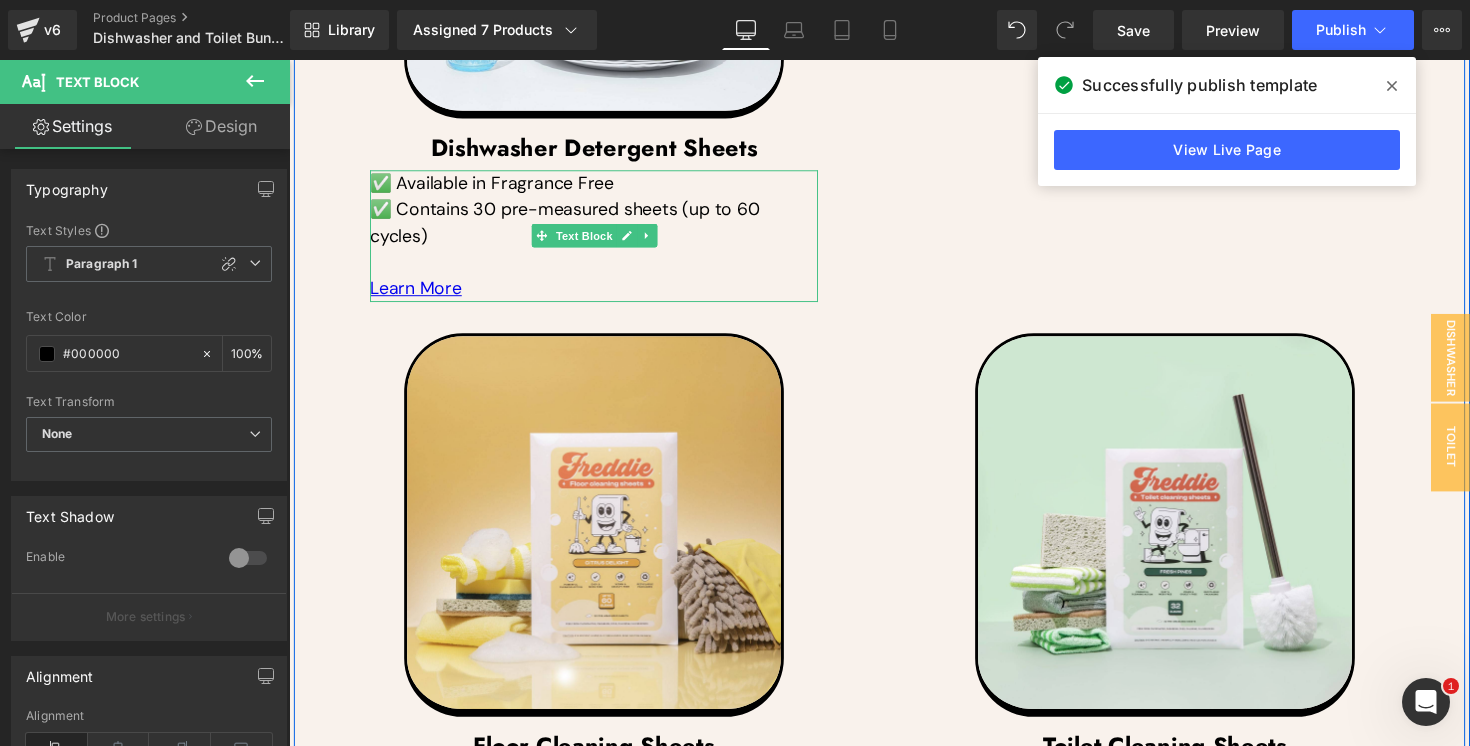 scroll, scrollTop: 2343, scrollLeft: 0, axis: vertical 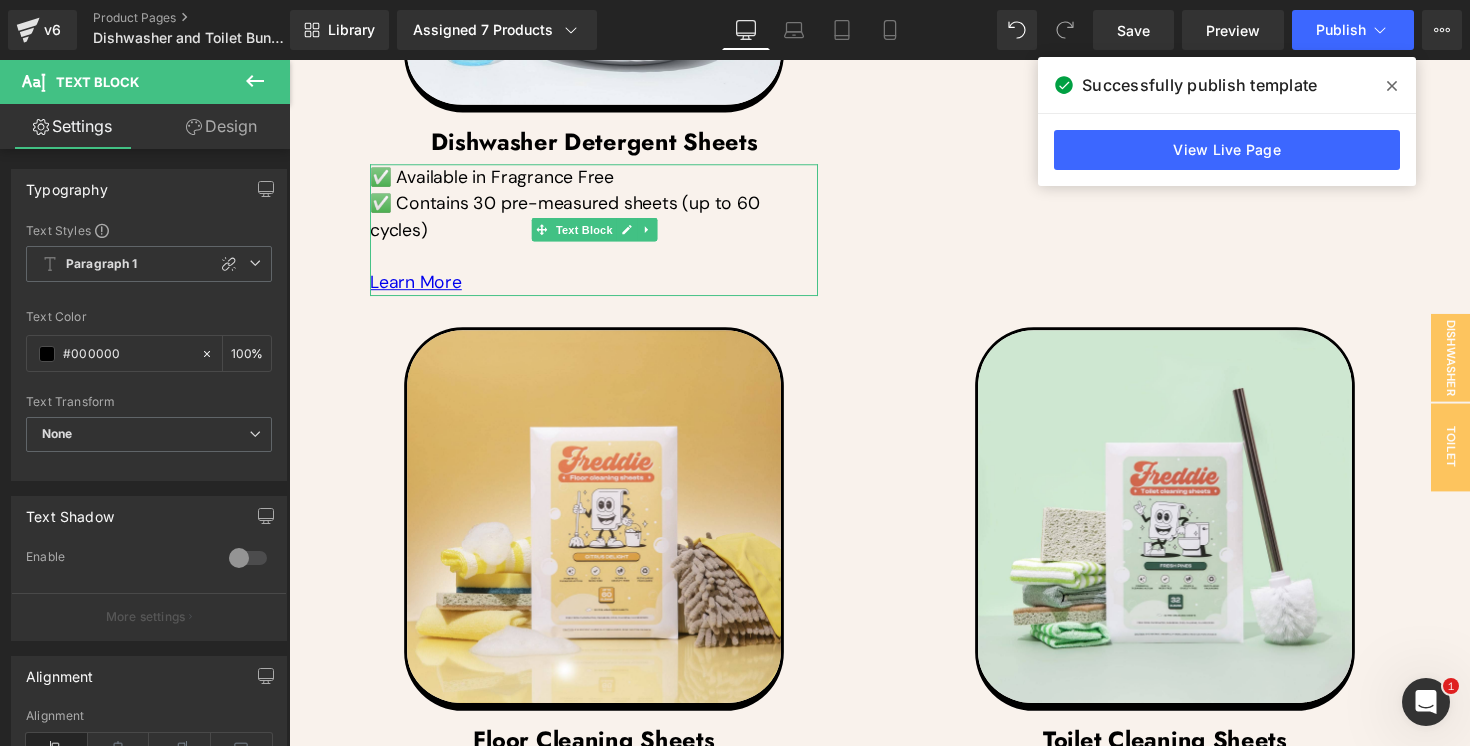 drag, startPoint x: 1392, startPoint y: 90, endPoint x: 1124, endPoint y: 40, distance: 272.6243 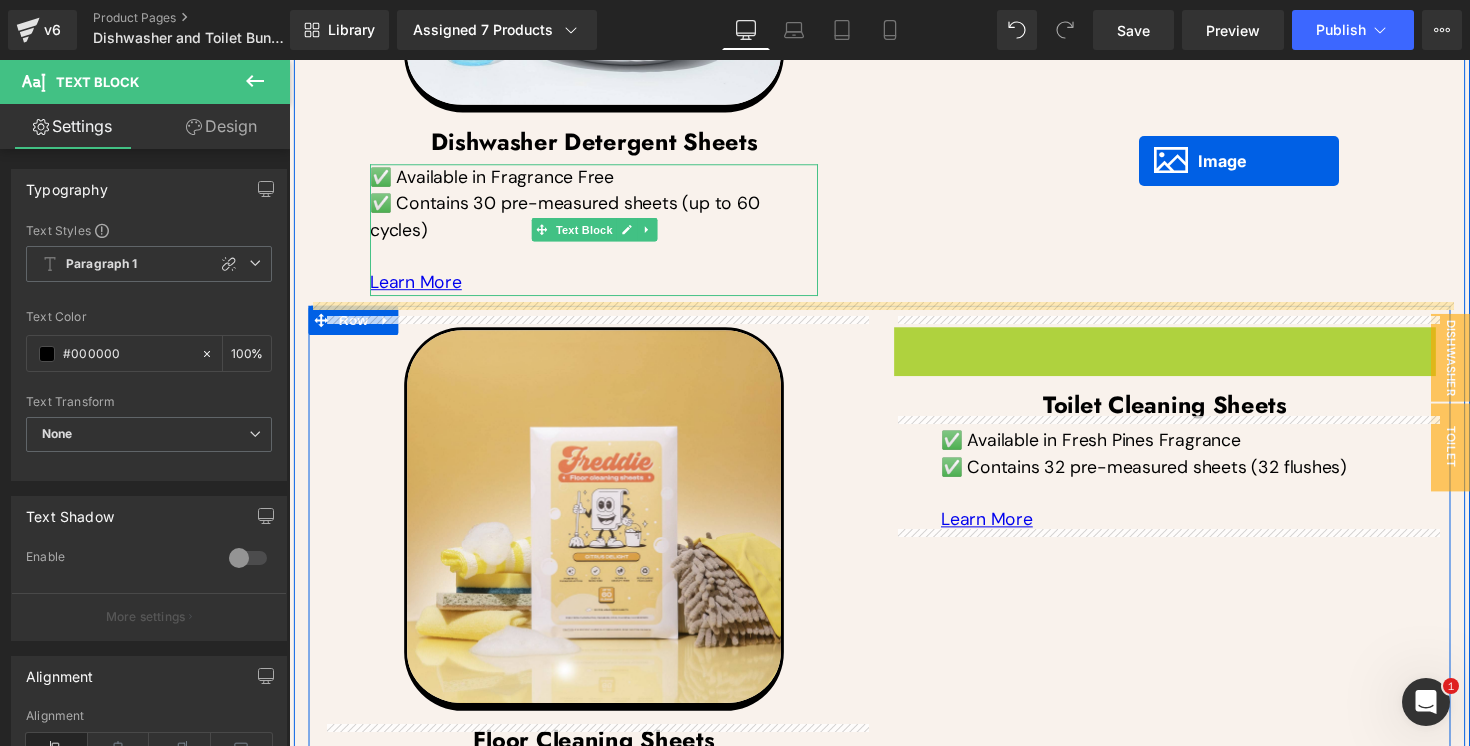scroll, scrollTop: 2163, scrollLeft: 0, axis: vertical 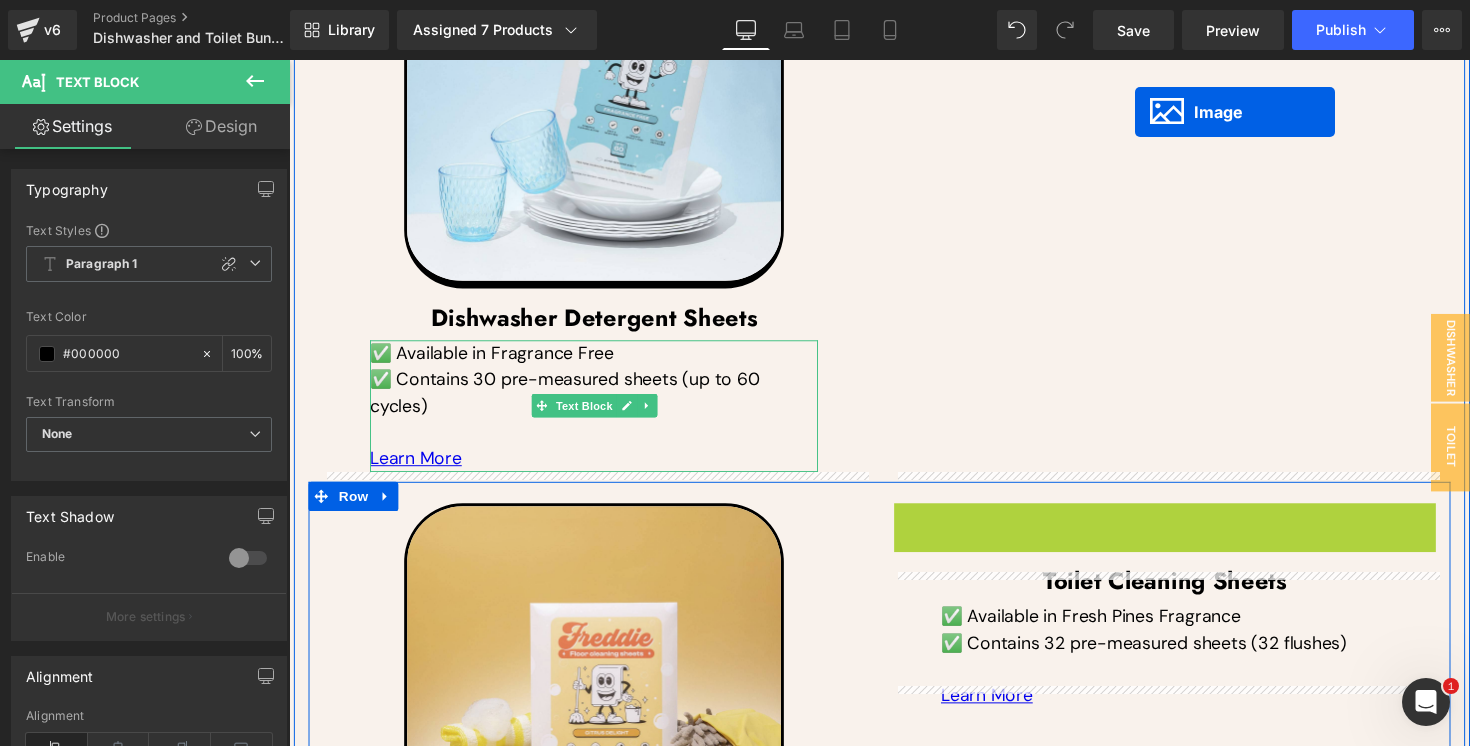 drag, startPoint x: 1190, startPoint y: 533, endPoint x: 1155, endPoint y: 92, distance: 442.38672 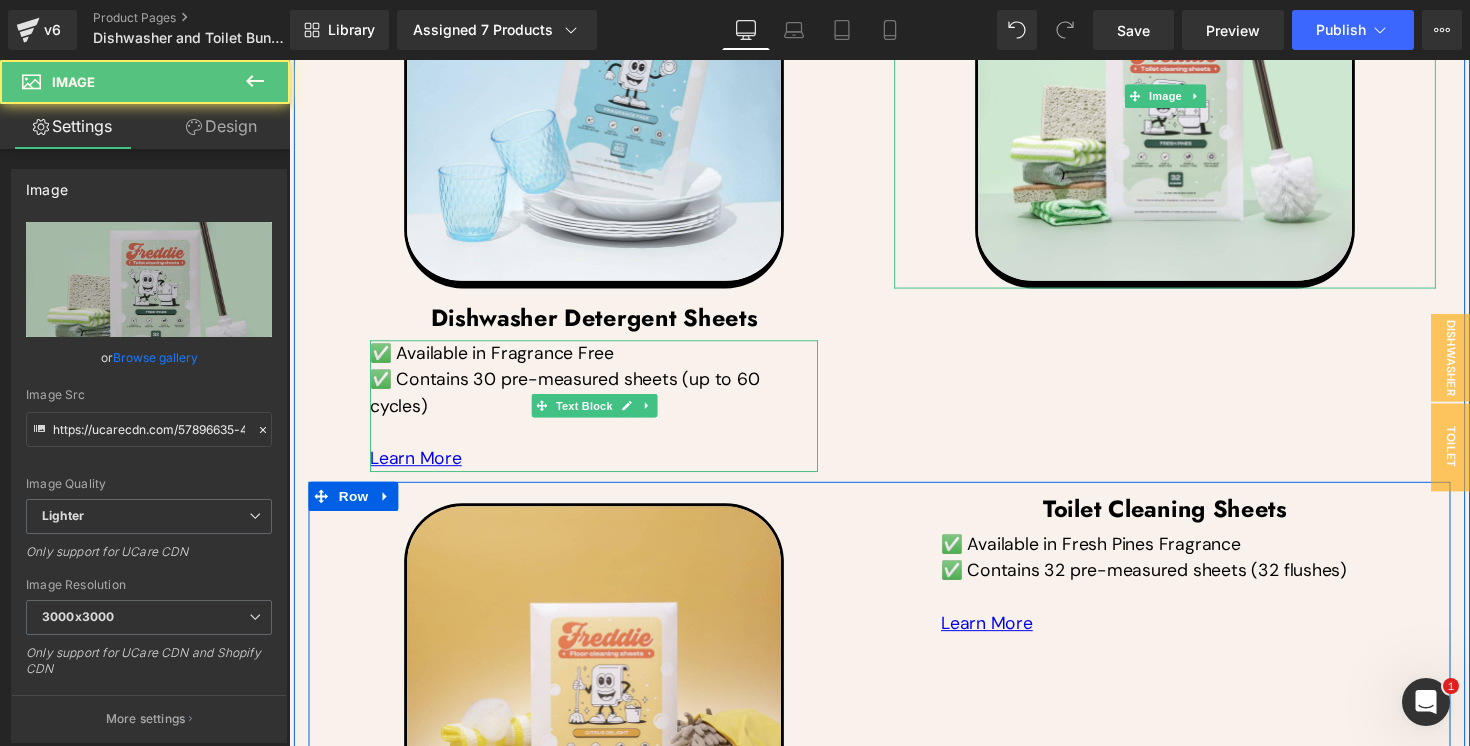 click 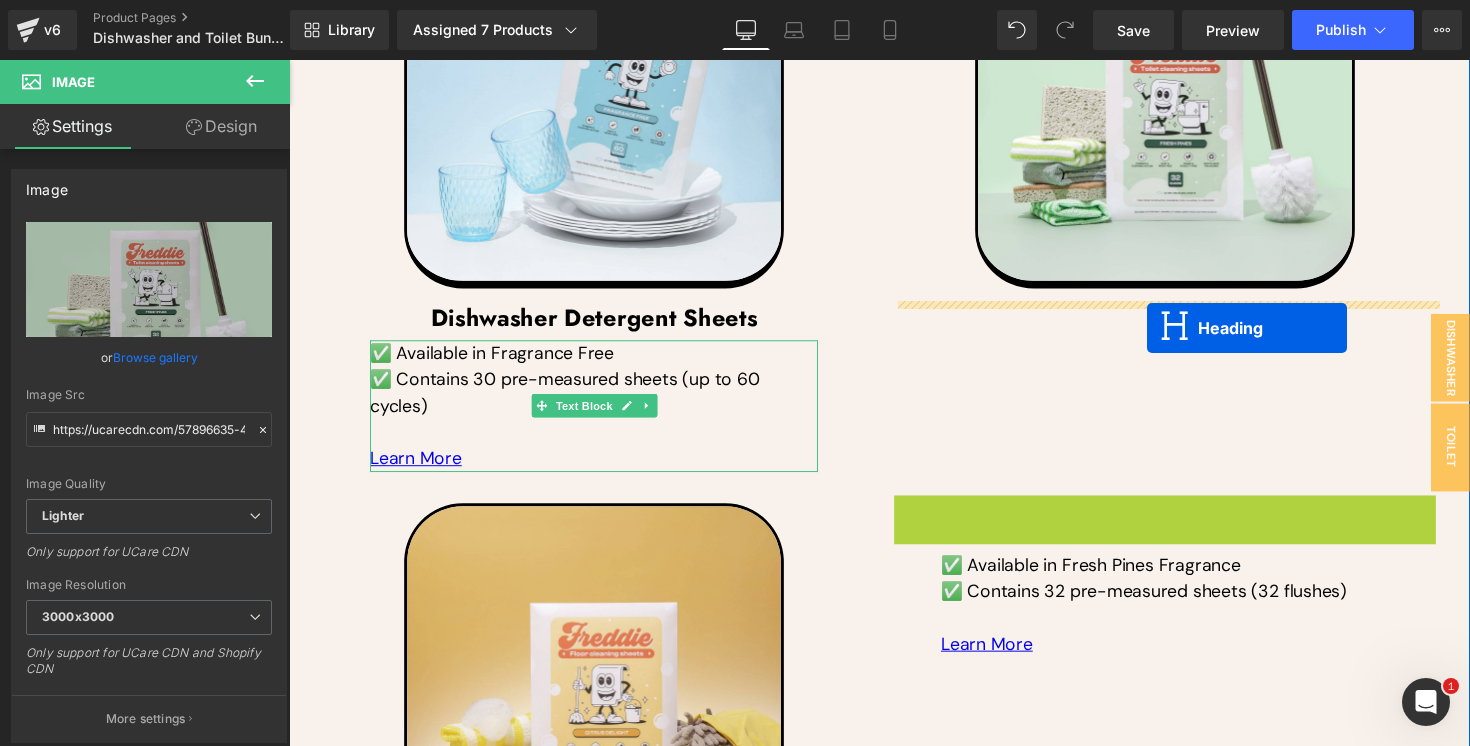 drag, startPoint x: 1176, startPoint y: 517, endPoint x: 1168, endPoint y: 335, distance: 182.17574 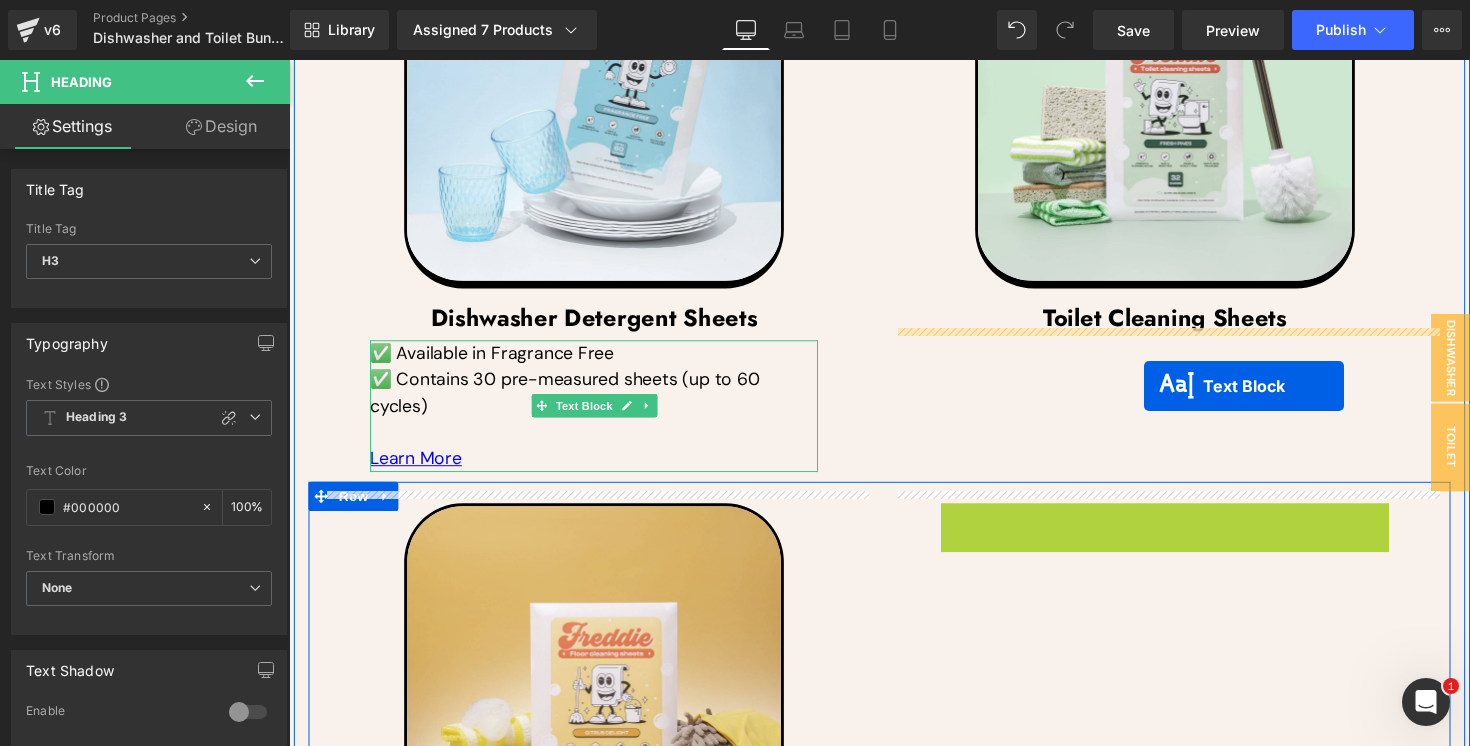drag, startPoint x: 1165, startPoint y: 559, endPoint x: 1168, endPoint y: 381, distance: 178.02528 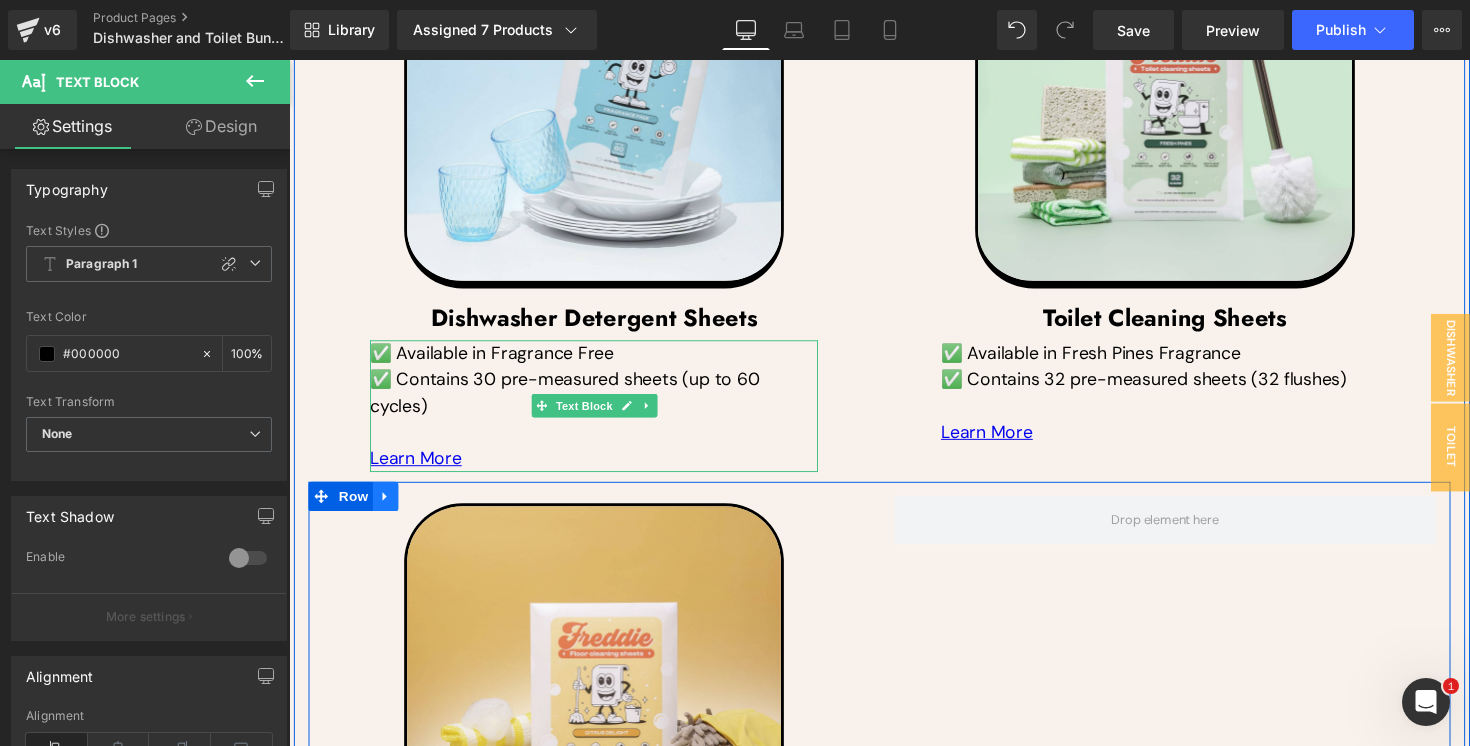 click 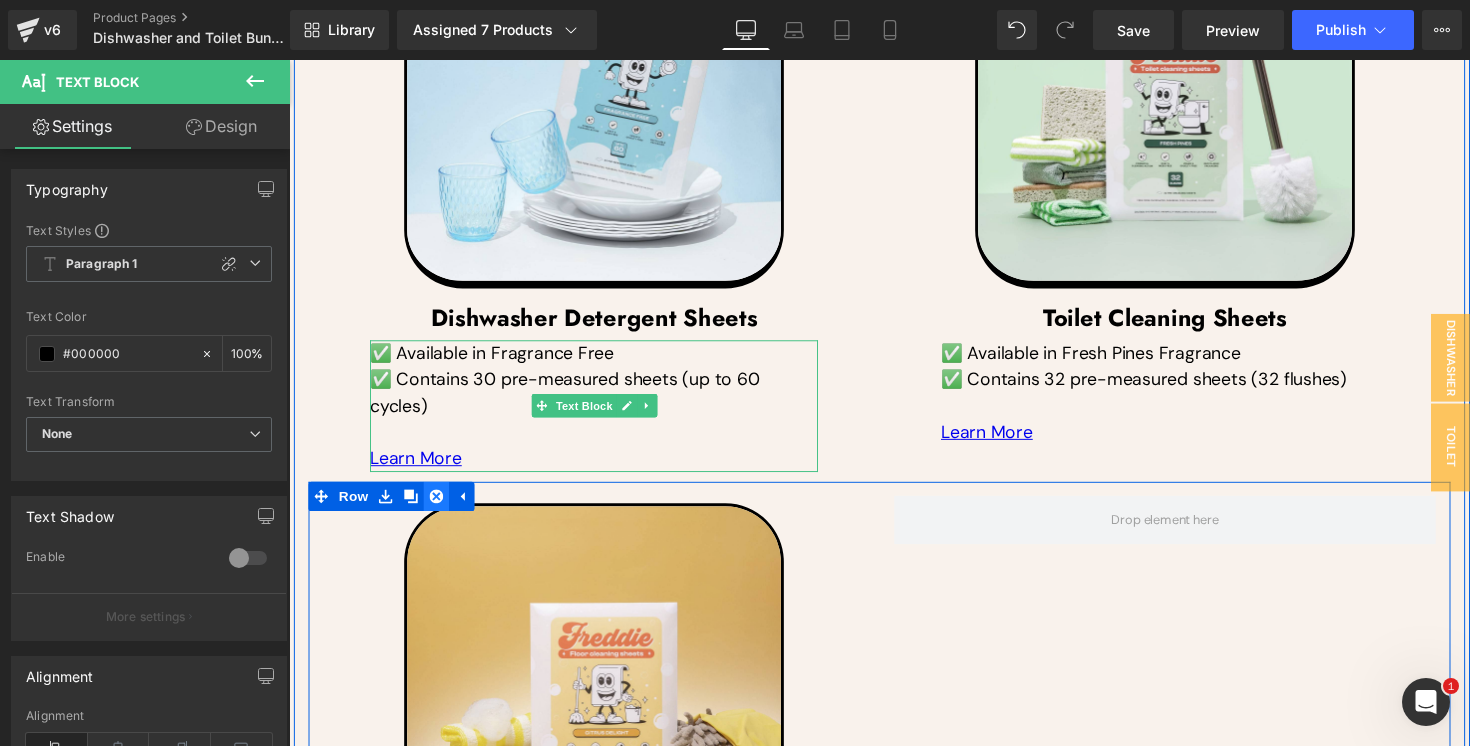 click 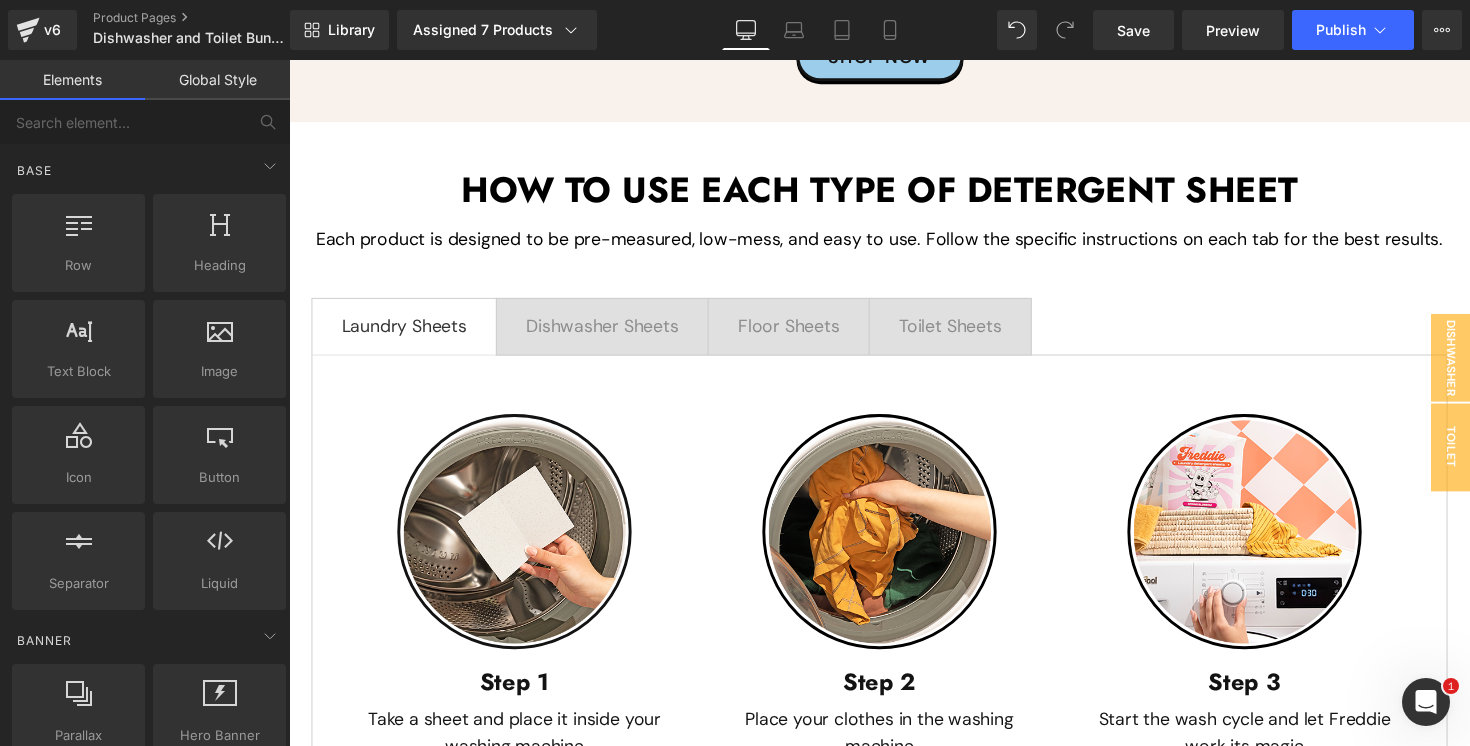 scroll, scrollTop: 2641, scrollLeft: 0, axis: vertical 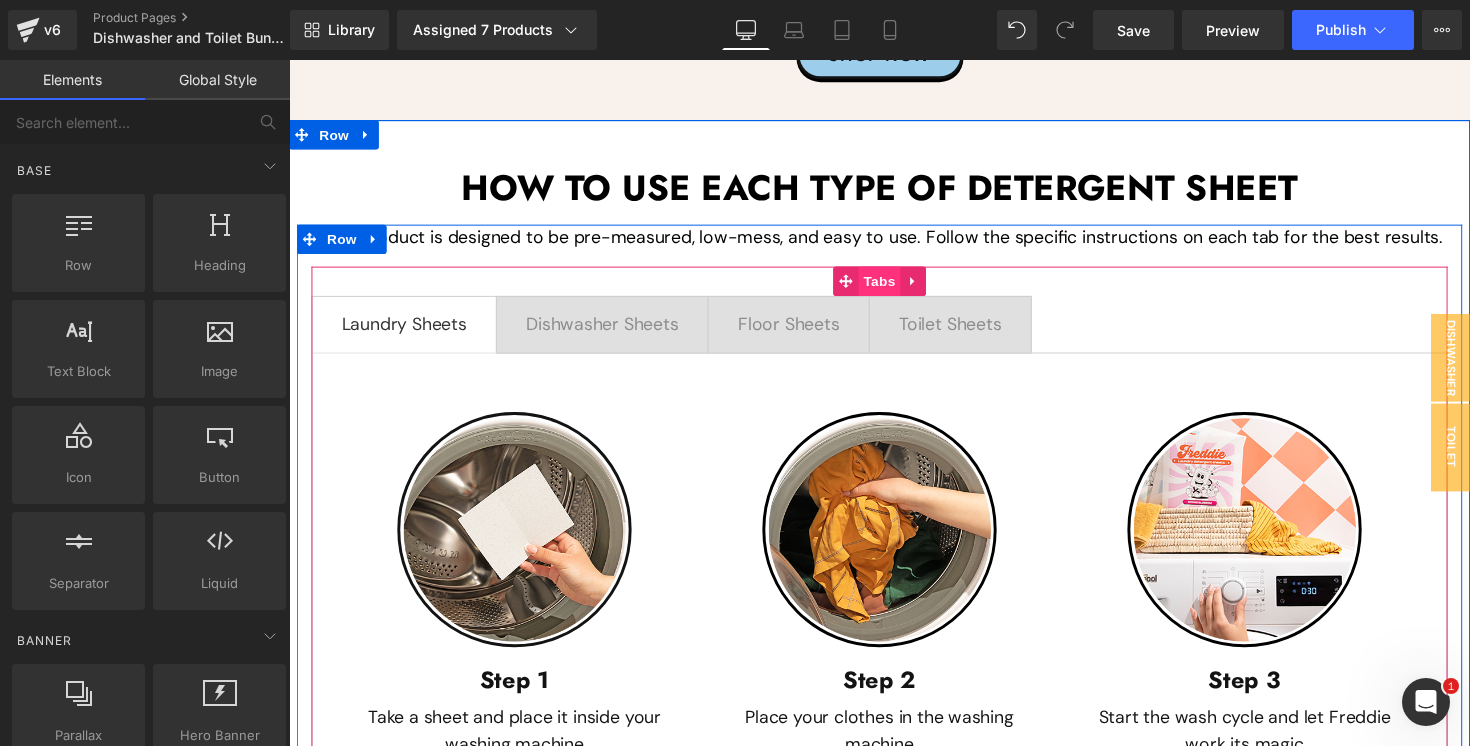click on "Tabs" at bounding box center (894, 287) 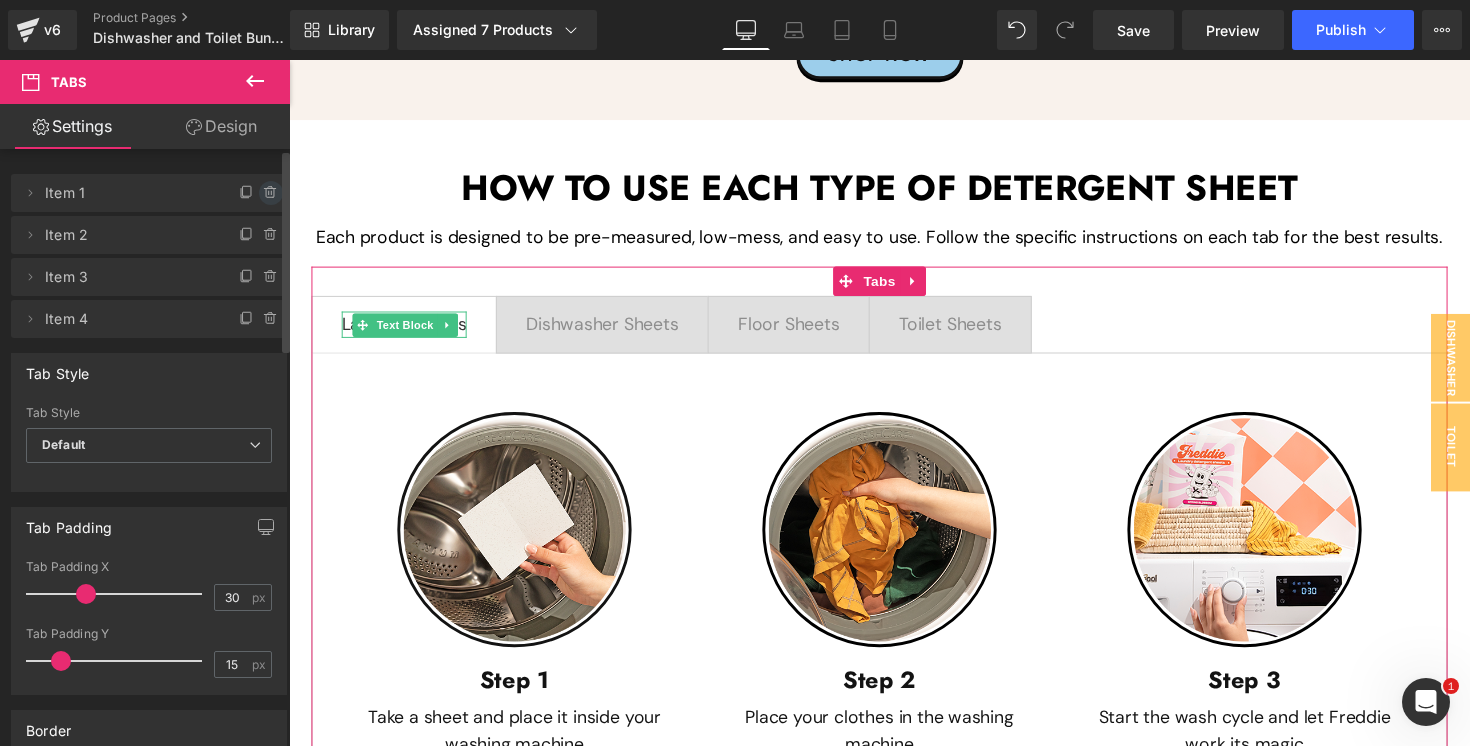 click 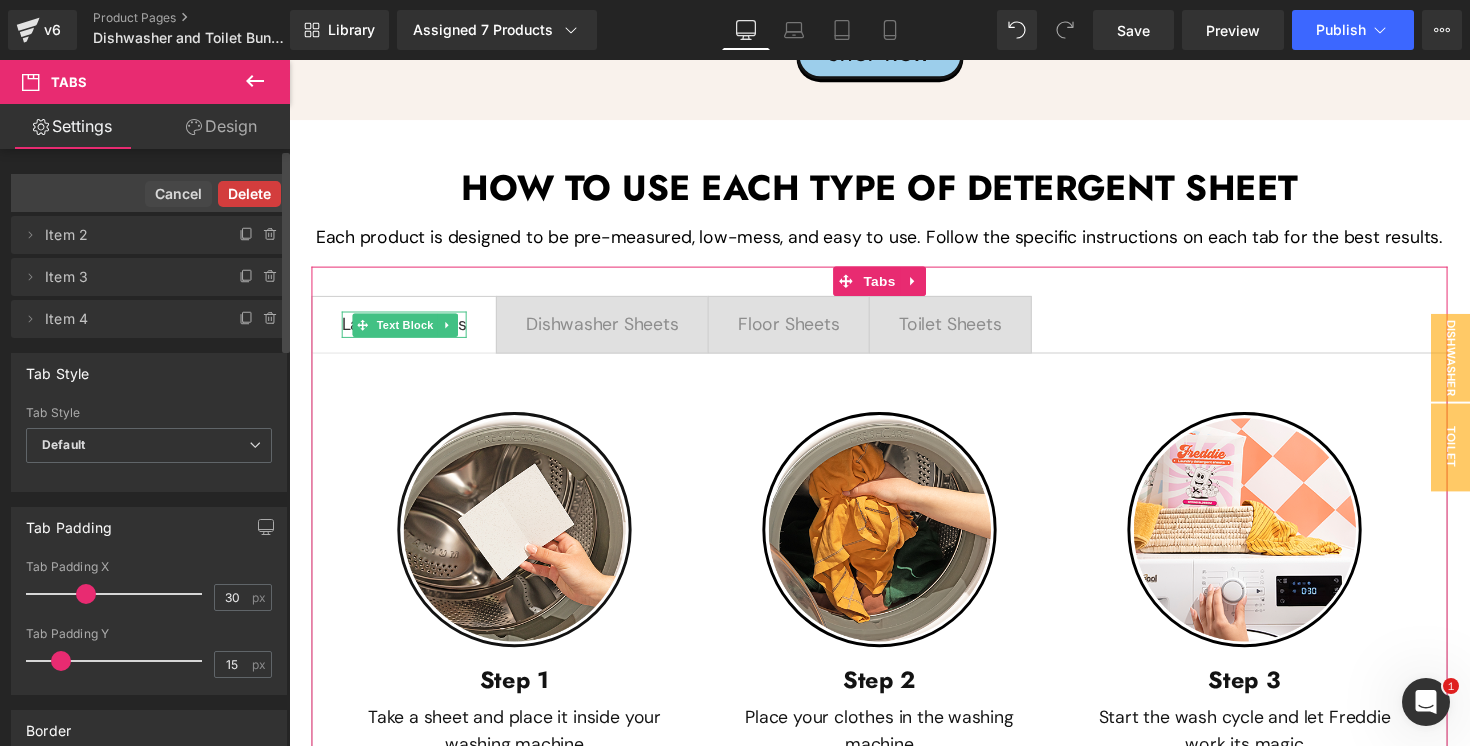 click on "Delete" at bounding box center [249, 194] 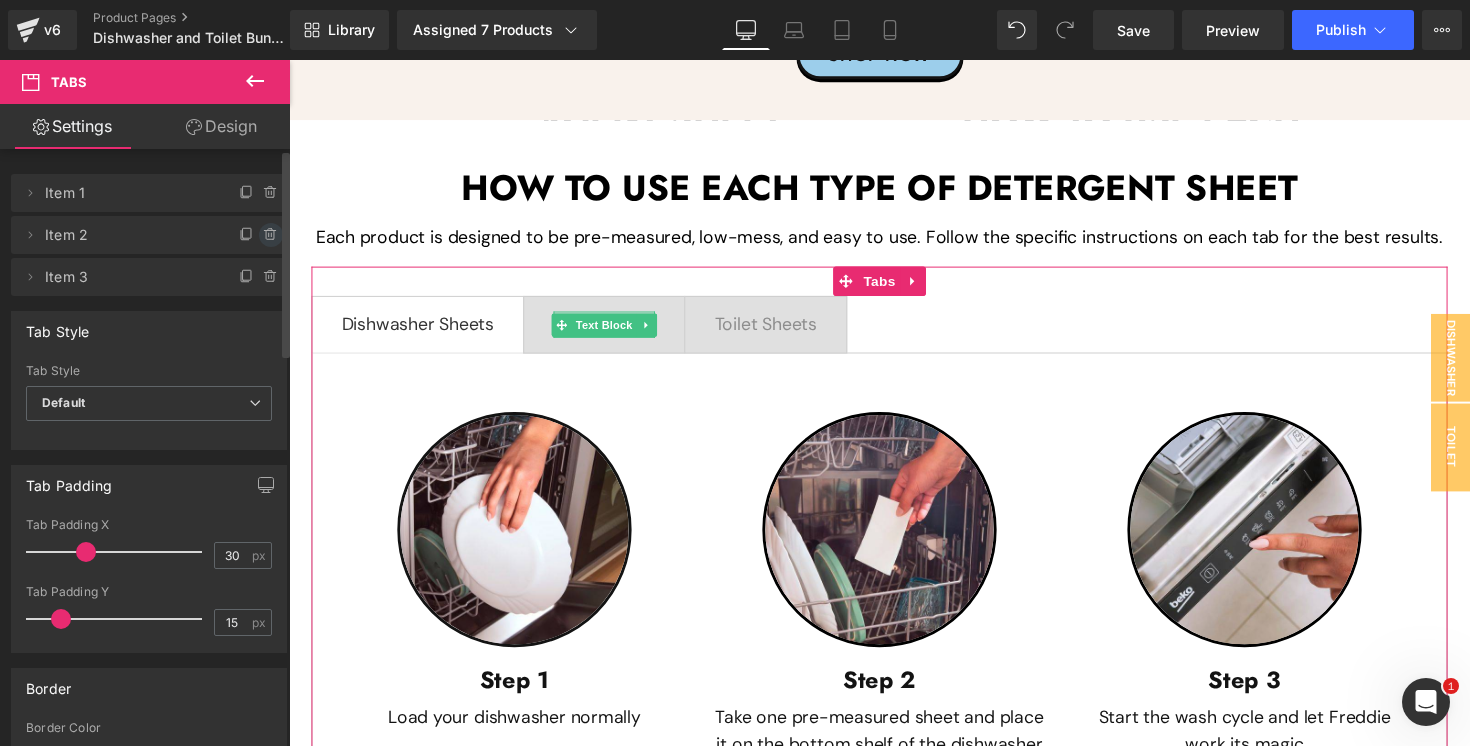 click 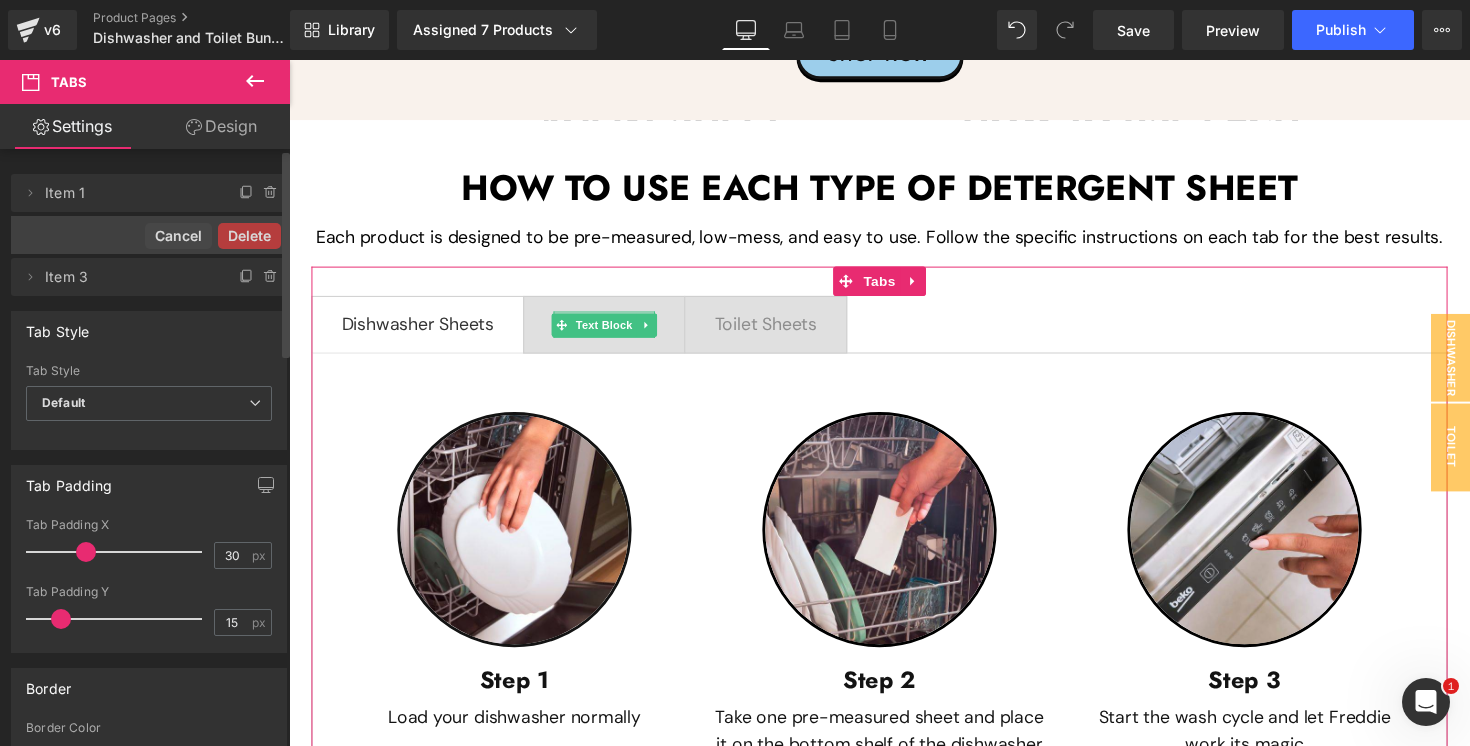 click on "Delete" at bounding box center [249, 236] 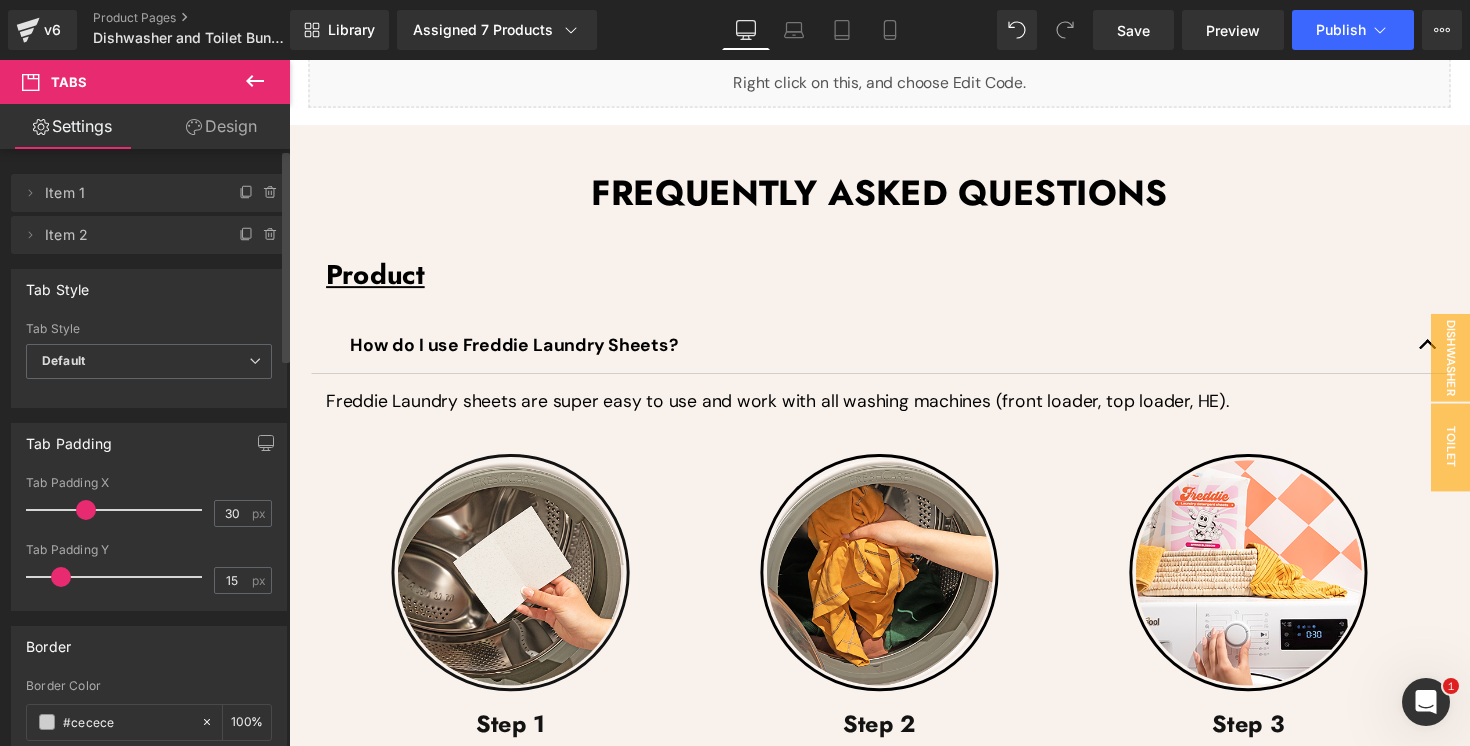 scroll, scrollTop: 6016, scrollLeft: 0, axis: vertical 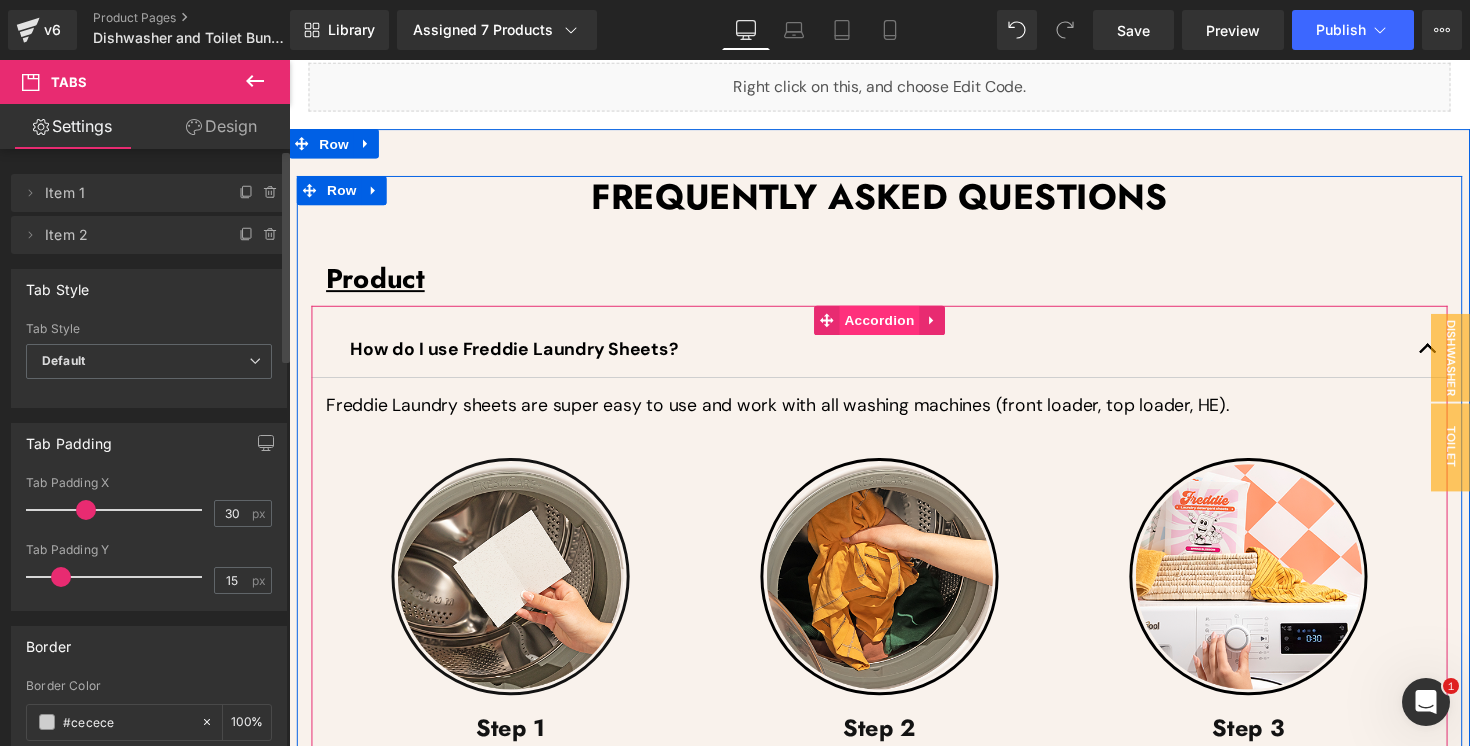 click on "Accordion" at bounding box center [894, 327] 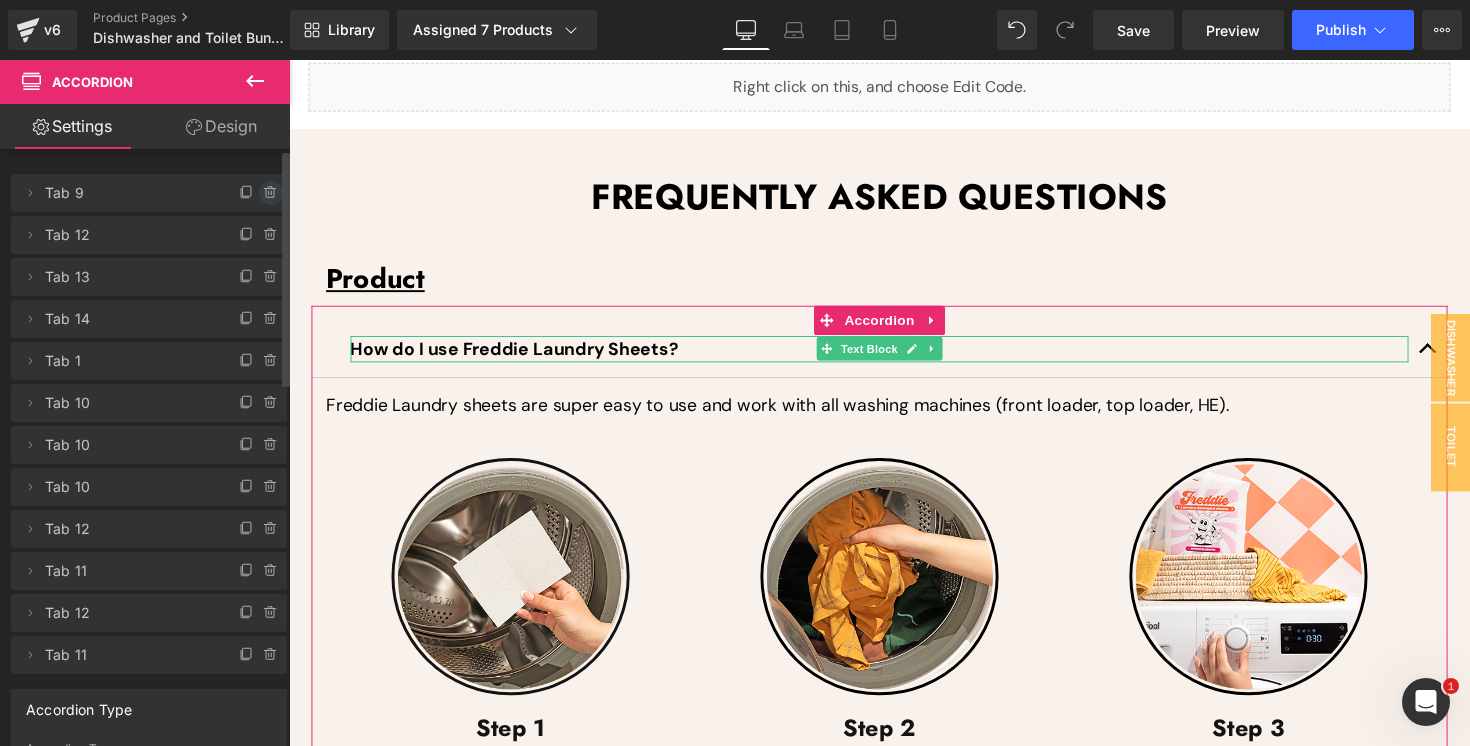 click 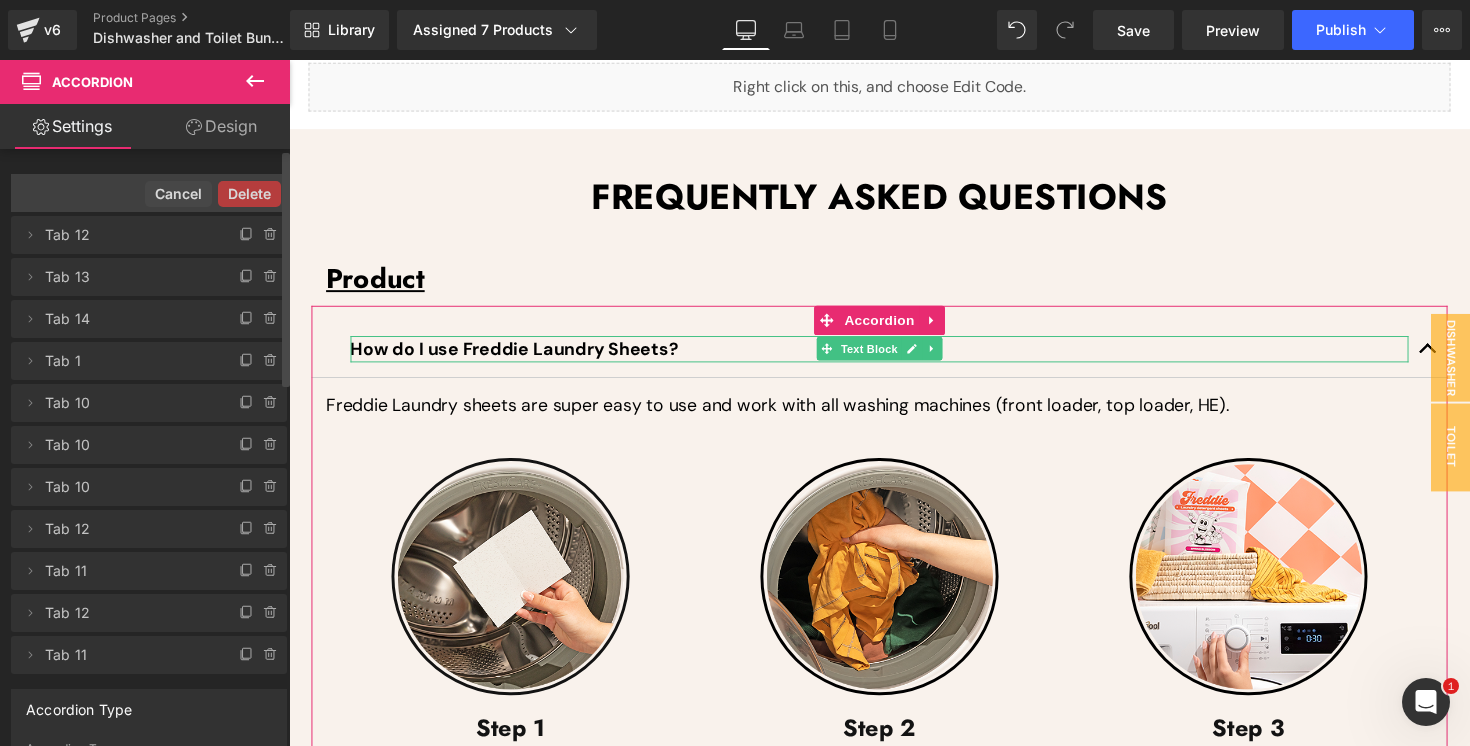 click on "Delete" at bounding box center (249, 194) 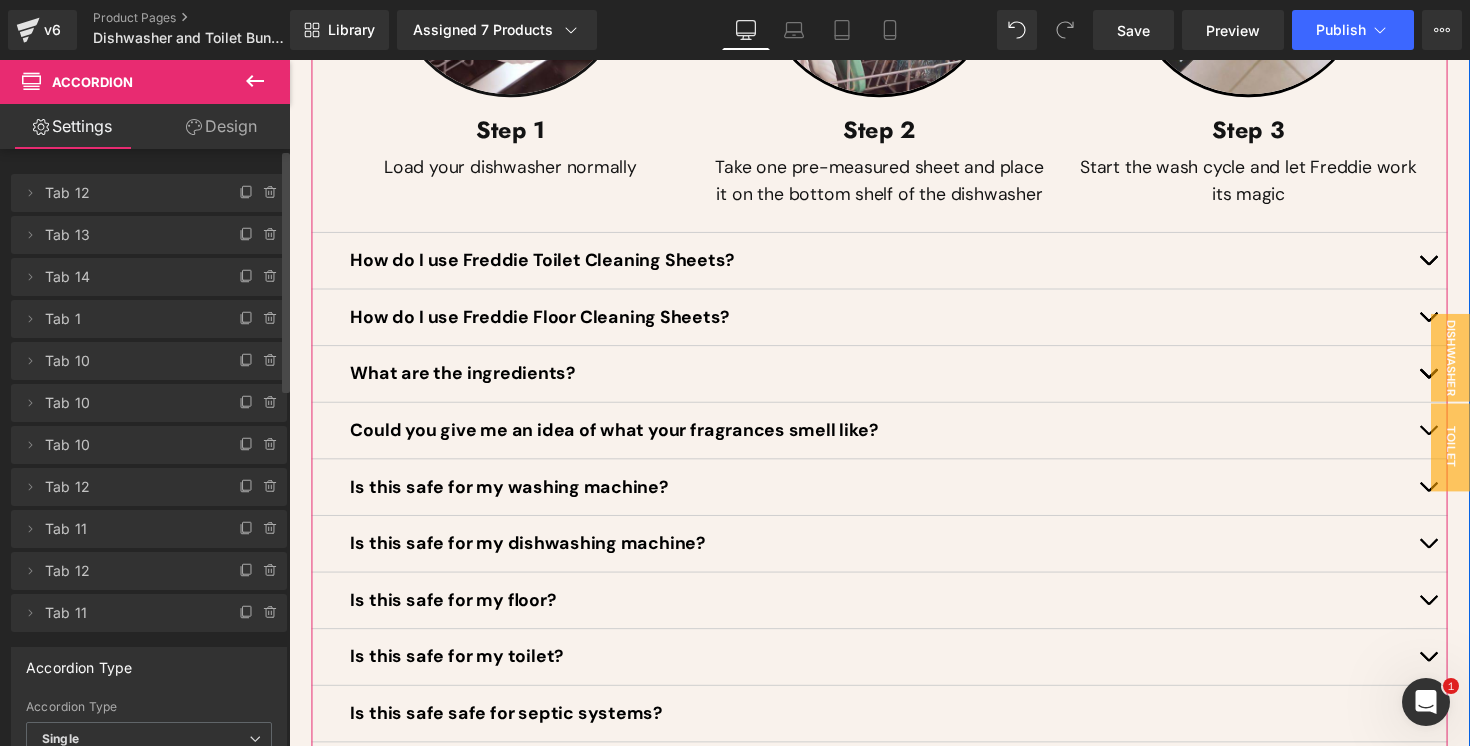 scroll, scrollTop: 6637, scrollLeft: 0, axis: vertical 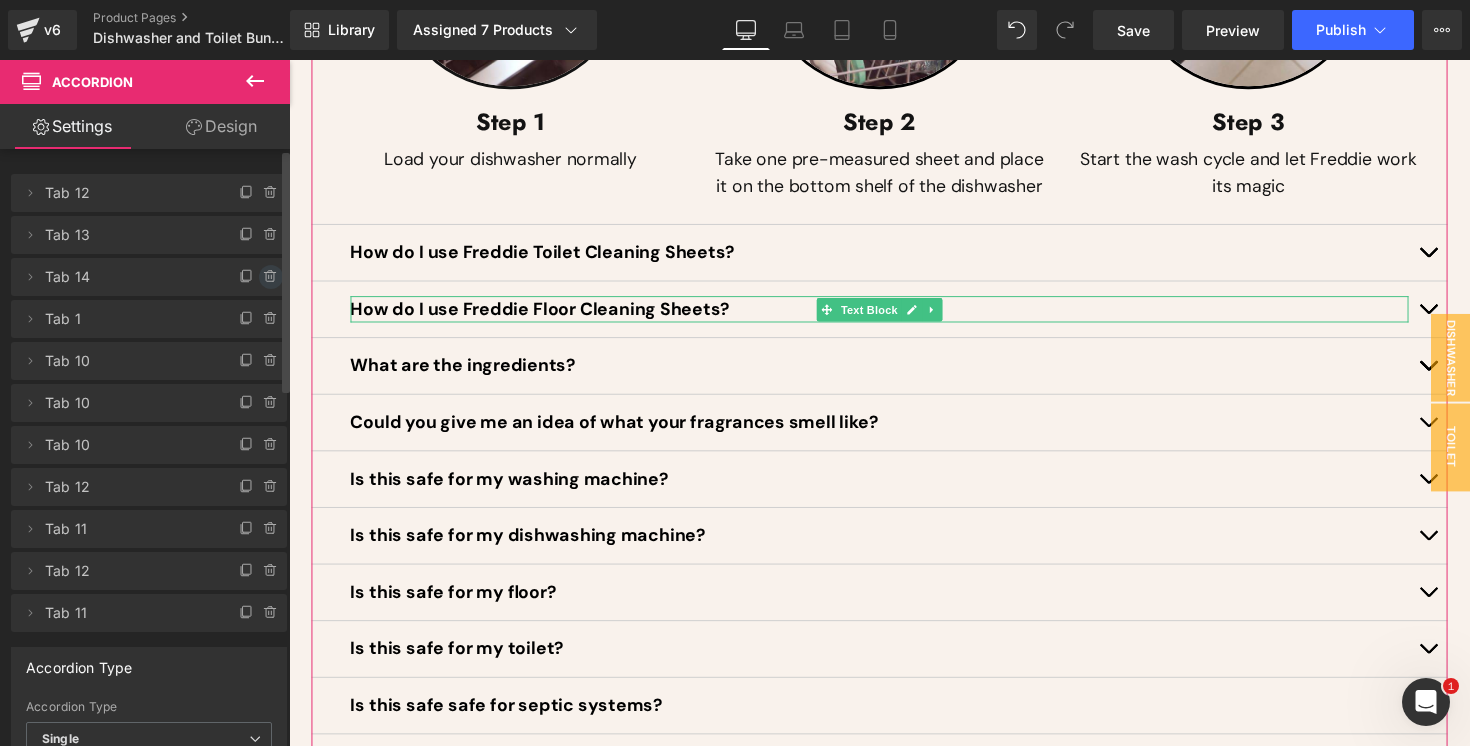 click 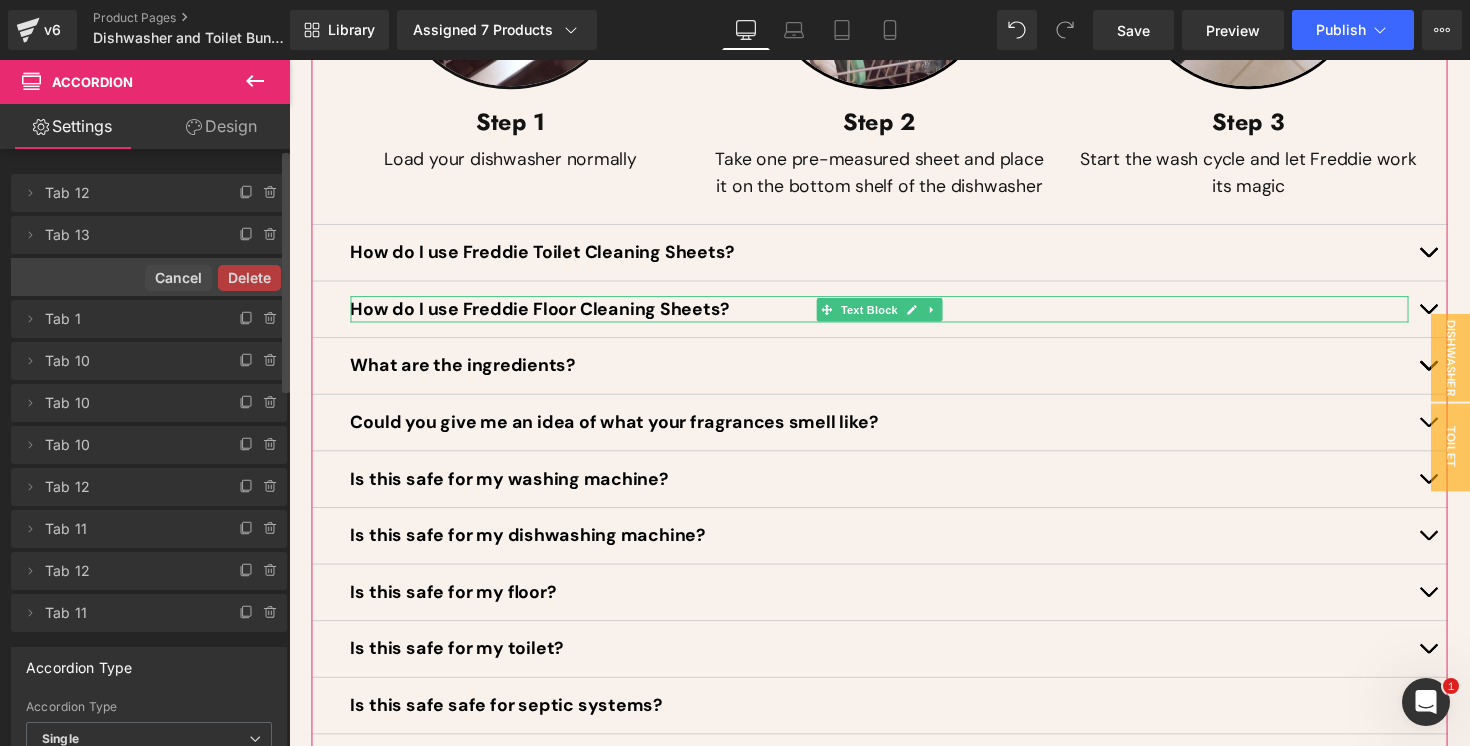 click on "Delete" at bounding box center (249, 278) 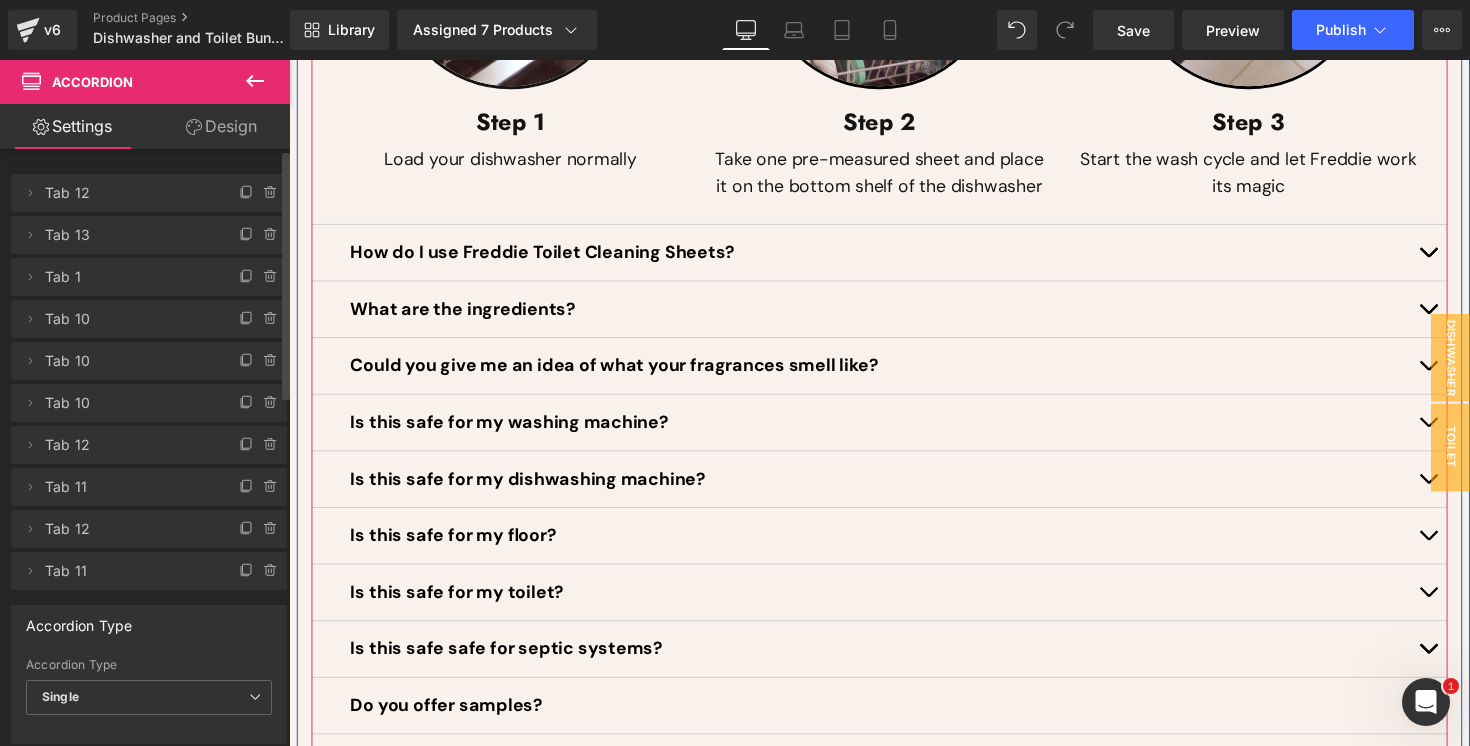 click at bounding box center (1456, 315) 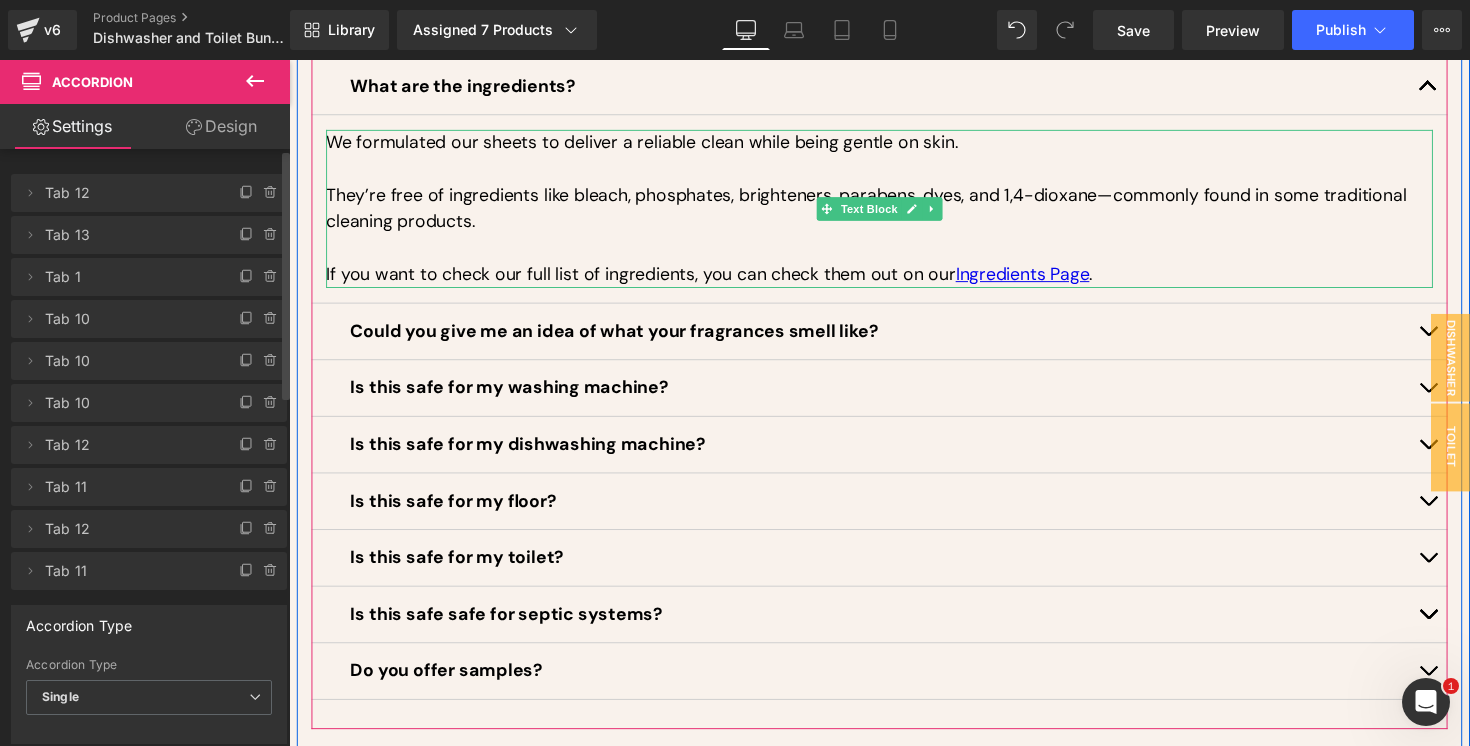 scroll, scrollTop: 6413, scrollLeft: 0, axis: vertical 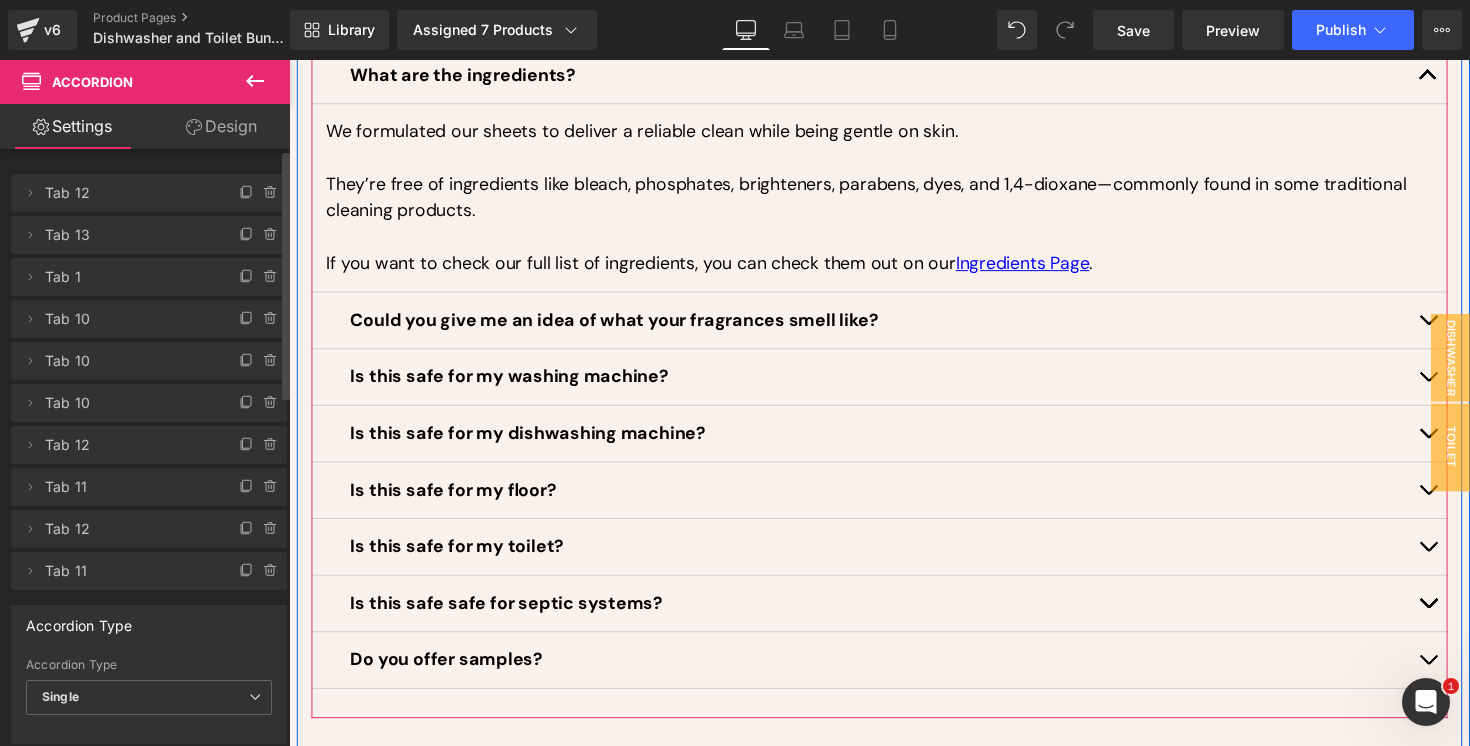 click at bounding box center [1456, 326] 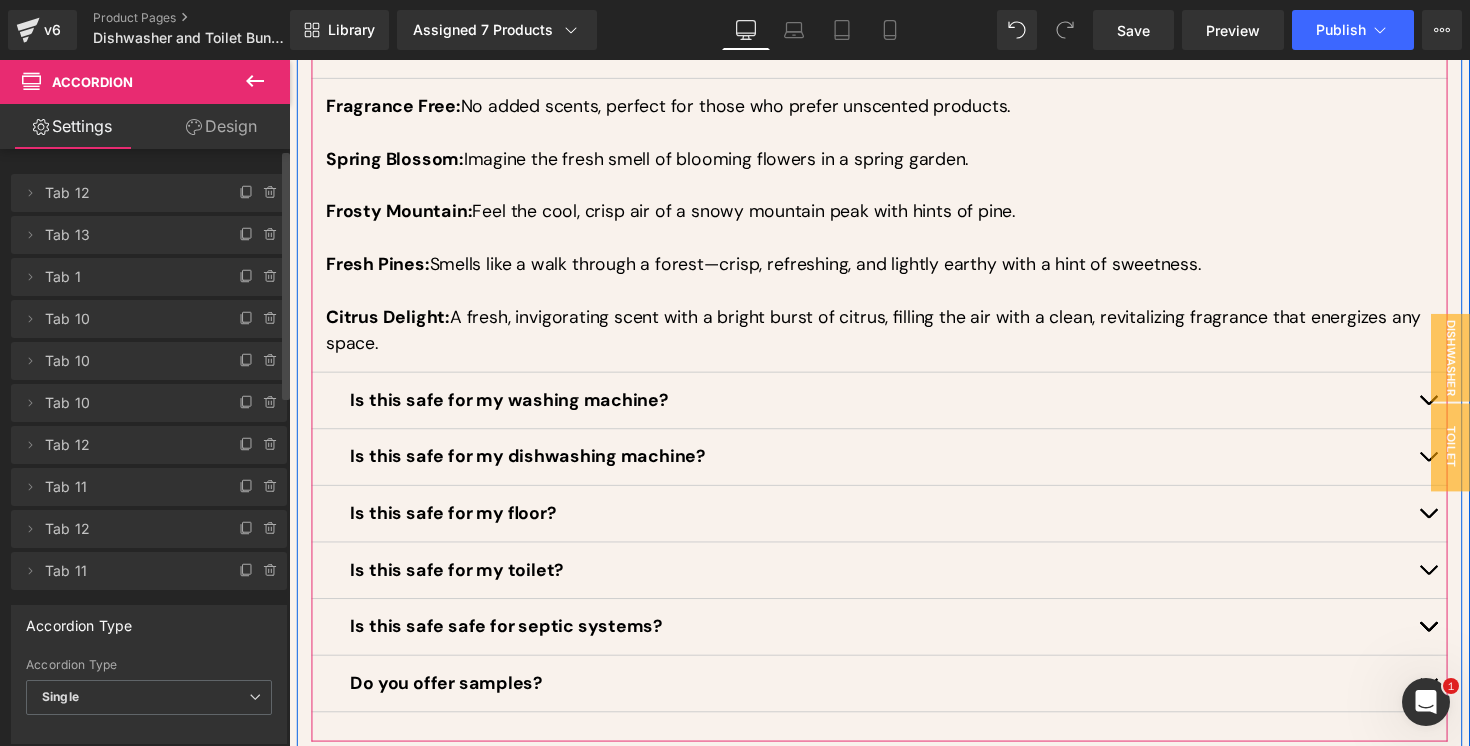 scroll, scrollTop: 6500, scrollLeft: 0, axis: vertical 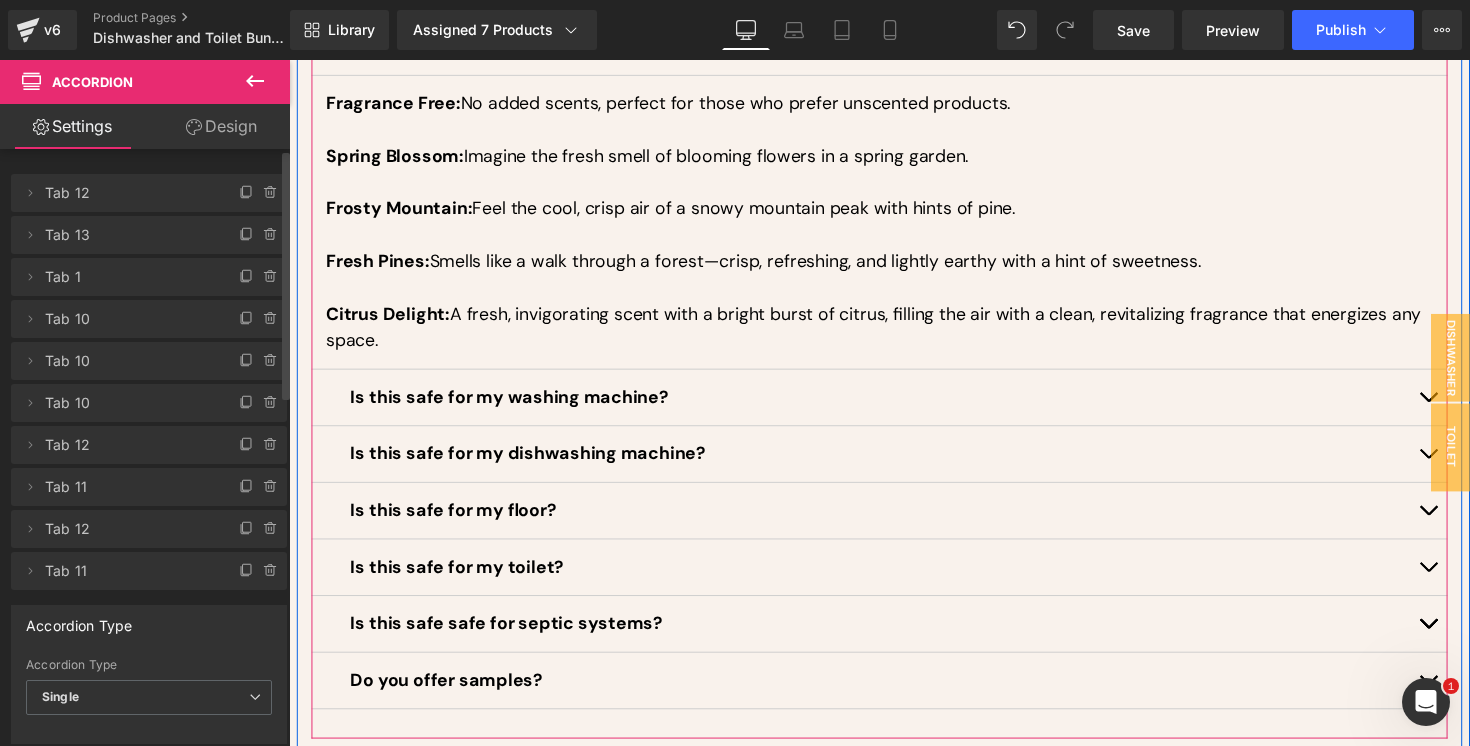 click on "Is this safe for my washing machine? Text Block" at bounding box center (894, 406) 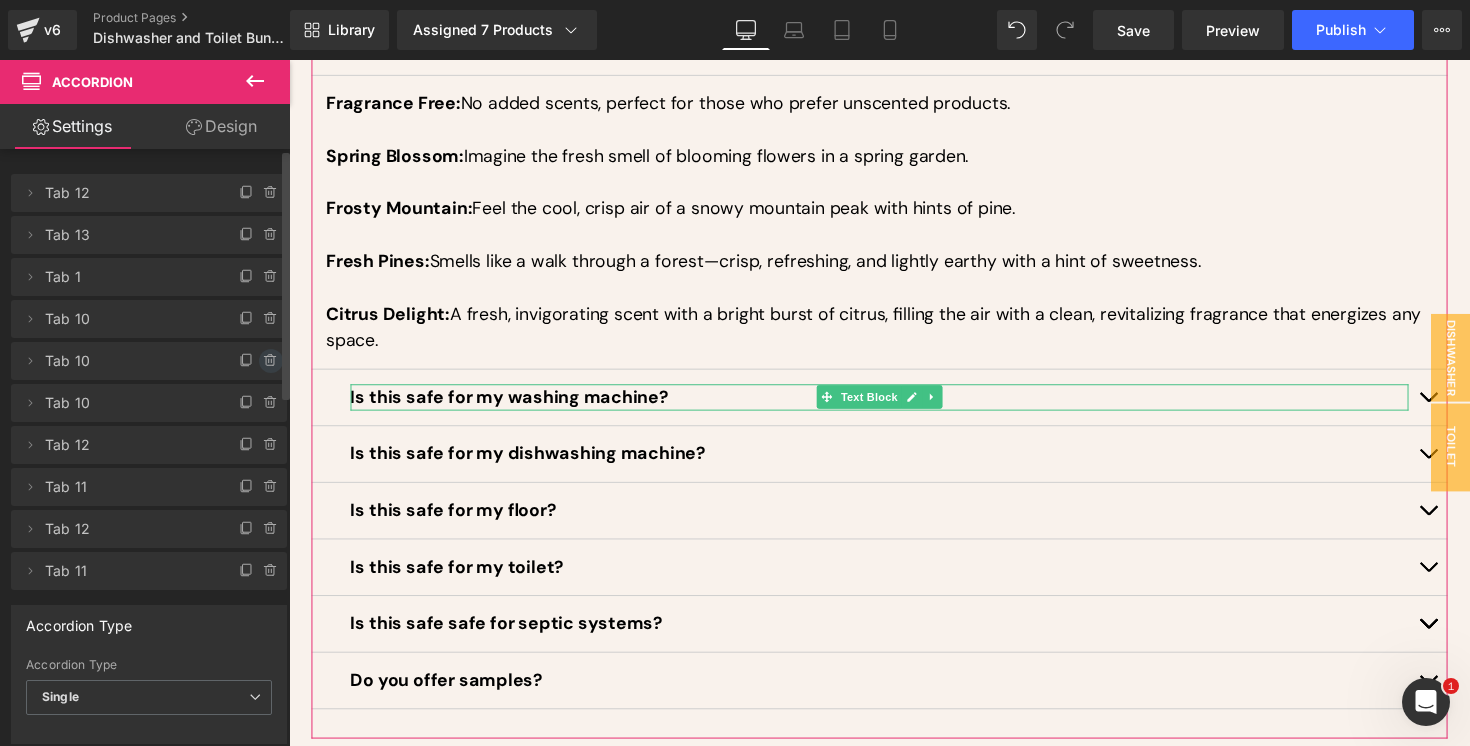 click 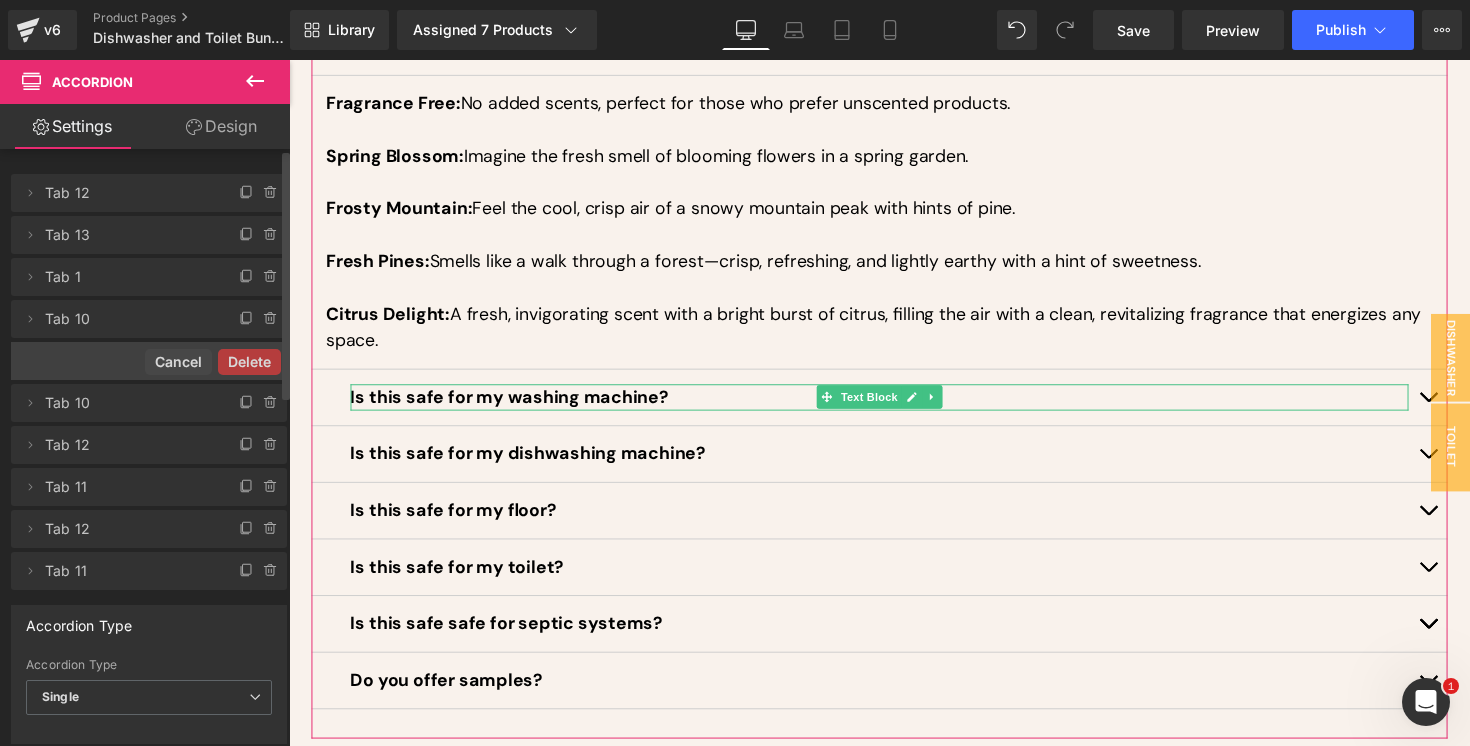 click on "Delete" at bounding box center [249, 362] 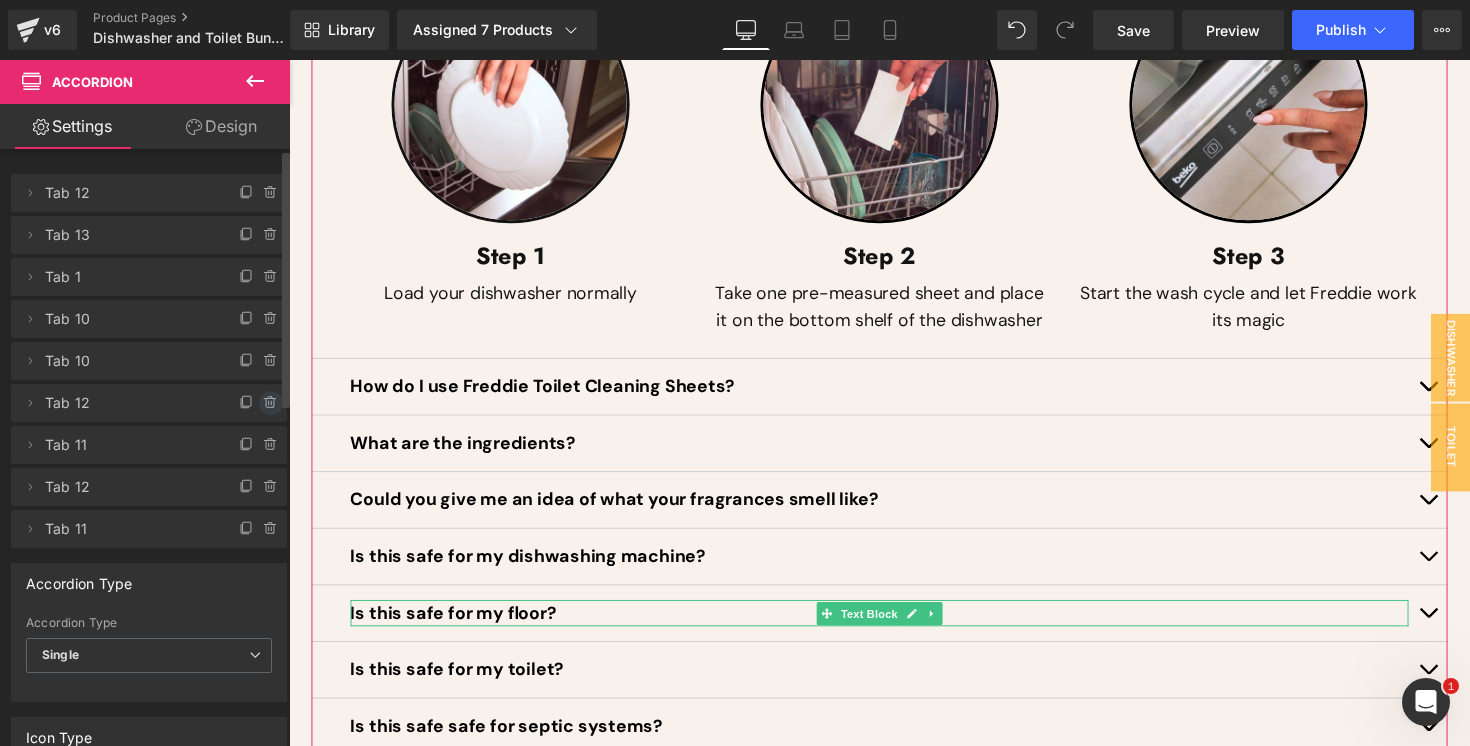 click 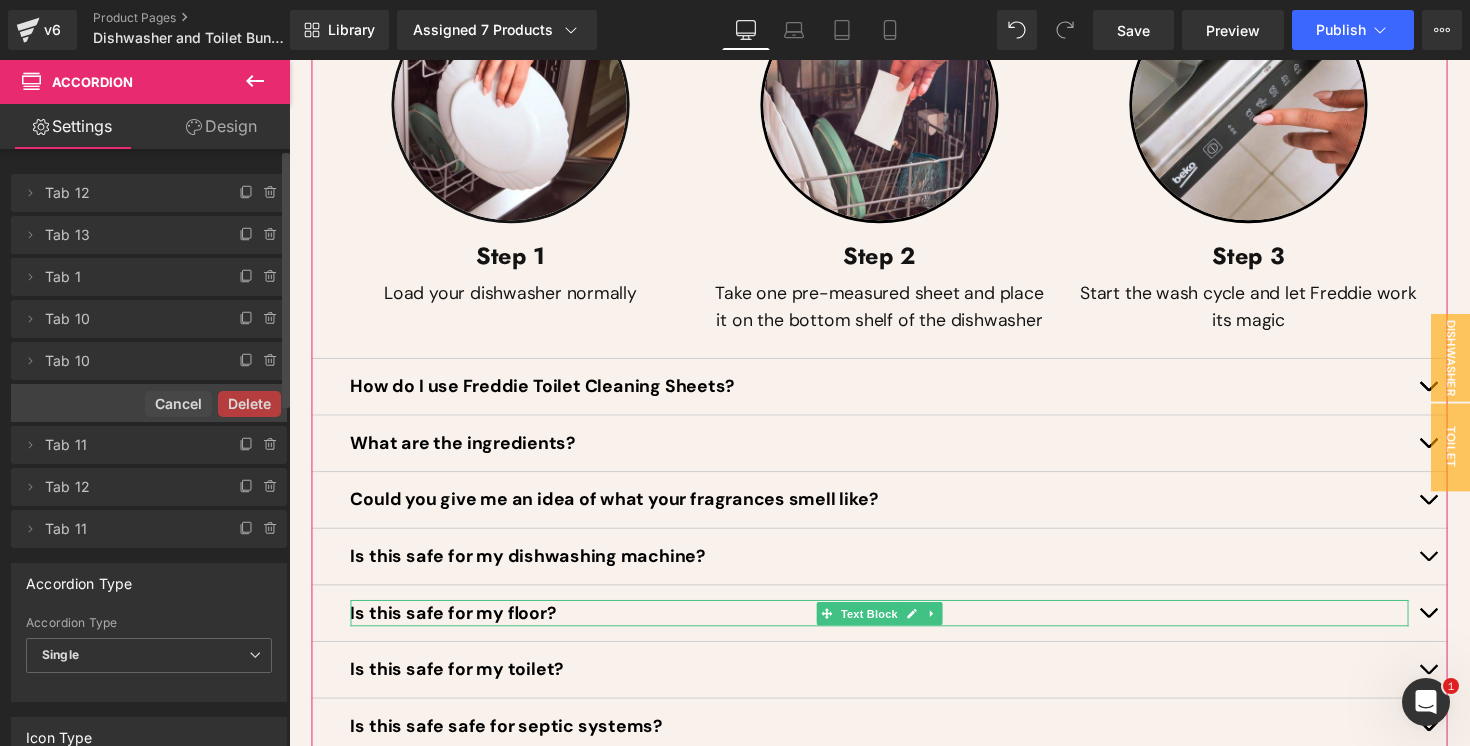 click on "Delete" at bounding box center [249, 404] 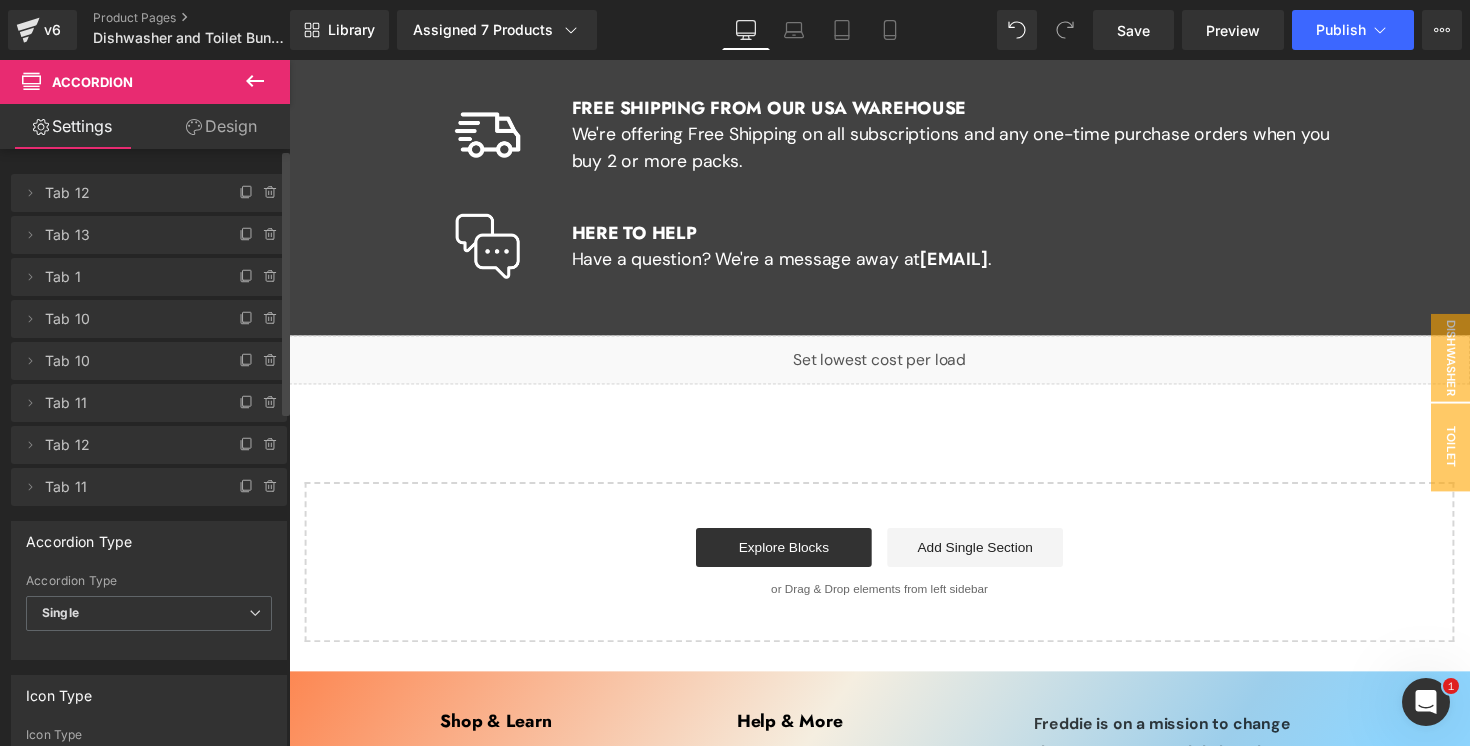 scroll, scrollTop: 8152, scrollLeft: 0, axis: vertical 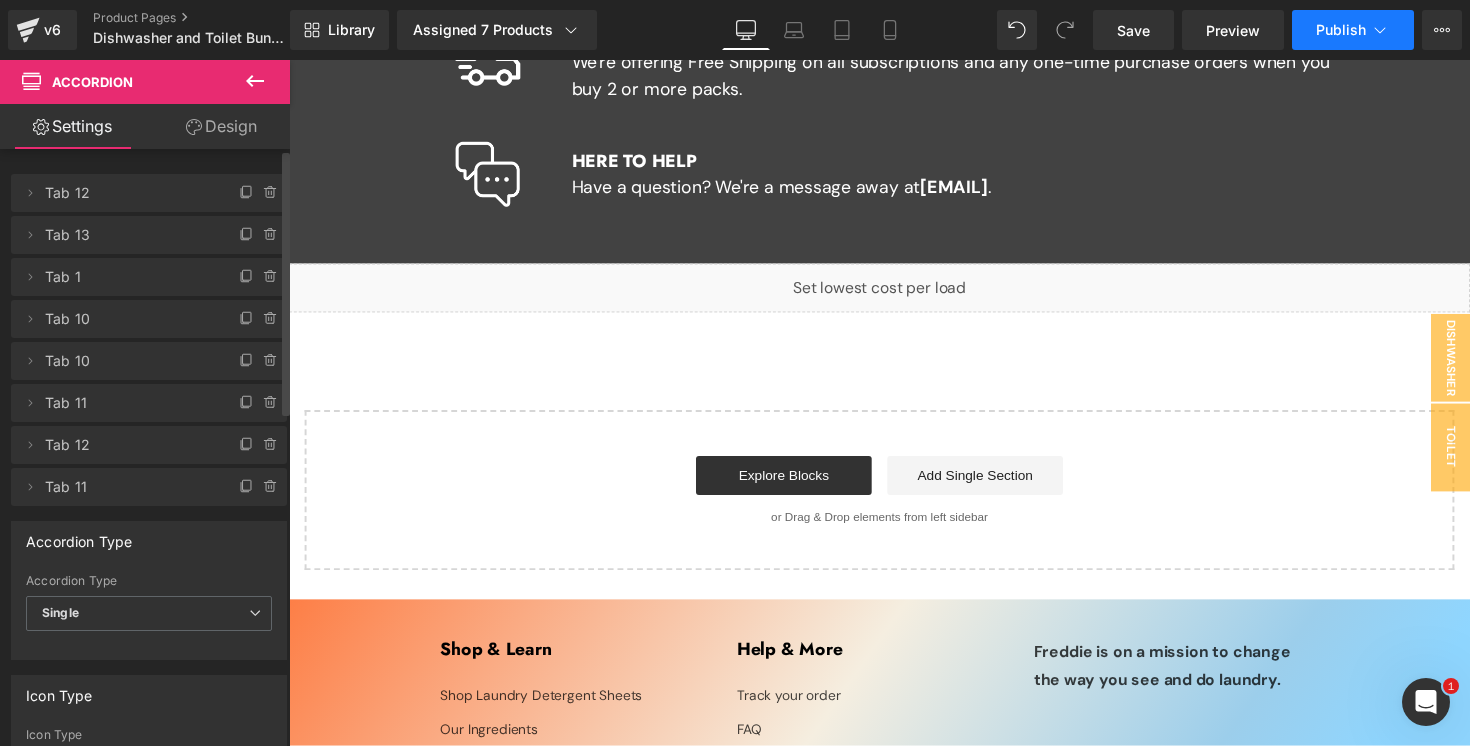 click on "Publish" at bounding box center [1353, 30] 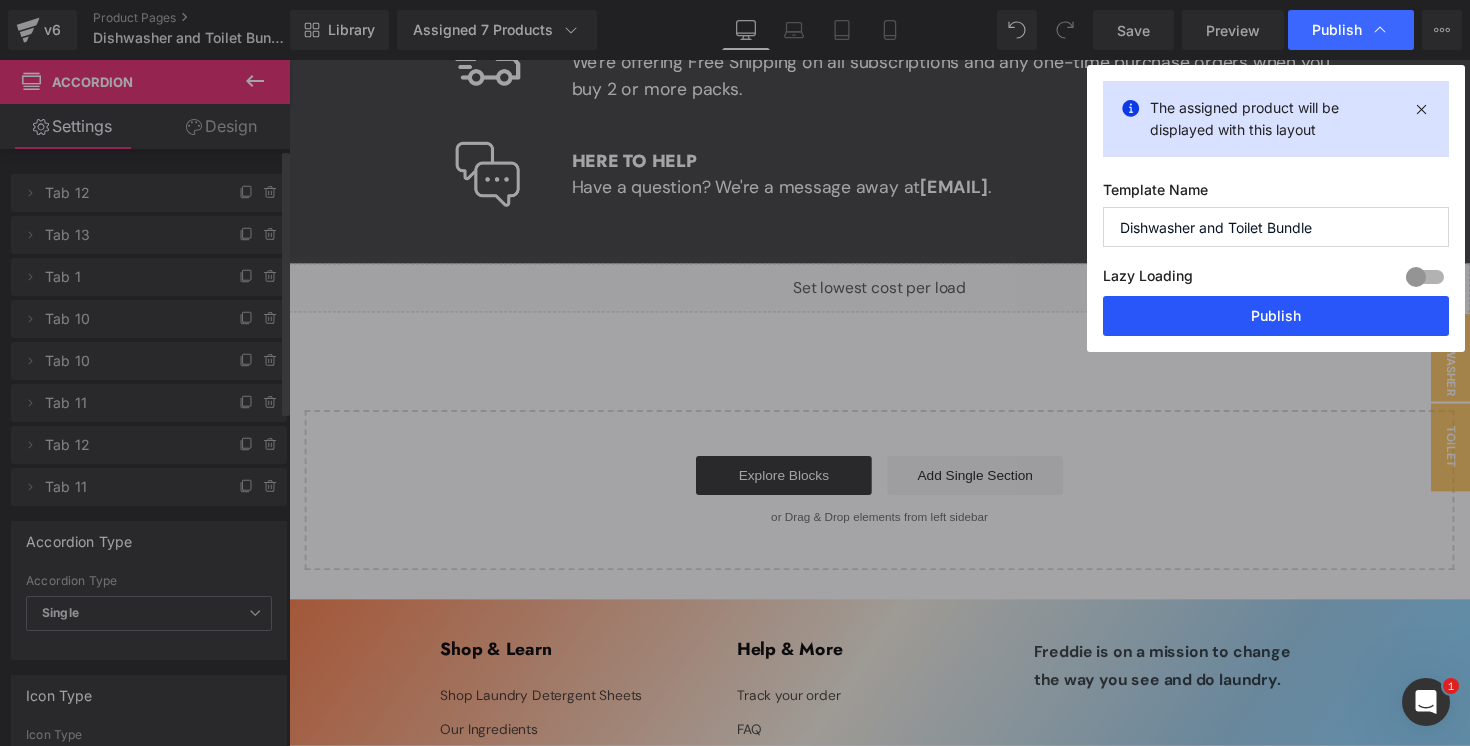 click on "Publish" at bounding box center (1276, 316) 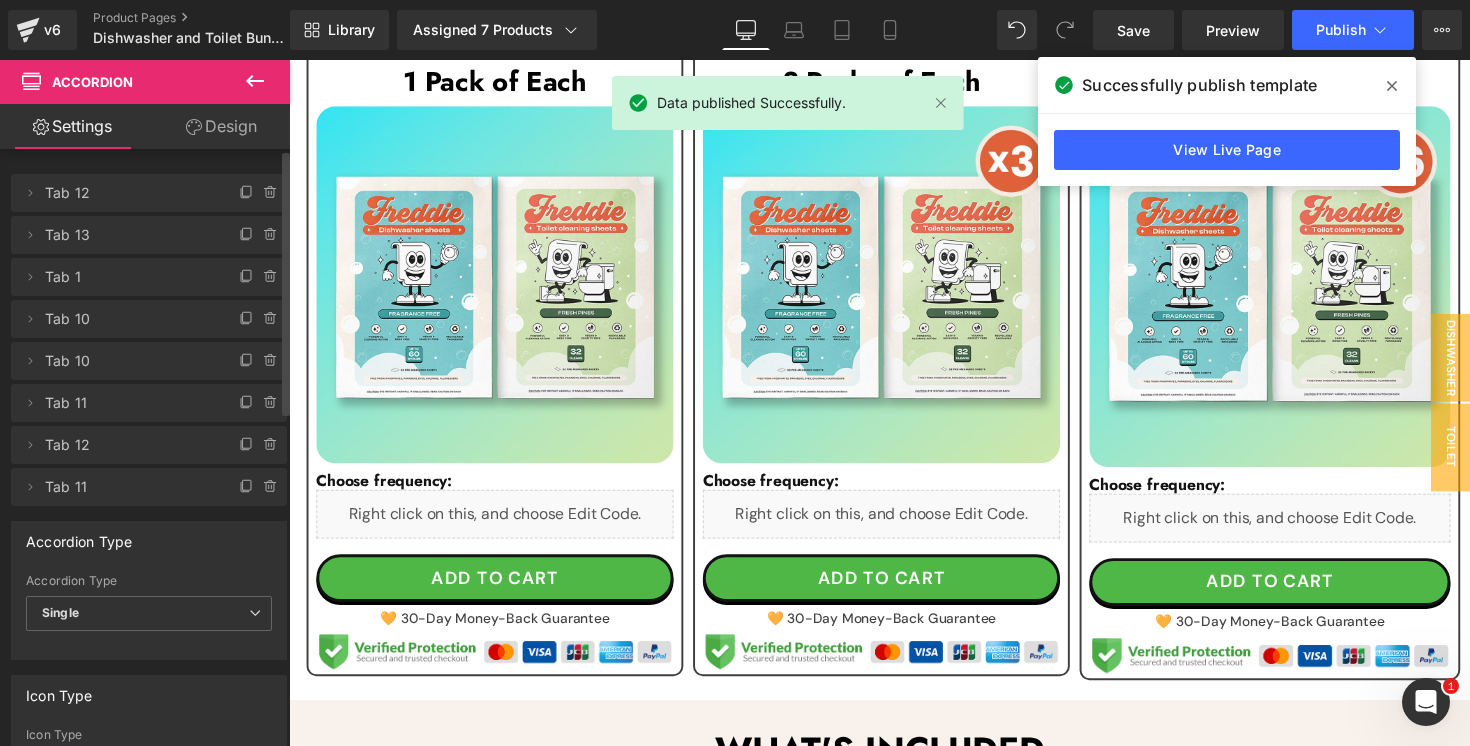 scroll, scrollTop: 1292, scrollLeft: 0, axis: vertical 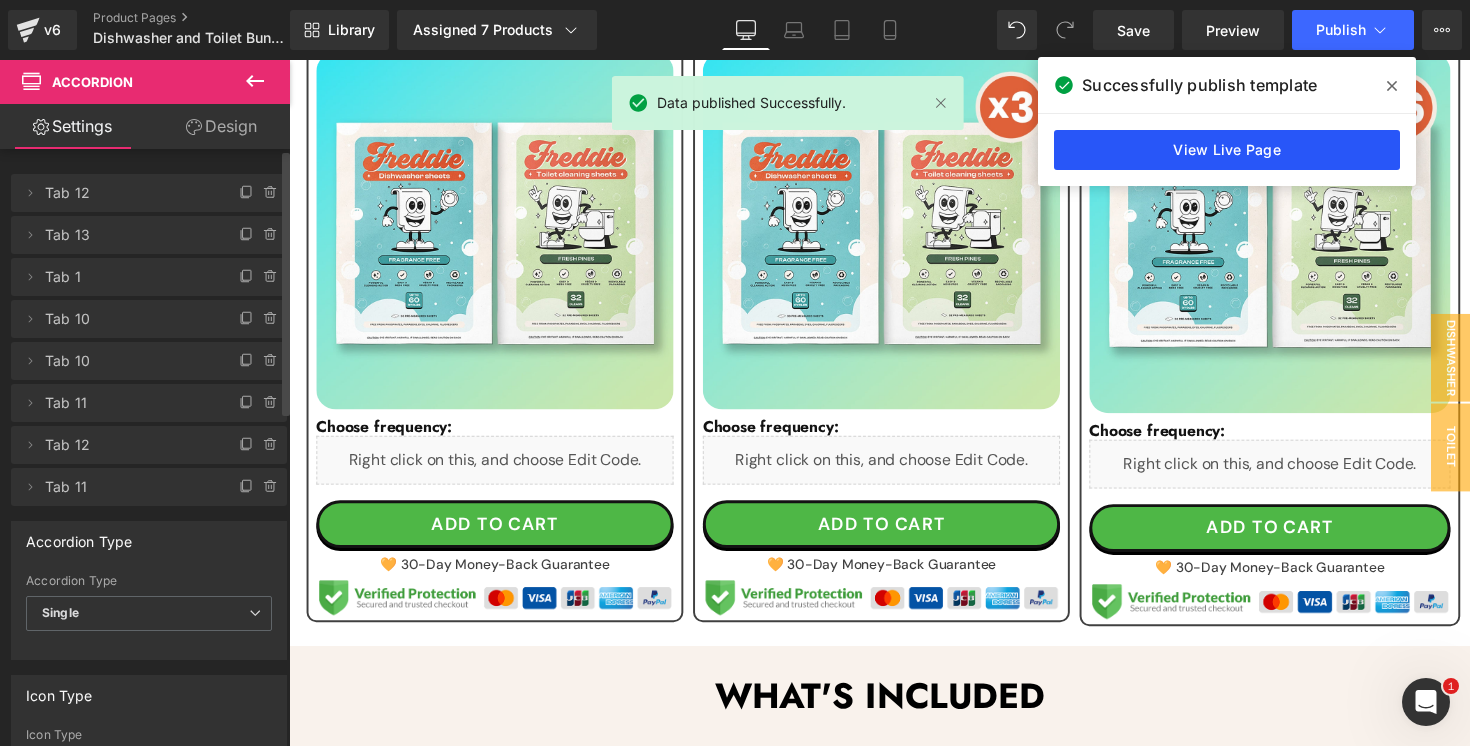 click on "View Live Page" at bounding box center [1227, 150] 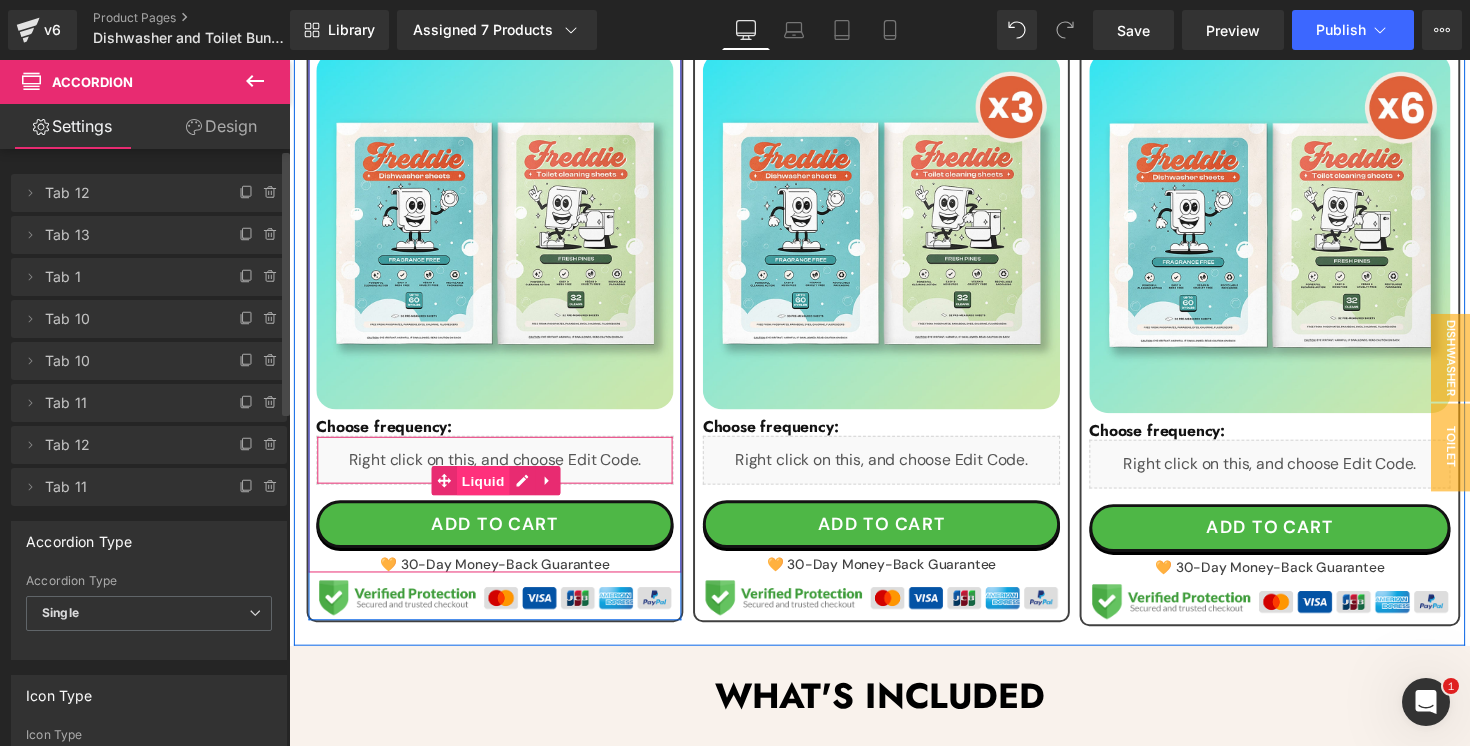 click on "Liquid" at bounding box center [488, 491] 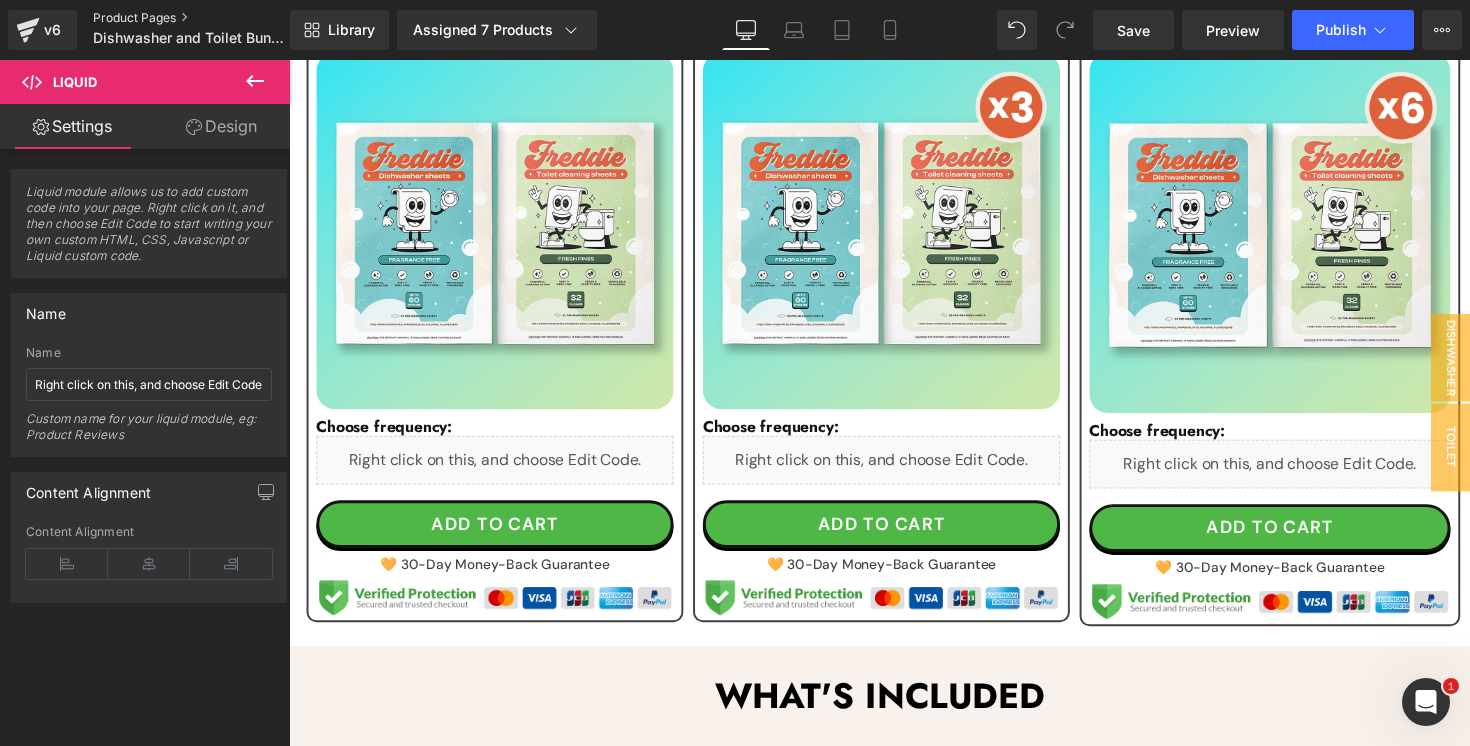 click on "Product Pages" at bounding box center [207, 18] 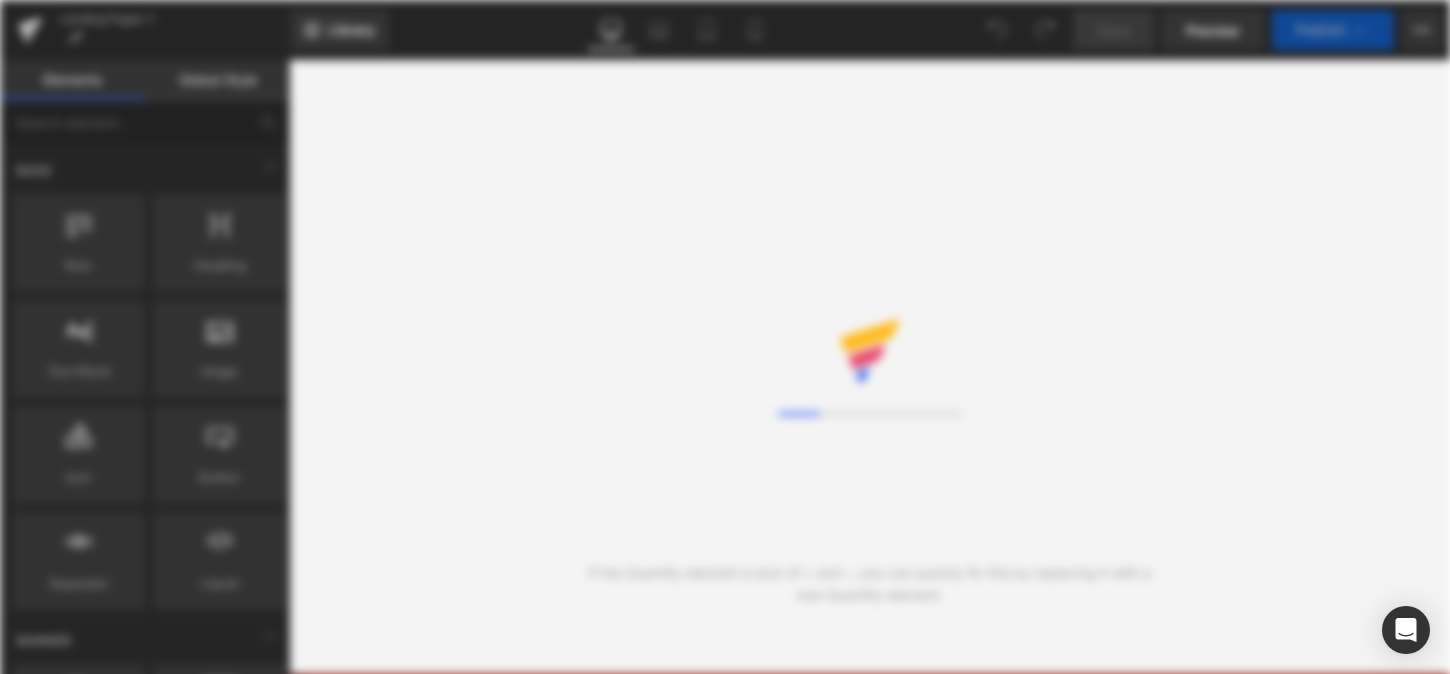 scroll, scrollTop: 0, scrollLeft: 0, axis: both 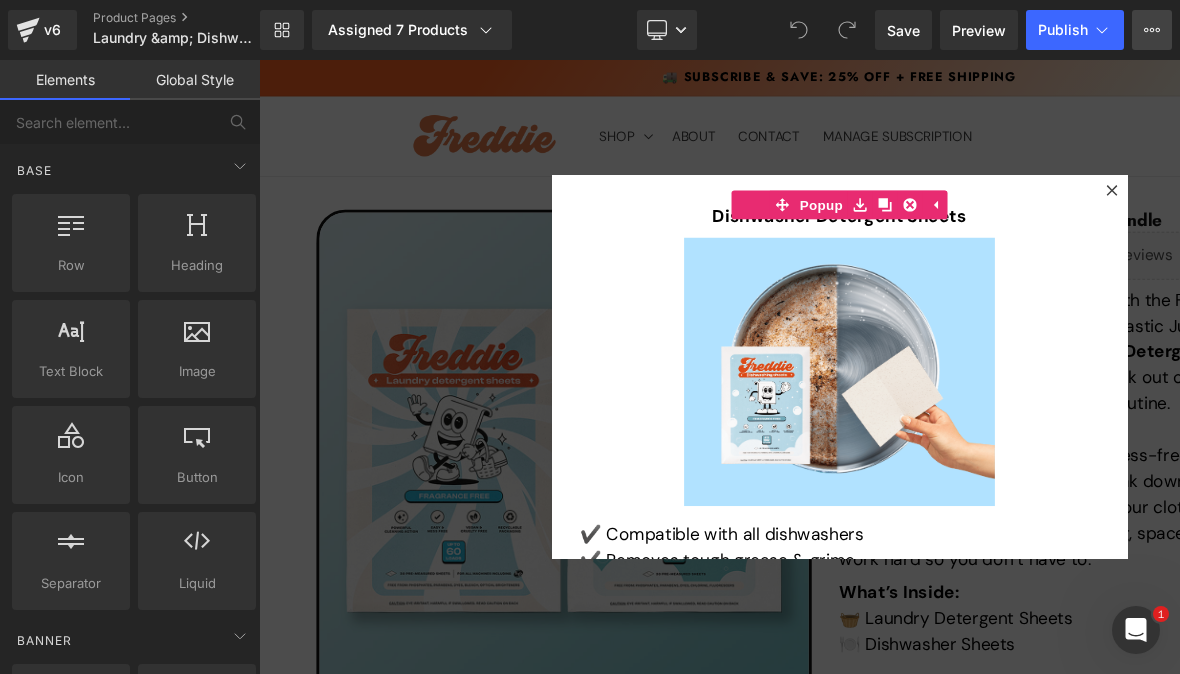 click 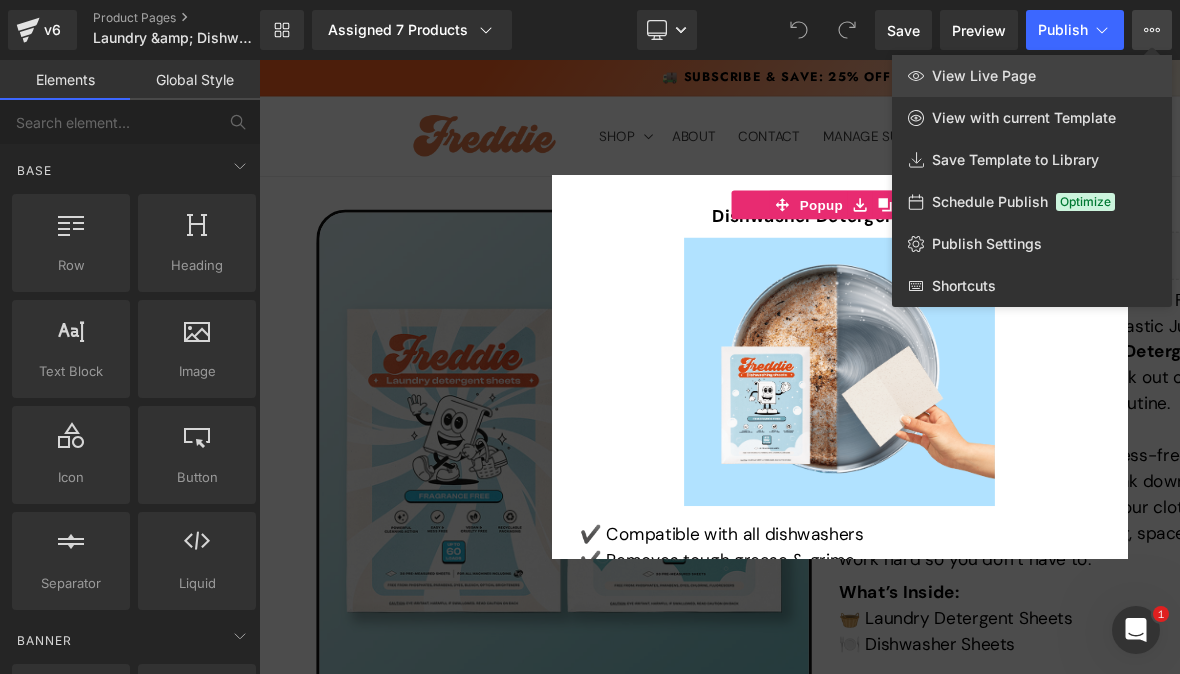 click on "View Live Page" at bounding box center [1032, 76] 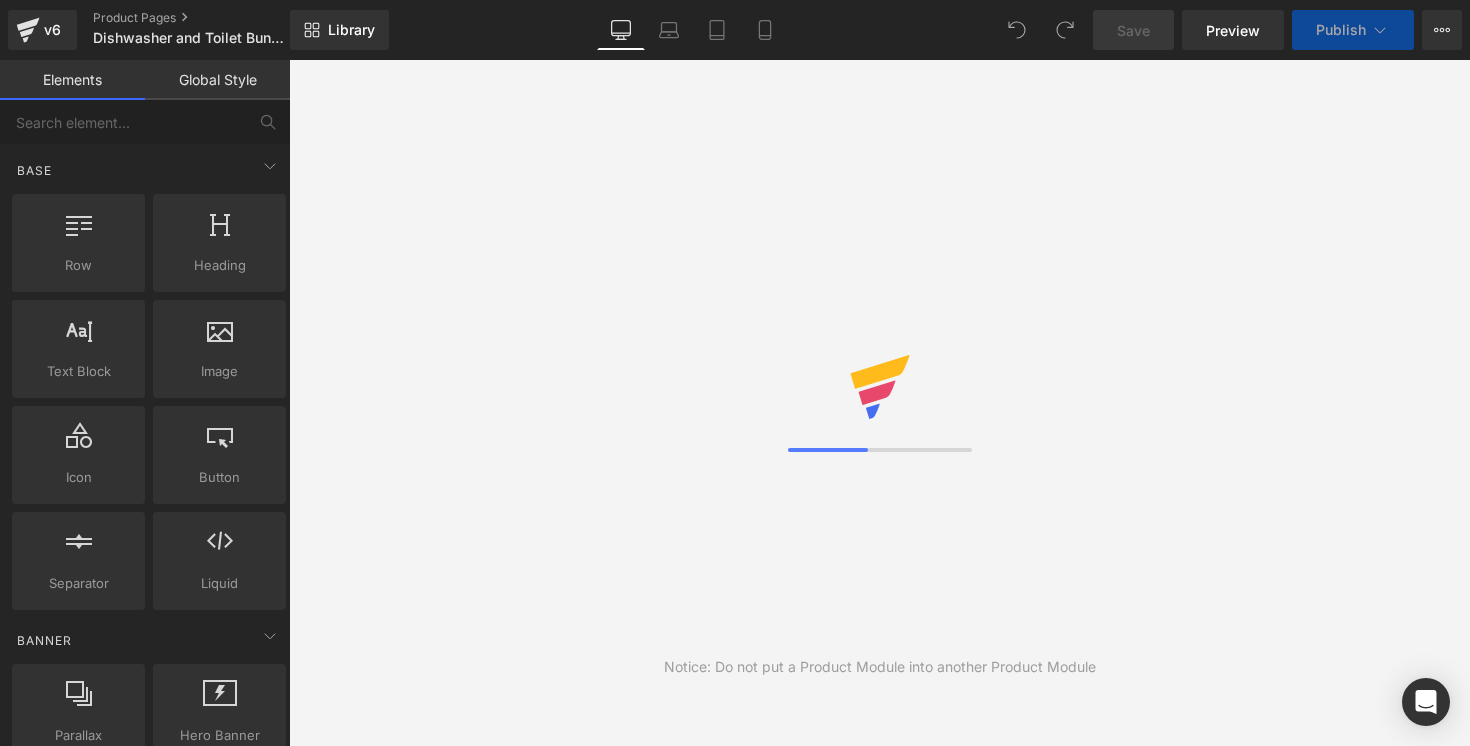 scroll, scrollTop: 0, scrollLeft: 0, axis: both 